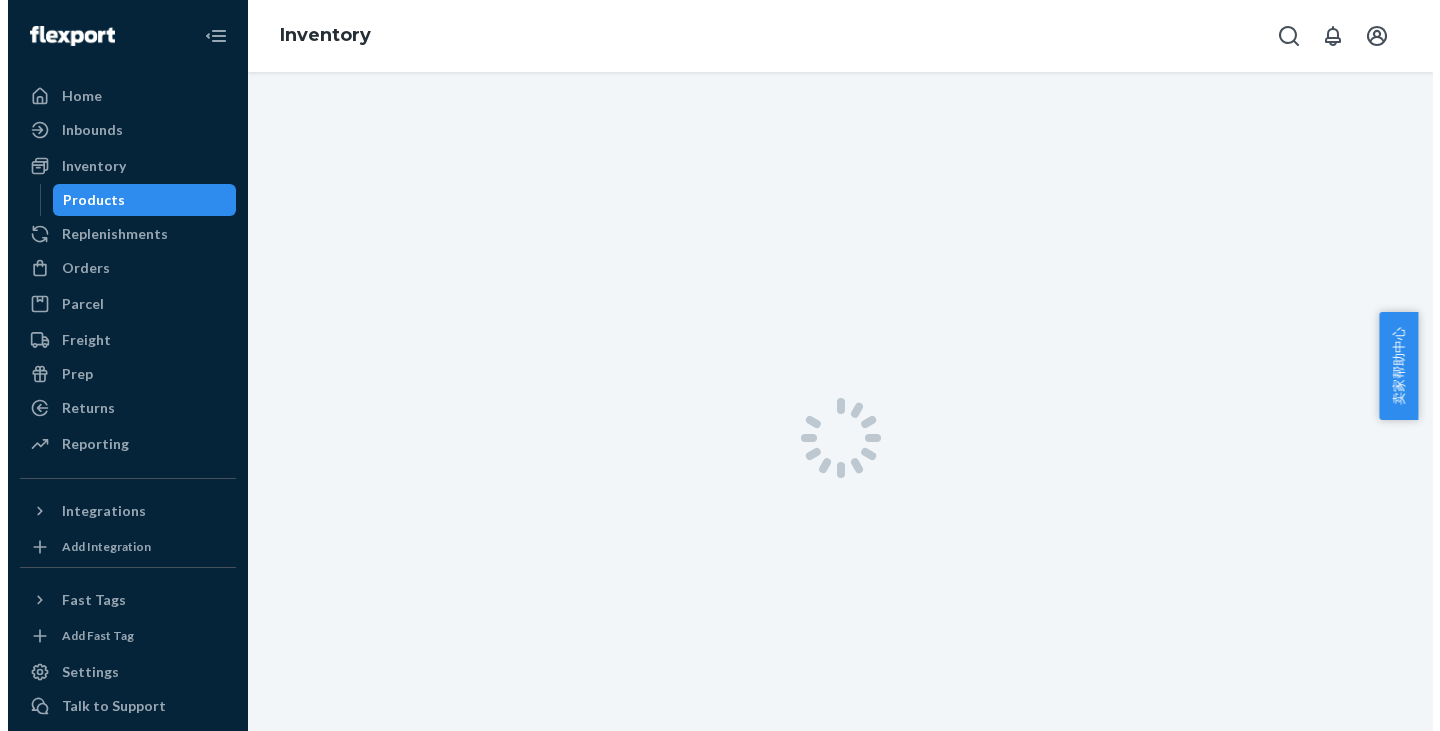 scroll, scrollTop: 0, scrollLeft: 0, axis: both 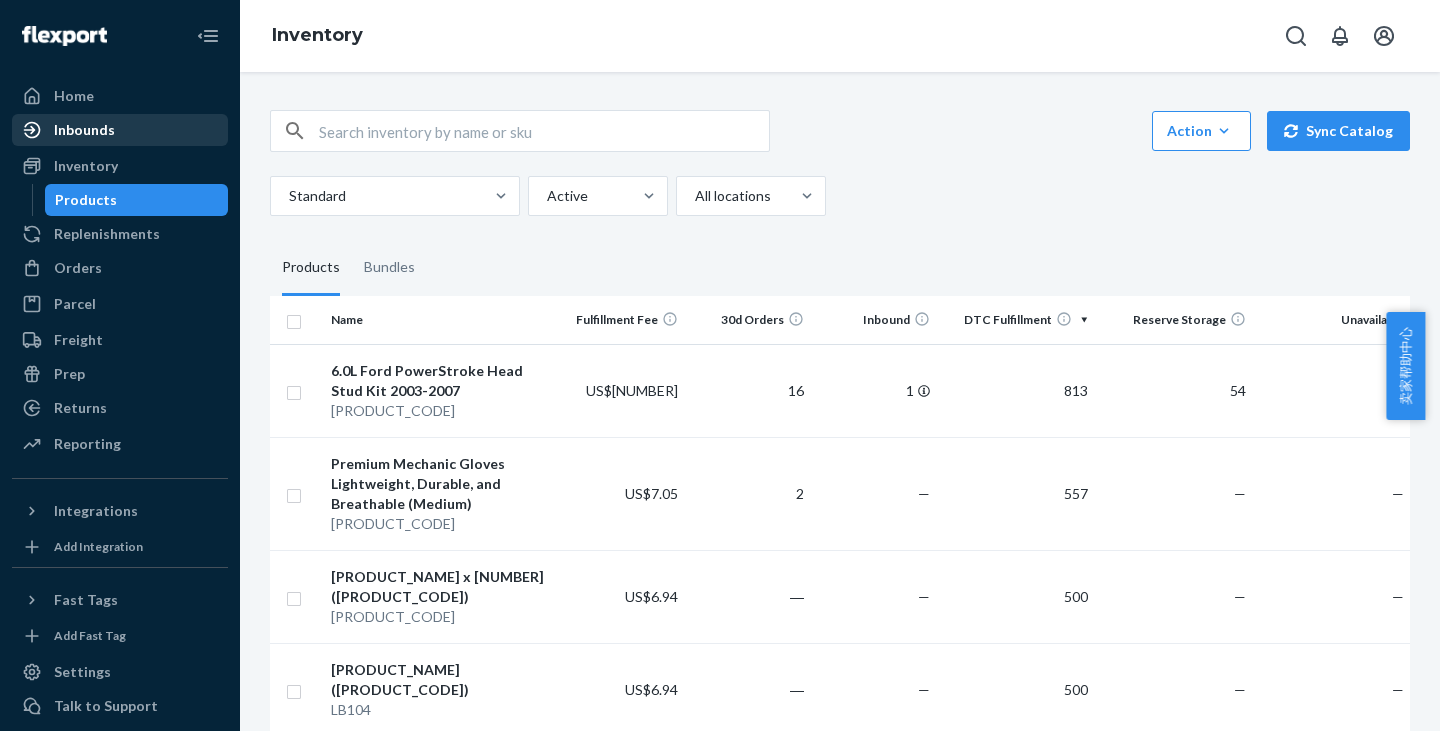 click on "Inbounds" at bounding box center [120, 130] 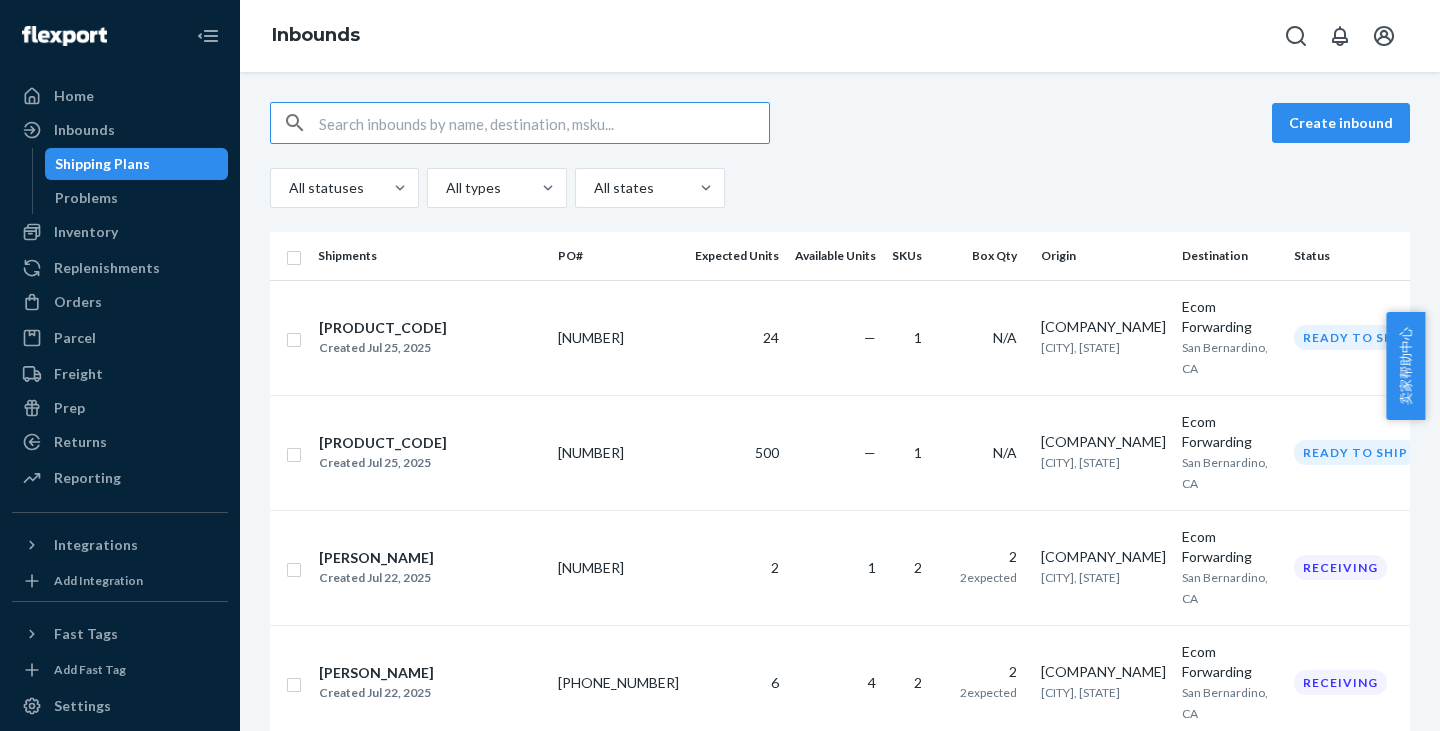 scroll, scrollTop: 200, scrollLeft: 0, axis: vertical 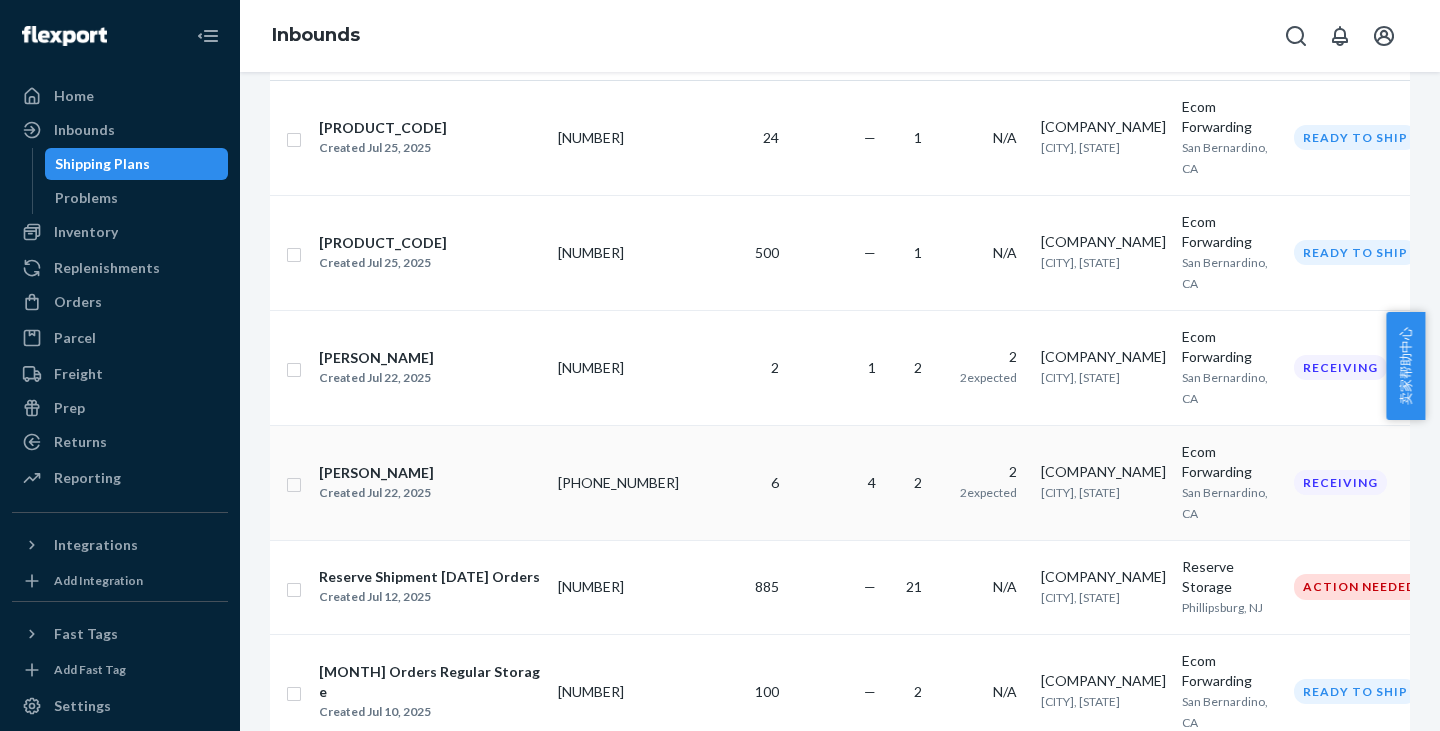 click on "Receiving" at bounding box center (1363, 482) 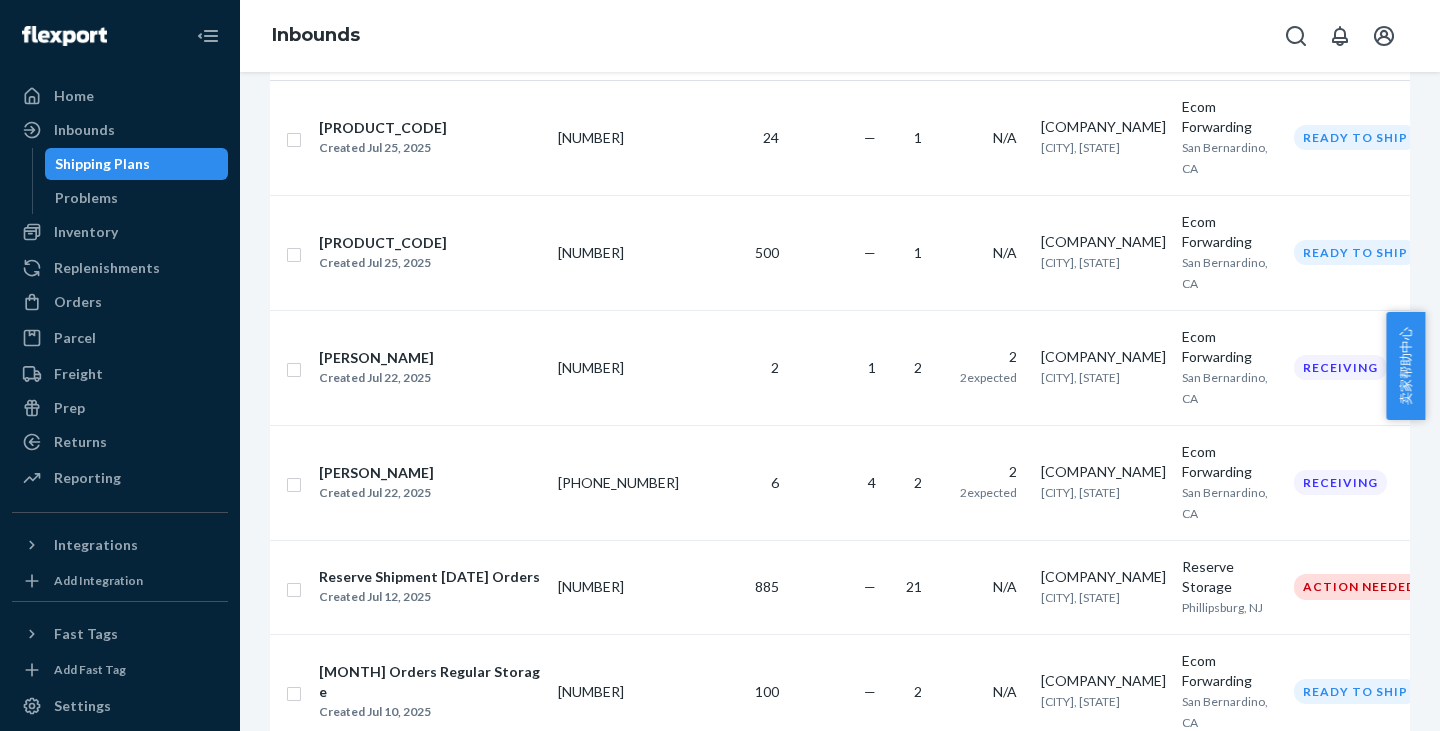 scroll, scrollTop: 0, scrollLeft: 0, axis: both 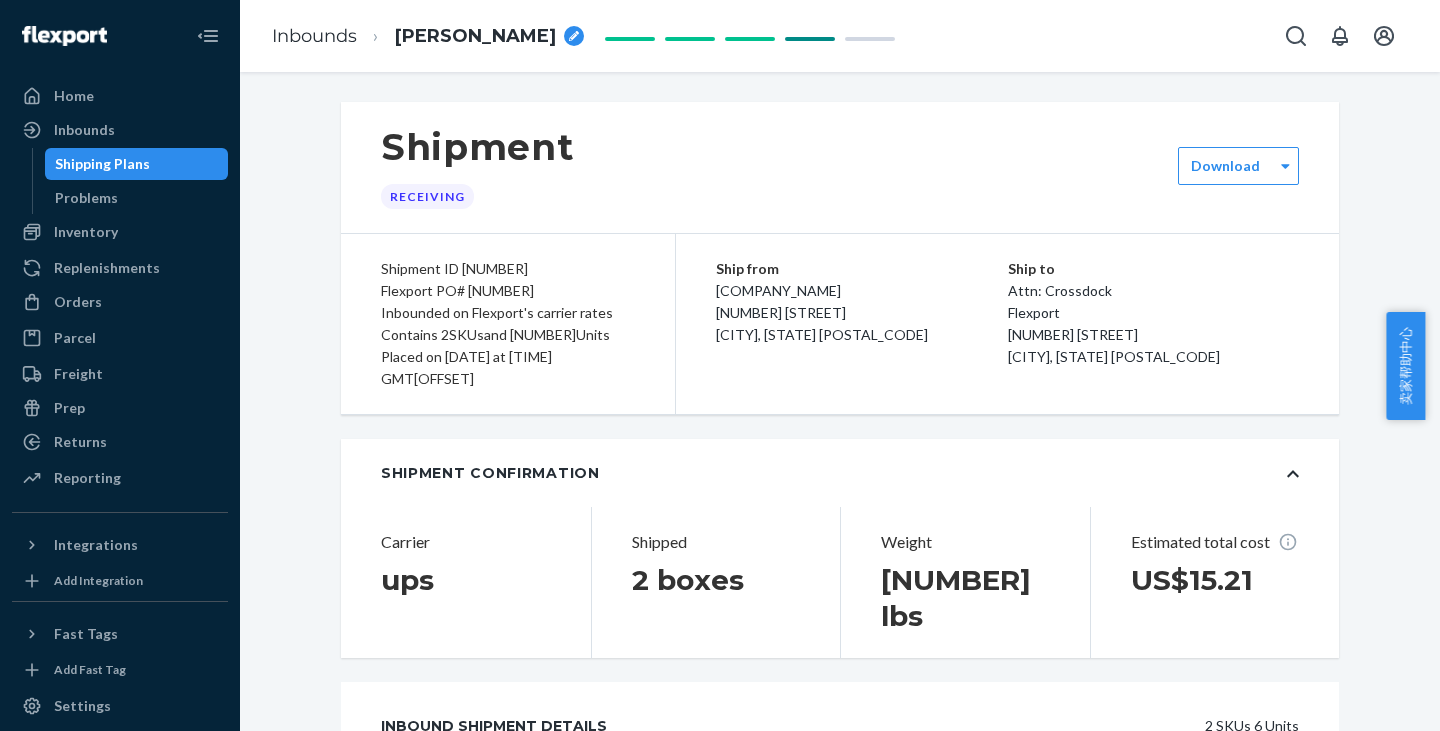 click on "Shipment ID [NUMBER] Flexport PO# [NUMBER] Inbounded on Flexport's carrier rates Contains [NUMBER]  SKUs  and [NUMBER]  Units Placed on [DATE] at [TIME] GMT[OFFSET] Ship from [COMPANY_NAME]
[NUMBER] [STREET]
[CITY], [STATE] Ship to Attn: Crossdock Flexport [NUMBER] [STREET]
[CITY], [STATE] Shipment Confirmation Carrier ups Shipped [NUMBER]   boxes Weight [NUMBER]   lbs Estimated total cost US$[NUMBER] Inbound Shipment Details [NUMBER]   SKUs   [NUMBER]   Units SKU Barcode Expected Received Discrepancy [PRODUCT_NAME] ([PRODUCT_CODE]) [PRODUCT_CODE] [NUMBER] [NUMBER] [NUMBER] DD2VBA44GXZ Add alternate barcode [NUMBER] [NUMBER] — [PRODUCT_NAME] ([PRODUCT_CODE]) [PRODUCT_CODE] [NUMBER] [NUMBER] [NUMBER] D8L3K69TR9H Add alternate barcode [NUMBER] [NUMBER] — Box [NUMBER] of [NUMBER] Shipped via ups   [NUMBER] [NUMBER]   SKUs   [NUMBER]   Units Preparing In [CITY] [DATE] - [TIME] GMT[OFFSET] Shipping To [CITY] Forwarding To Fulfillment Center [DATE] - [TIME] GMT[OFFSET] Arrived [DATE]" at bounding box center [840, 1076] 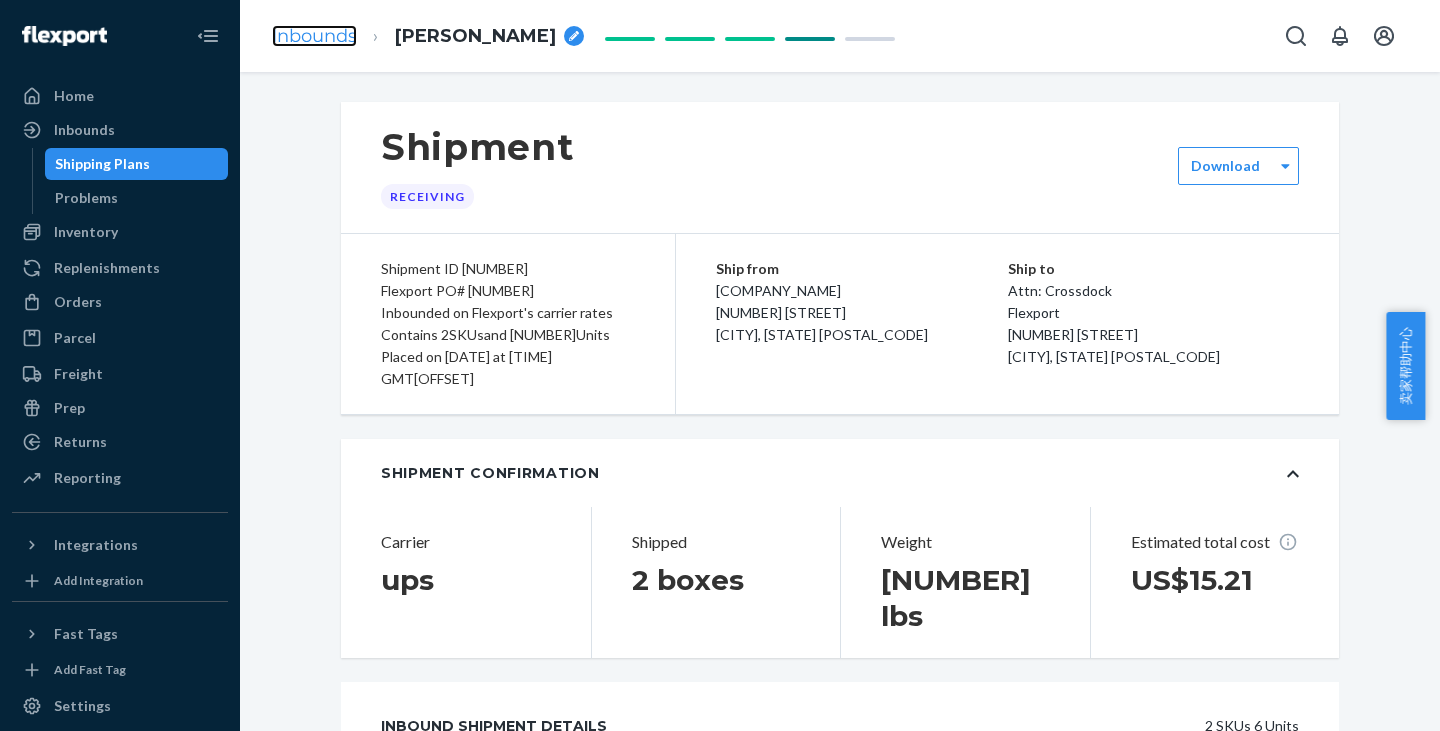 click on "Inbounds" at bounding box center (314, 36) 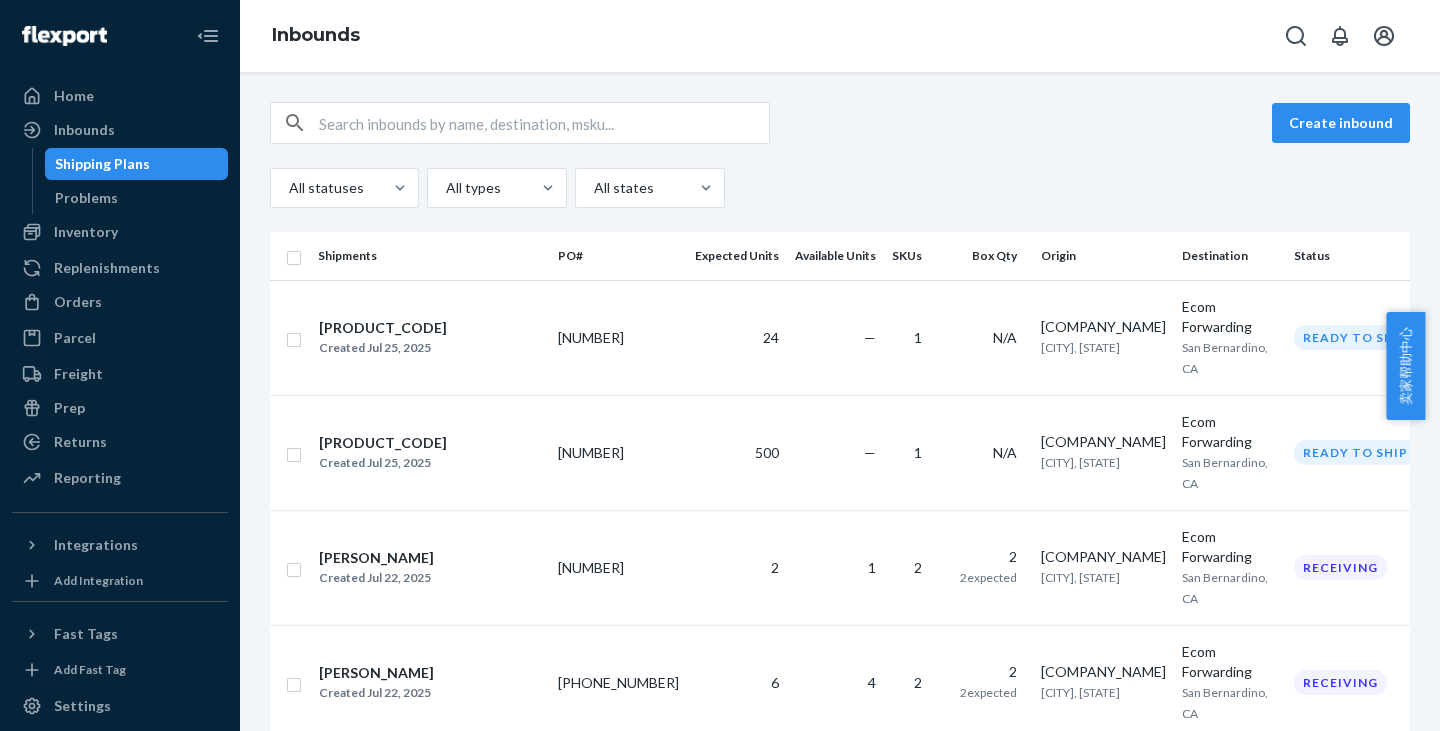 click on "Create inbound All statuses All types All states Shipments PO# Expected Units Available Units SKUs Box Qty Origin Destination Status [PRODUCT_NAME] Shipment [PRODUCT_CODE] Created [DATE] [NUMBER] [NUMBER] — [NUMBER] N/A [COMPANY_NAME] [CITY], [STATE] [PRODUCT_NAME] [CITY], [STATE] Ready to ship [PRODUCT_NAME] Created [DATE] [NUMBER] [NUMBER] — [NUMBER] N/A [COMPANY_NAME] [CITY], [STATE] [PRODUCT_NAME] [CITY], [STATE] Ready to ship [PRODUCT_NAME] Created [DATE] [NUMBER] [NUMBER] [NUMBER] [NUMBER] [NUMBER] expected [COMPANY_NAME] [CITY], [STATE] [PRODUCT_NAME] [CITY], [STATE] Receiving [PRODUCT_NAME] Created [DATE] [NUMBER] [NUMBER] [NUMBER] [NUMBER] [NUMBER] expected [COMPANY_NAME] [CITY], [STATE] [PRODUCT_NAME] [CITY], [STATE] Receiving [PRODUCT_NAME] [DATE] Orders Created [DATE] [NUMBER] — [NUMBER] N/A [COMPANY_NAME] [CITY], [STATE] [PRODUCT_NAME] [CITY], [STATE] Action Needed [DATE] Orders Regular Storage Created [DATE] [NUMBER] — [NUMBER] N/A [COMPANY_NAME] [CITY], [STATE] [PRODUCT_NAME] [CITY], [STATE] Regular Storage" at bounding box center [840, 1592] 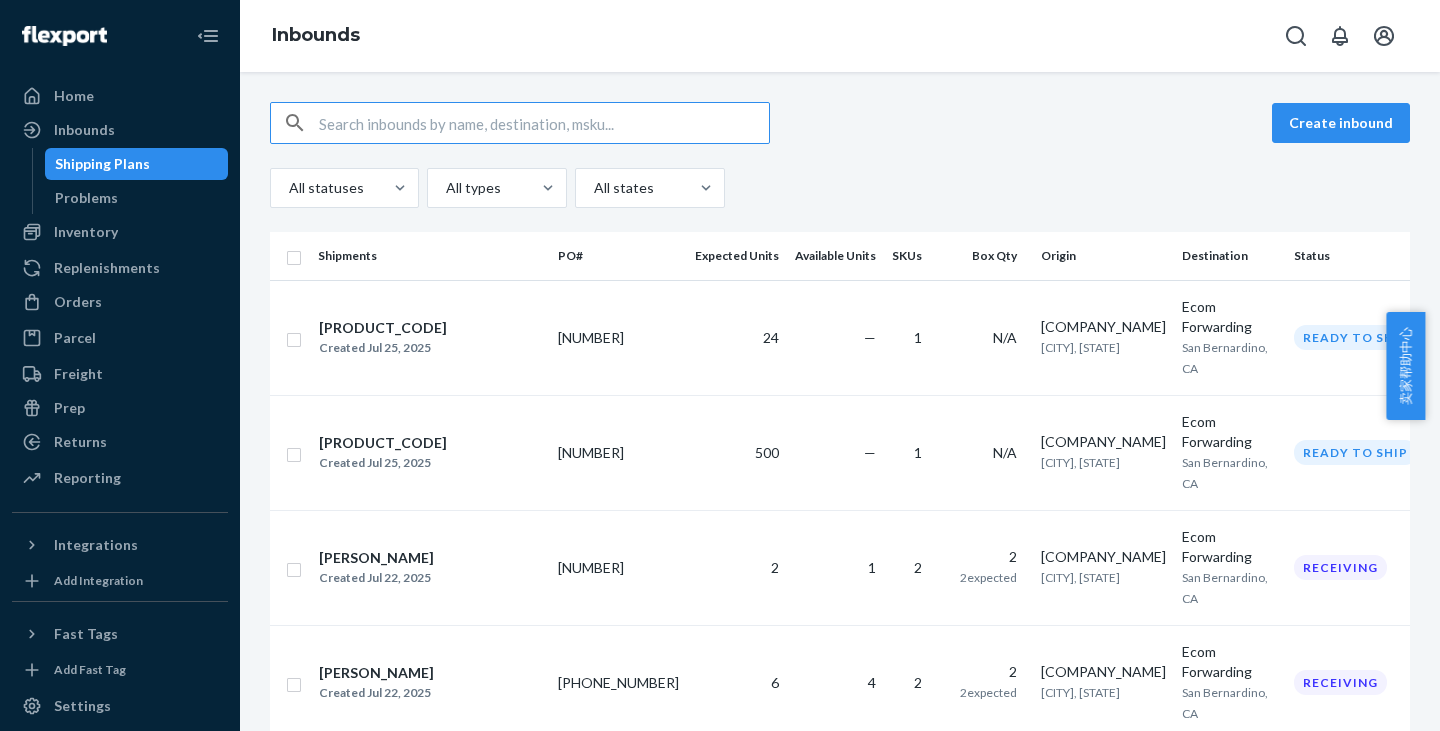 click at bounding box center [544, 123] 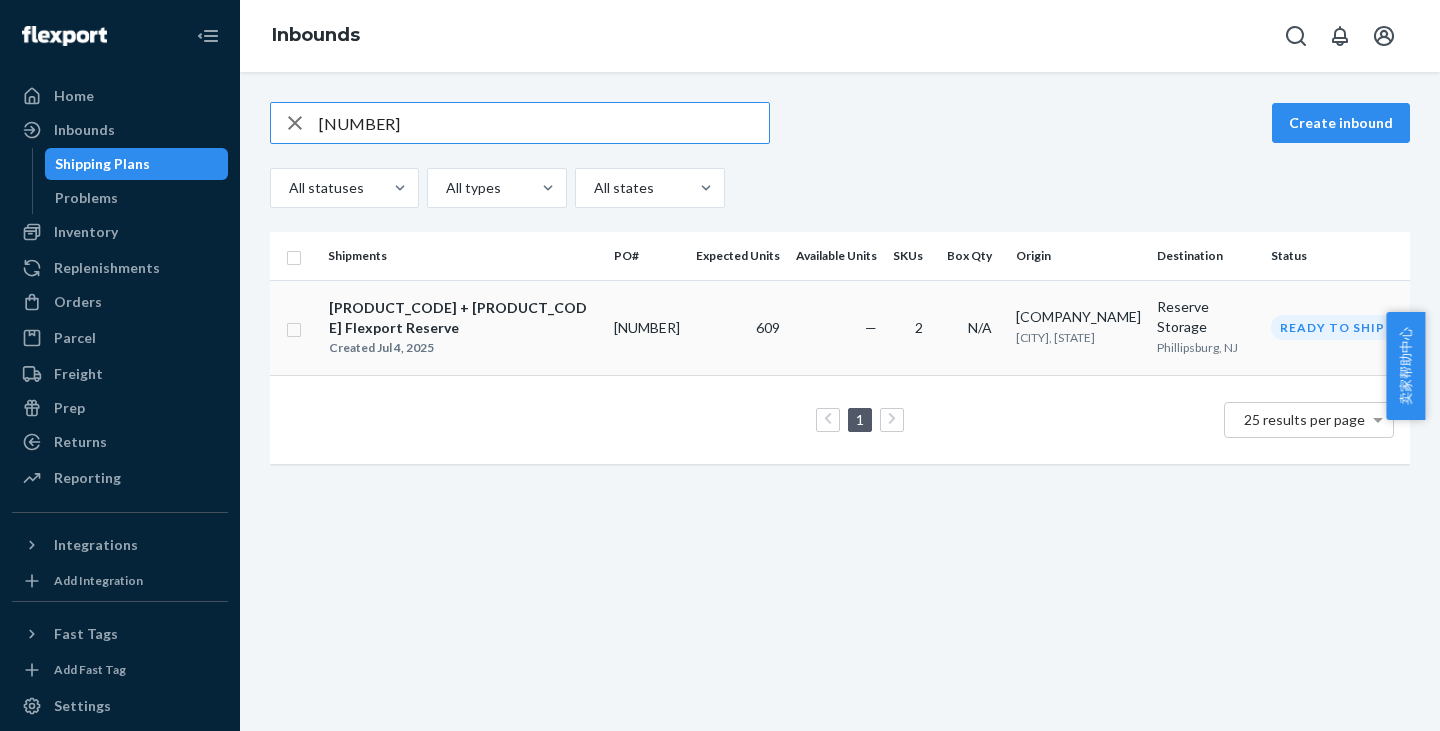 type on "[NUMBER]" 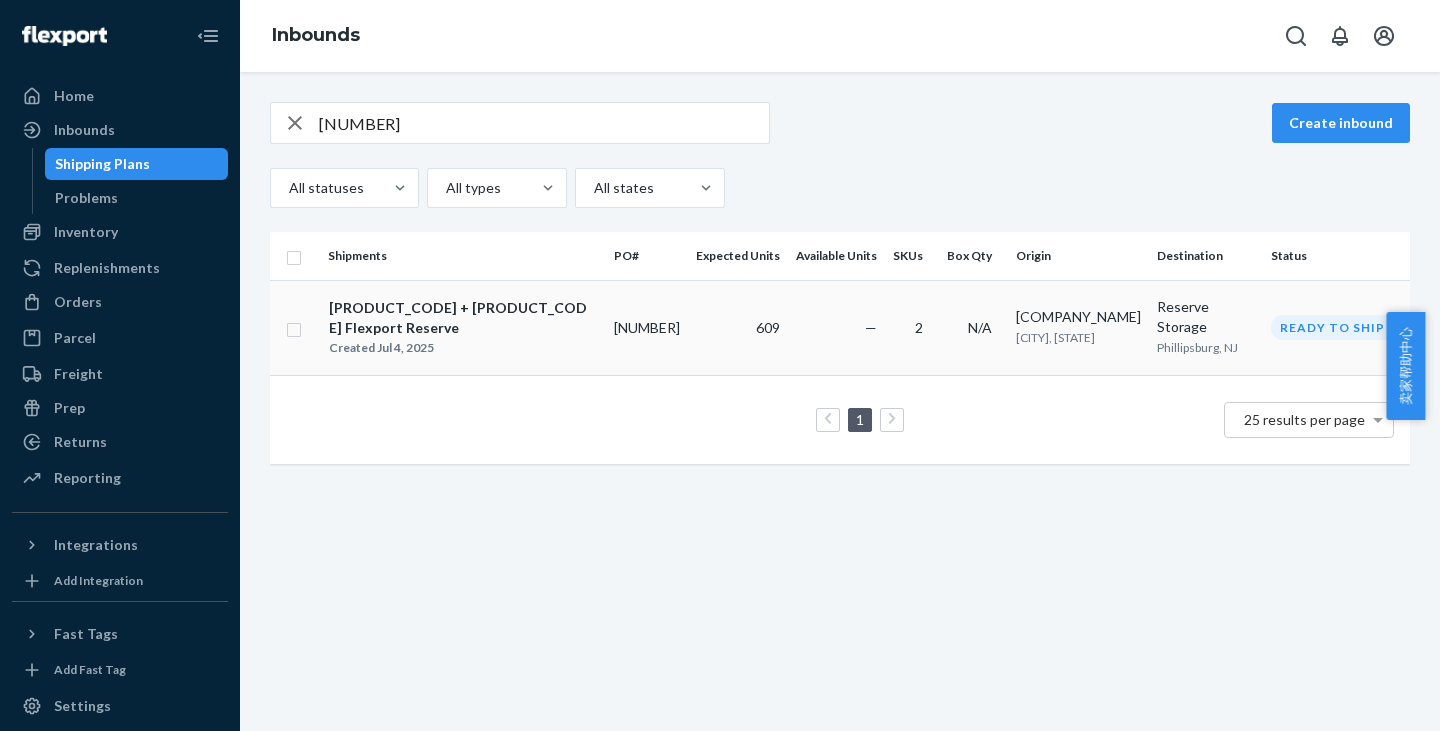 click on "Phillipsburg, NJ" at bounding box center (1197, 347) 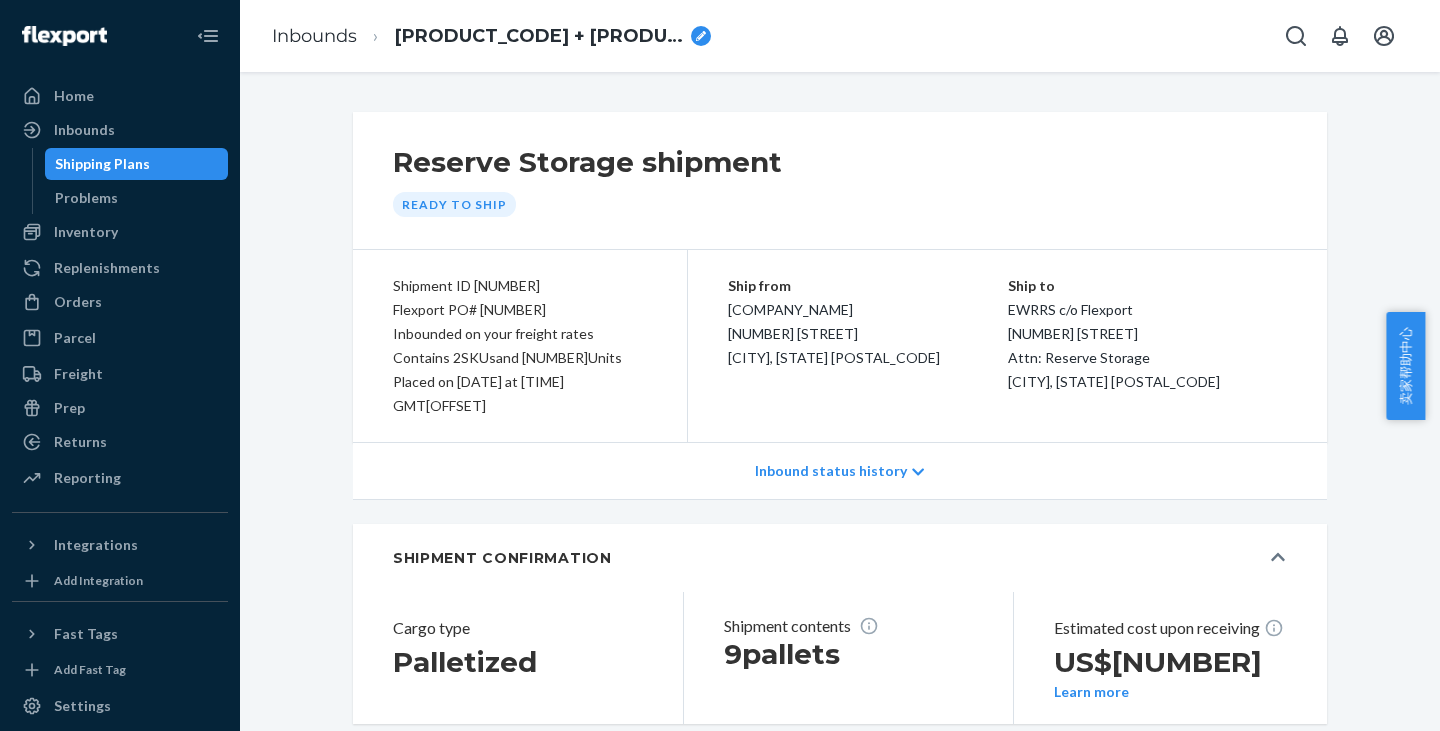 click on "Reserve Storage shipment Ready to ship Shipment ID [NUMBER] Flexport PO# [NUMBER] Inbounded on your freight rates Contains [NUMBER]  SKUs  and [NUMBER]  Units Placed on [DATE] at [TIME] GMT[OFFSET] Ship from [COMPANY_NAME]
[NUMBER] [STREET]
[CITY], [STATE] Ship to [COMPANY_NAME] [NUMBER] [STREET]
Attn: Reserve Storage
[CITY], [STATE] [POSTAL_CODE] Inbound status history SHIPMENT CONFIRMATION Cargo type Palletized Shipment contents [NUMBER]  pallets Estimated cost upon receiving US$[NUMBER] Learn more Shipment Instructions [NUMBER] Download pallet labels Pallet labels Please print pallet labels here and affix to each pallet. Failure to do so will result in an inbound penalty fee. Print size Select pallet labels Instruction language English (US) Download pallet labels [NUMBER] Review packing instructions Case packs must have product information or a scannable barcode on the outside of the case. Four-way pallets must be used. Pallets must be in good condition. Each pallet must weigh less than [NUMBER]lbs. [NUMBER] Send and track your shipment Ship Date [NUMBER]" at bounding box center [840, 1479] 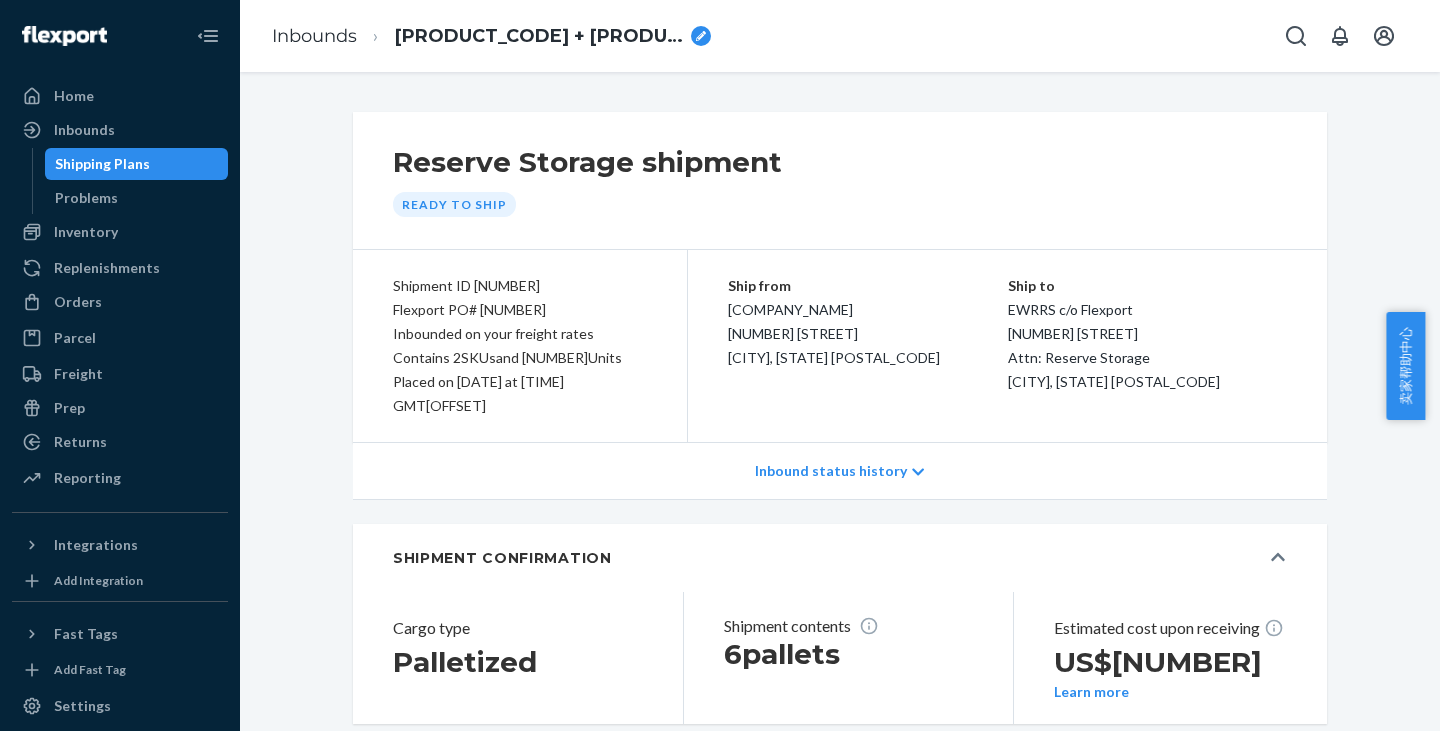 type on "[PRODUCT_CODE]" 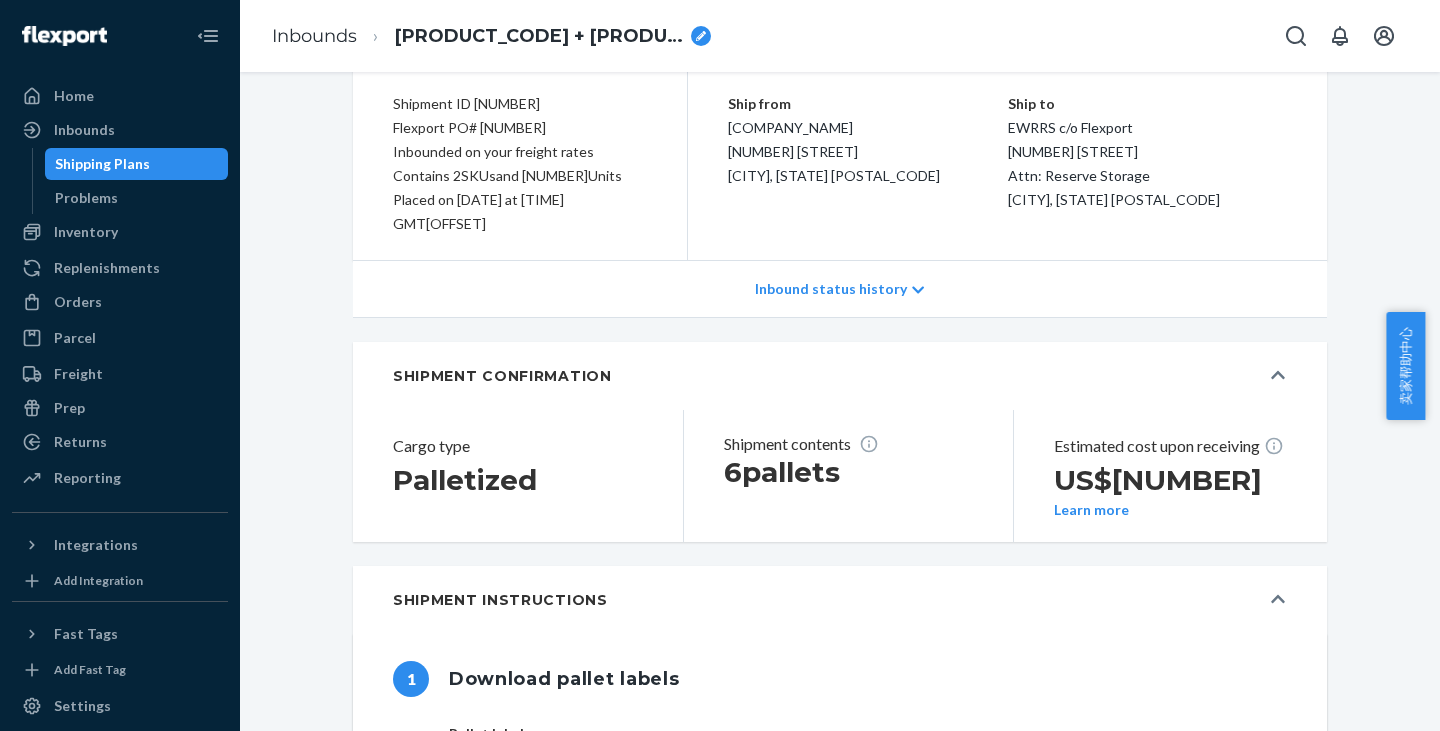 scroll, scrollTop: 0, scrollLeft: 0, axis: both 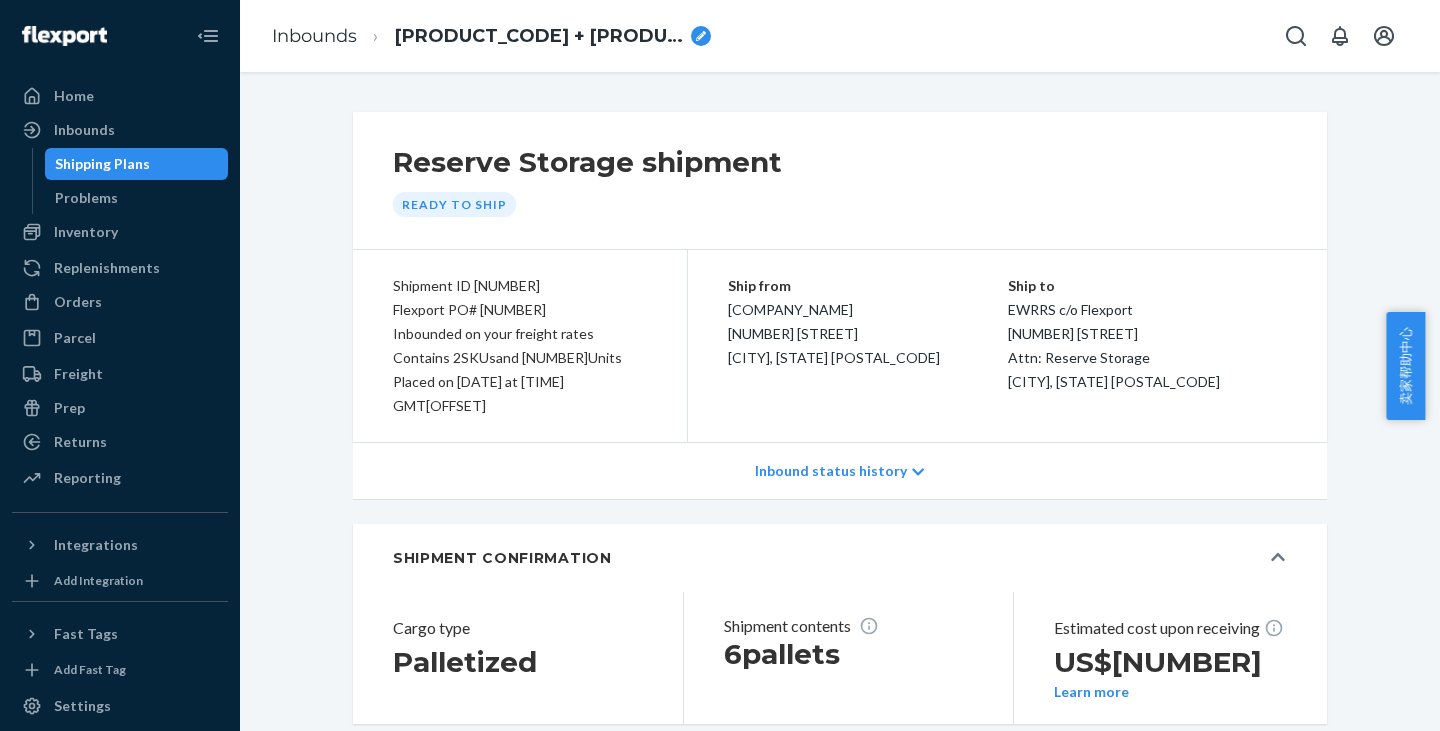 click on "Inbound status history" at bounding box center [840, 471] 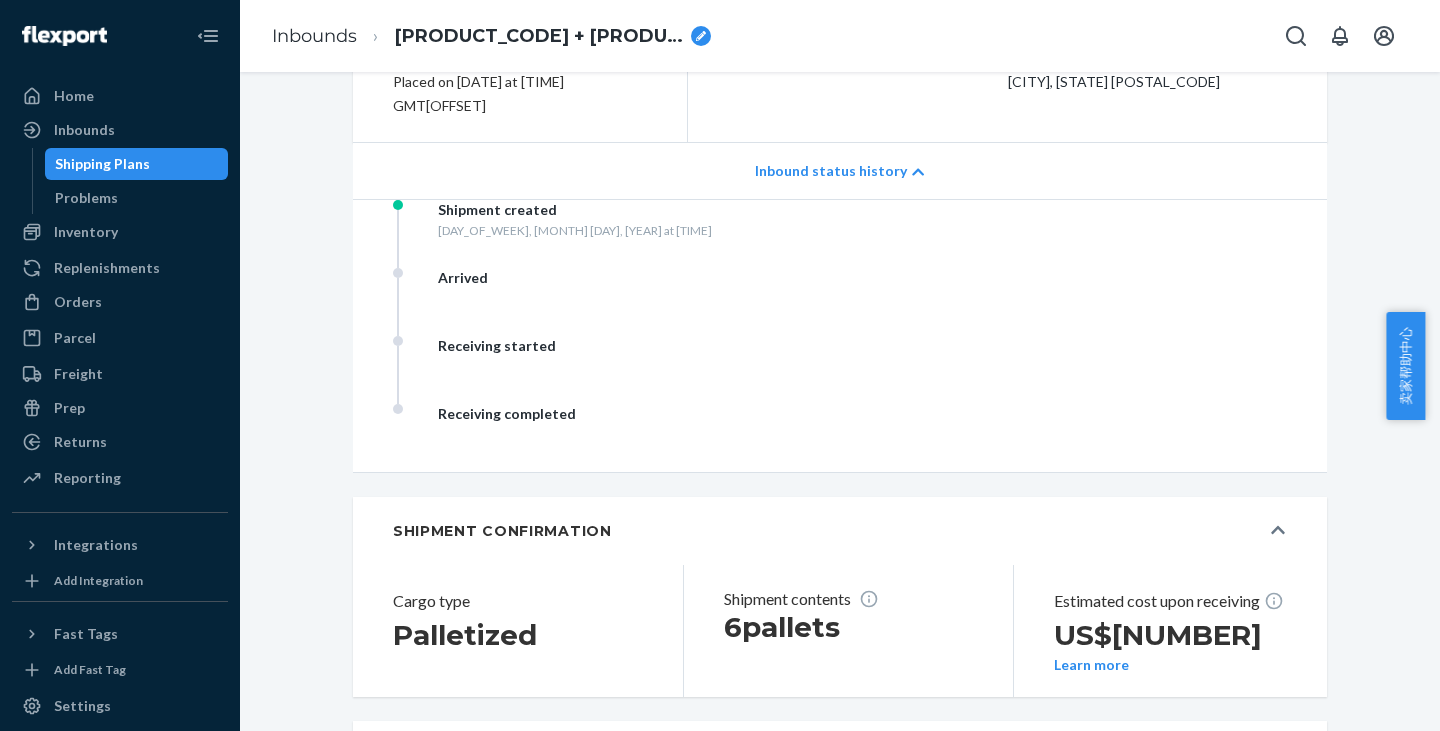 scroll, scrollTop: 0, scrollLeft: 0, axis: both 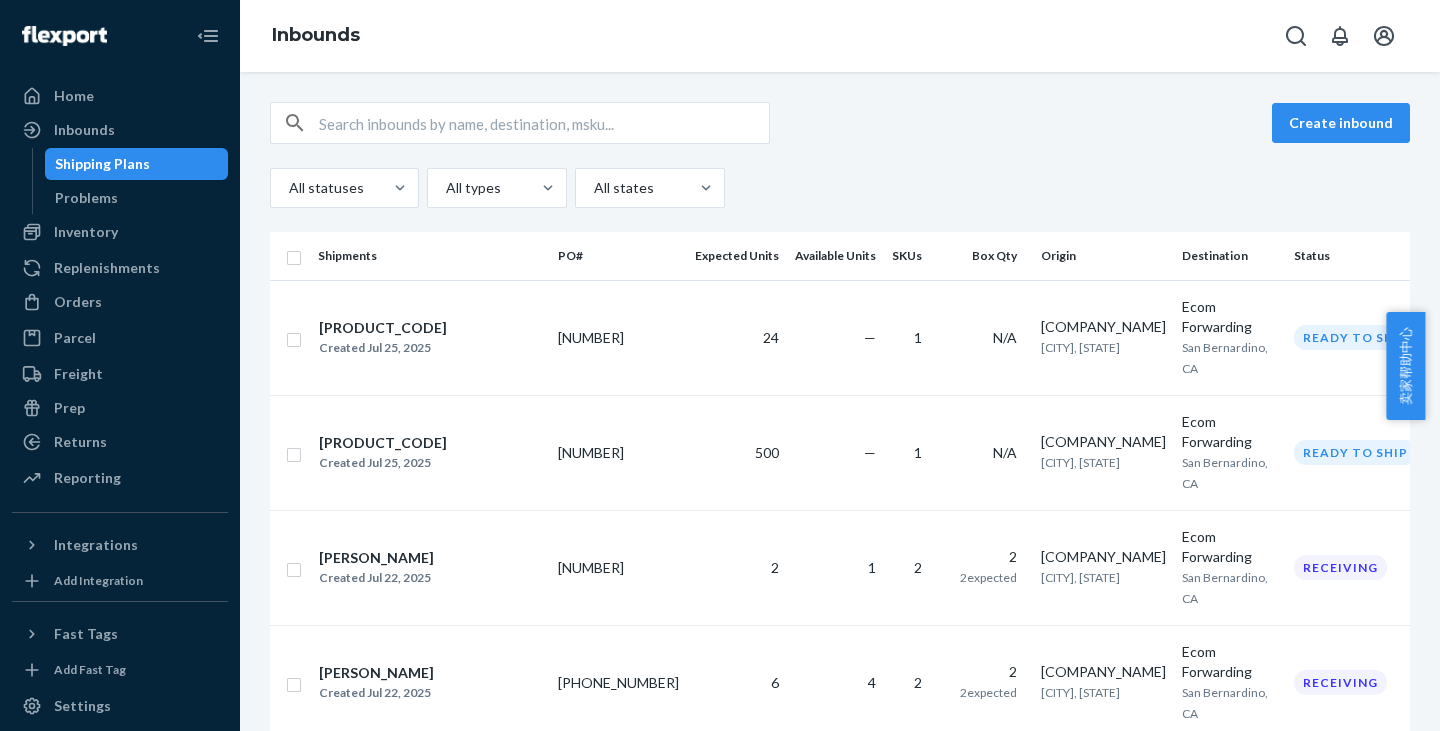 click on "All statuses All types All states" at bounding box center [840, 188] 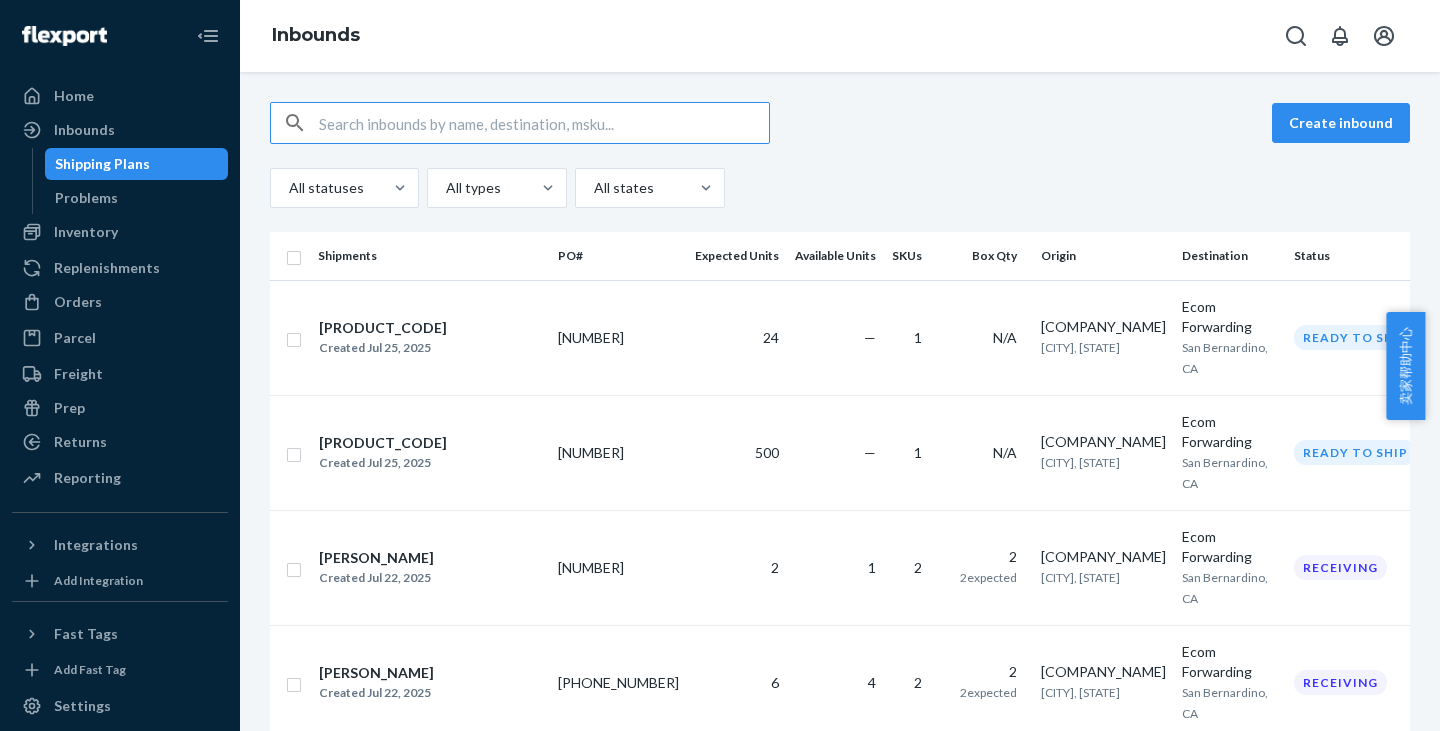 click at bounding box center (544, 123) 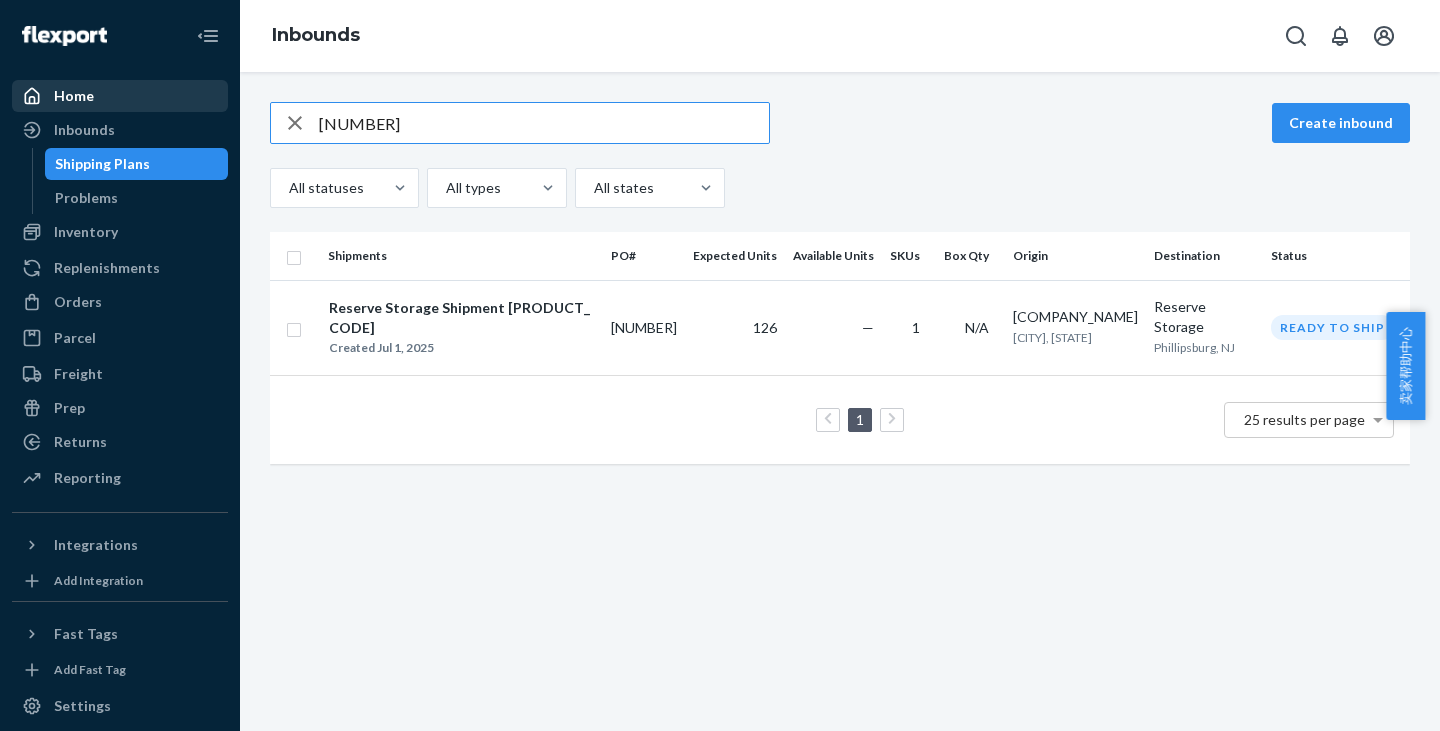 drag, startPoint x: 432, startPoint y: 122, endPoint x: 106, endPoint y: 95, distance: 327.11618 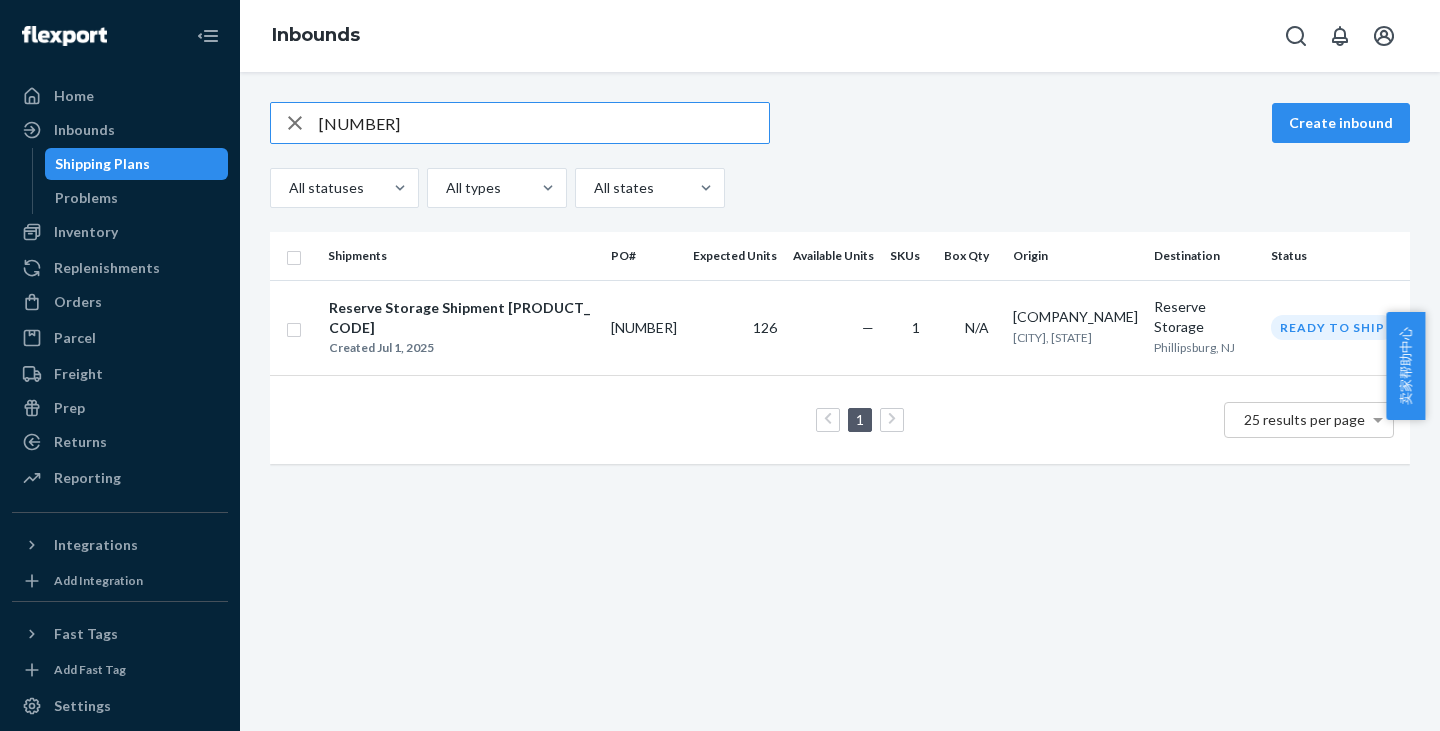 paste on "[NUMBER]" 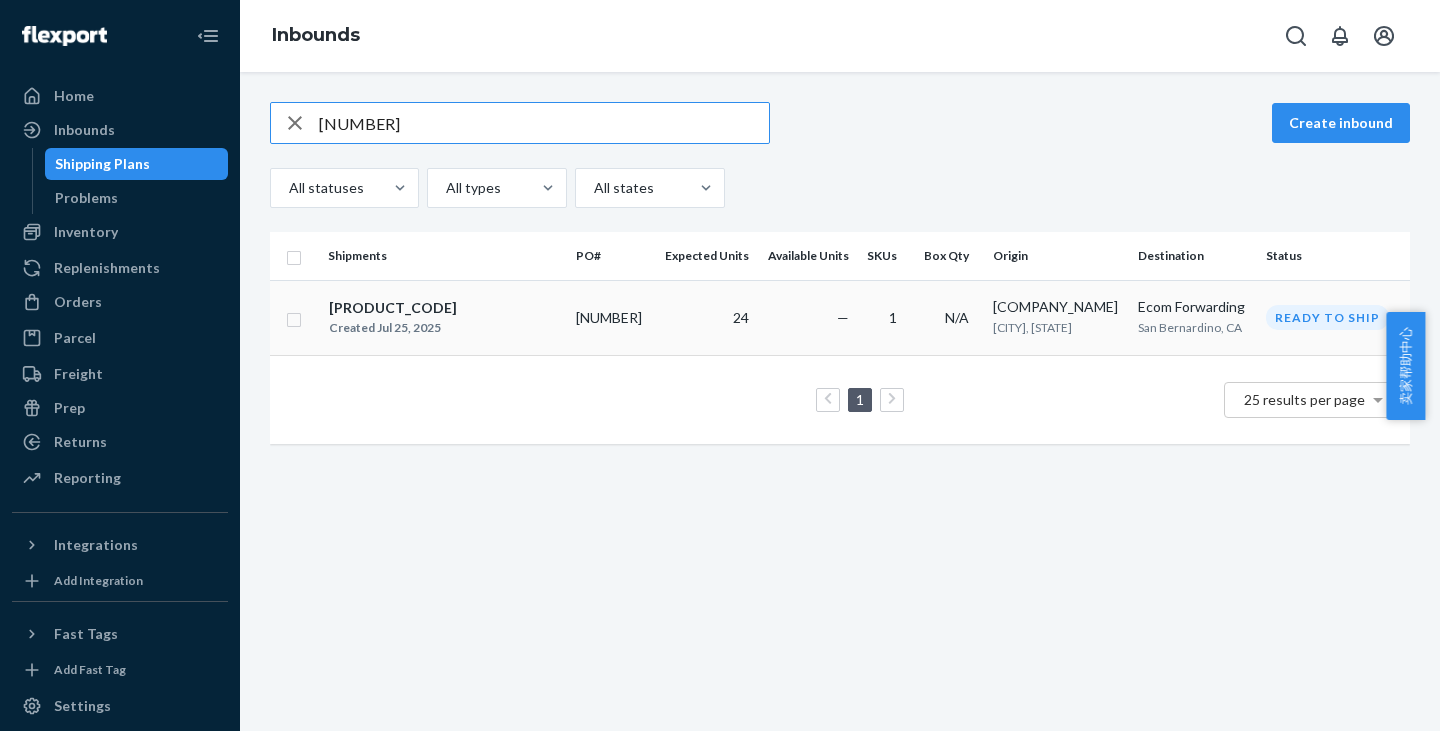 type on "[NUMBER]" 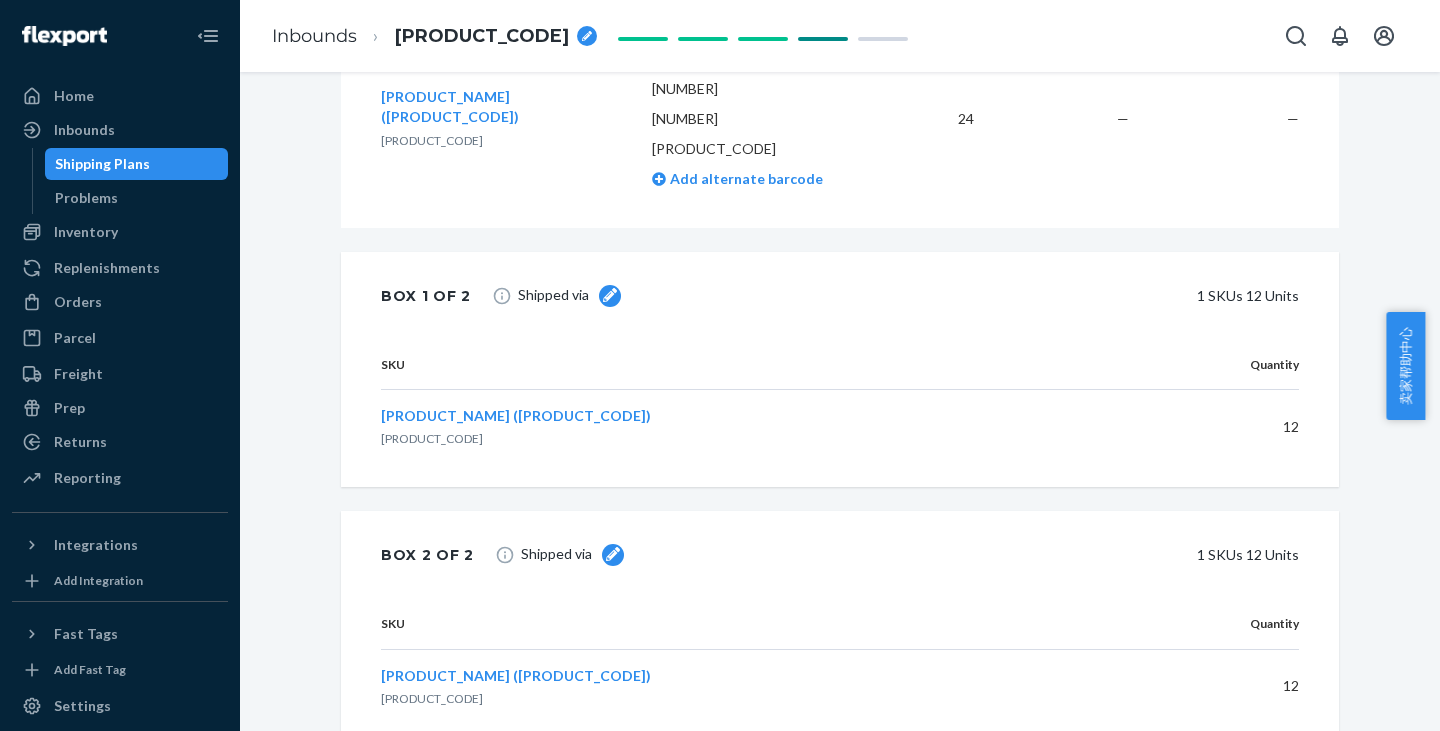 scroll, scrollTop: 828, scrollLeft: 0, axis: vertical 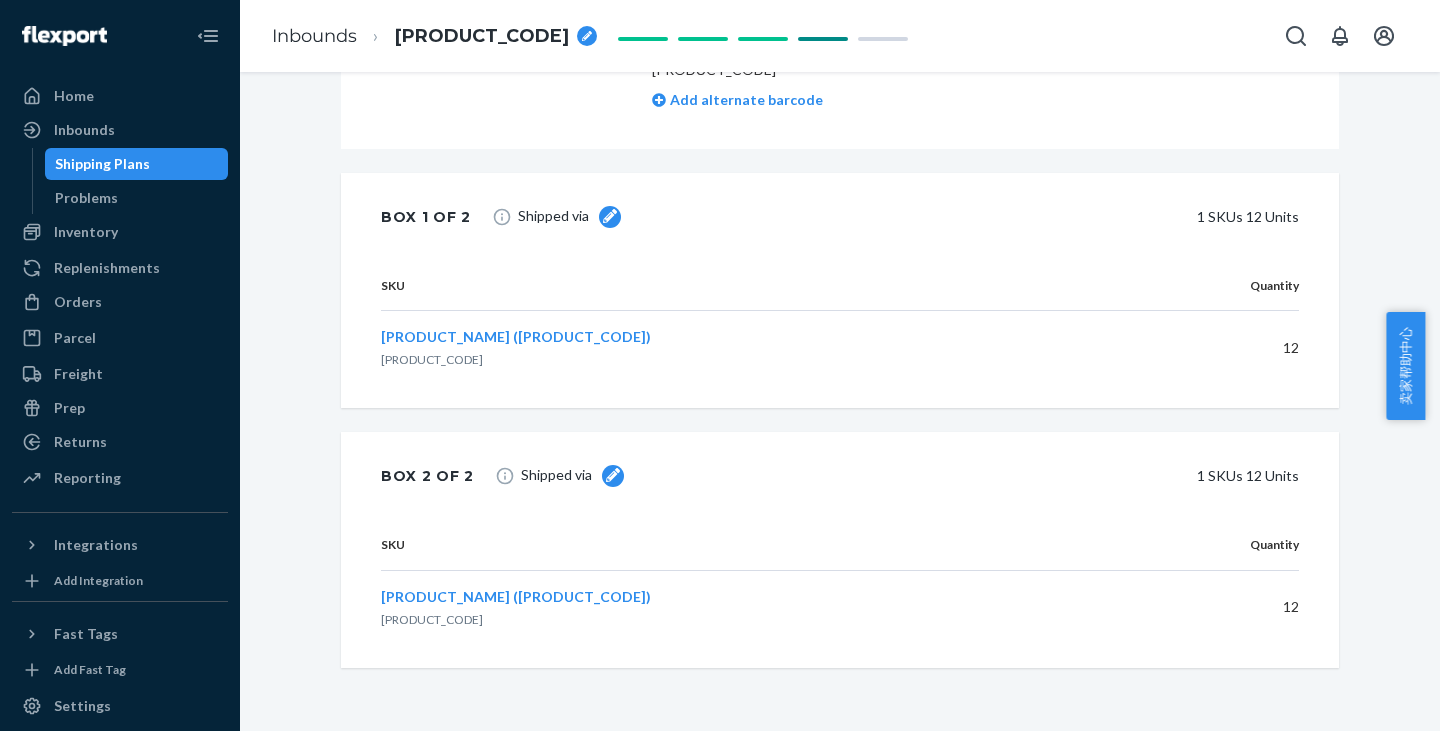 click 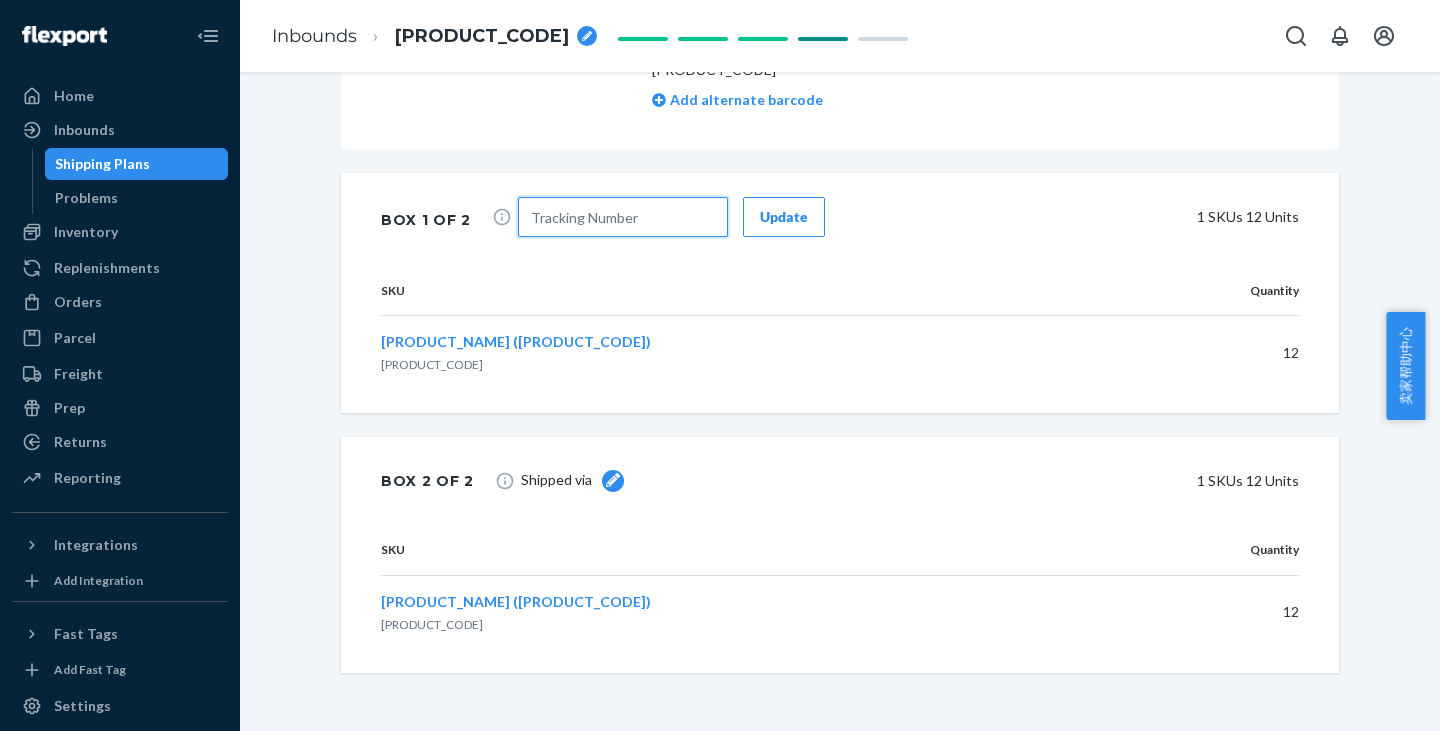 click at bounding box center [623, 217] 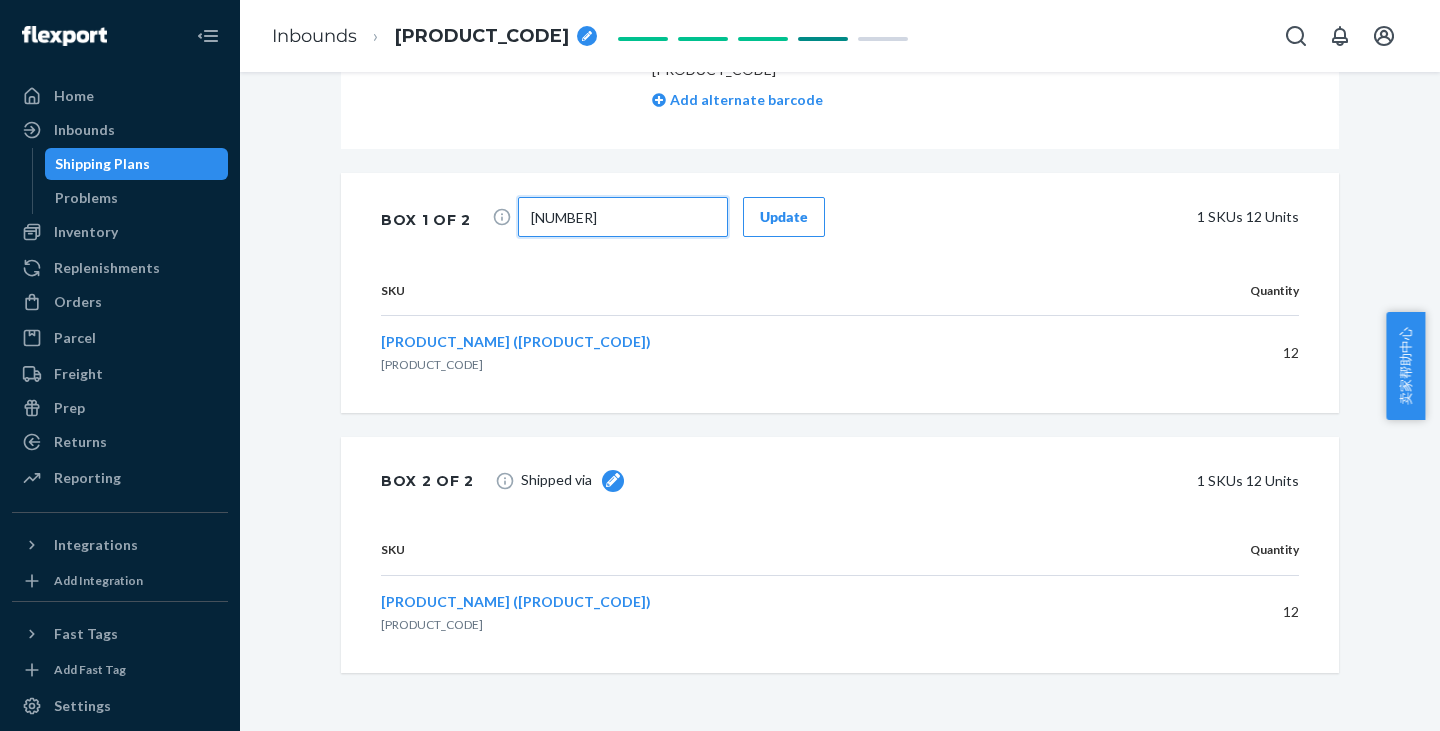 type on "[NUMBER]" 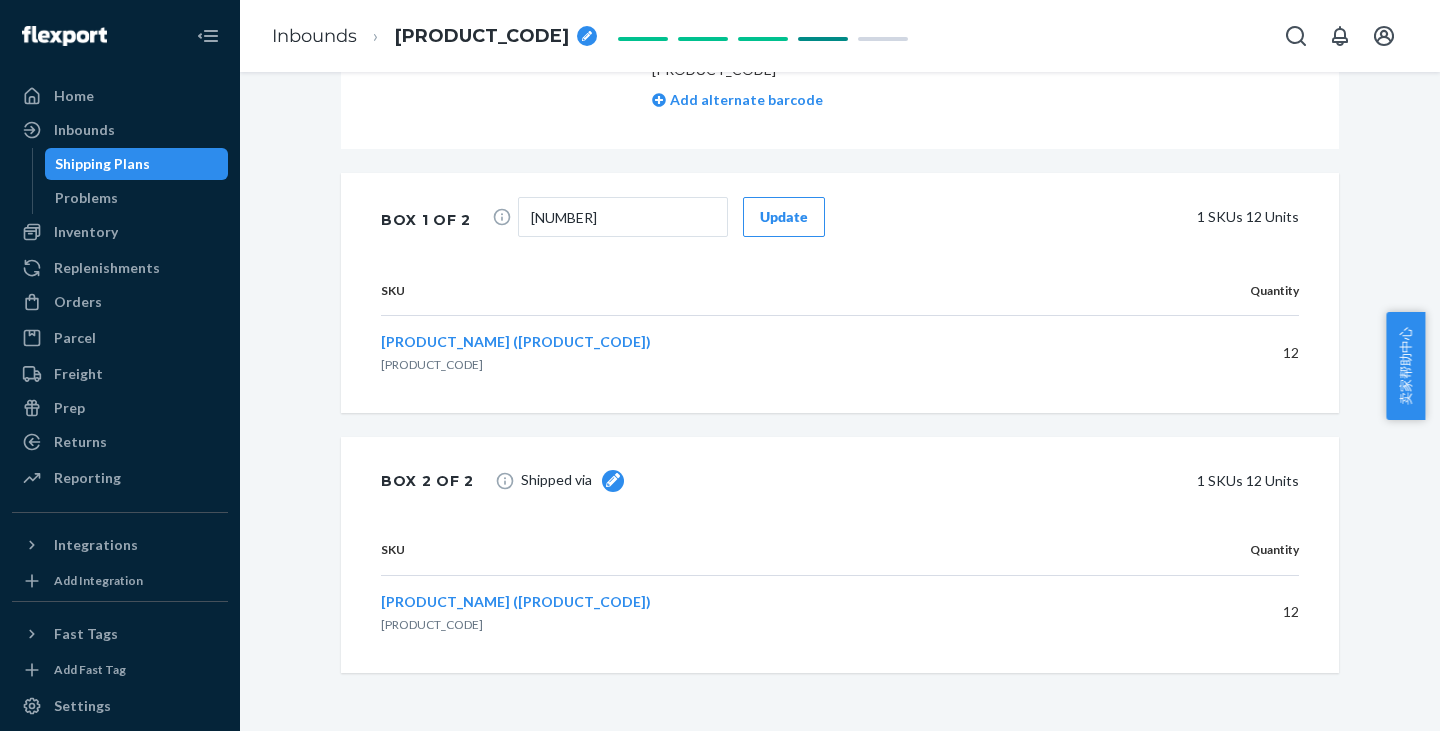 click at bounding box center (613, 481) 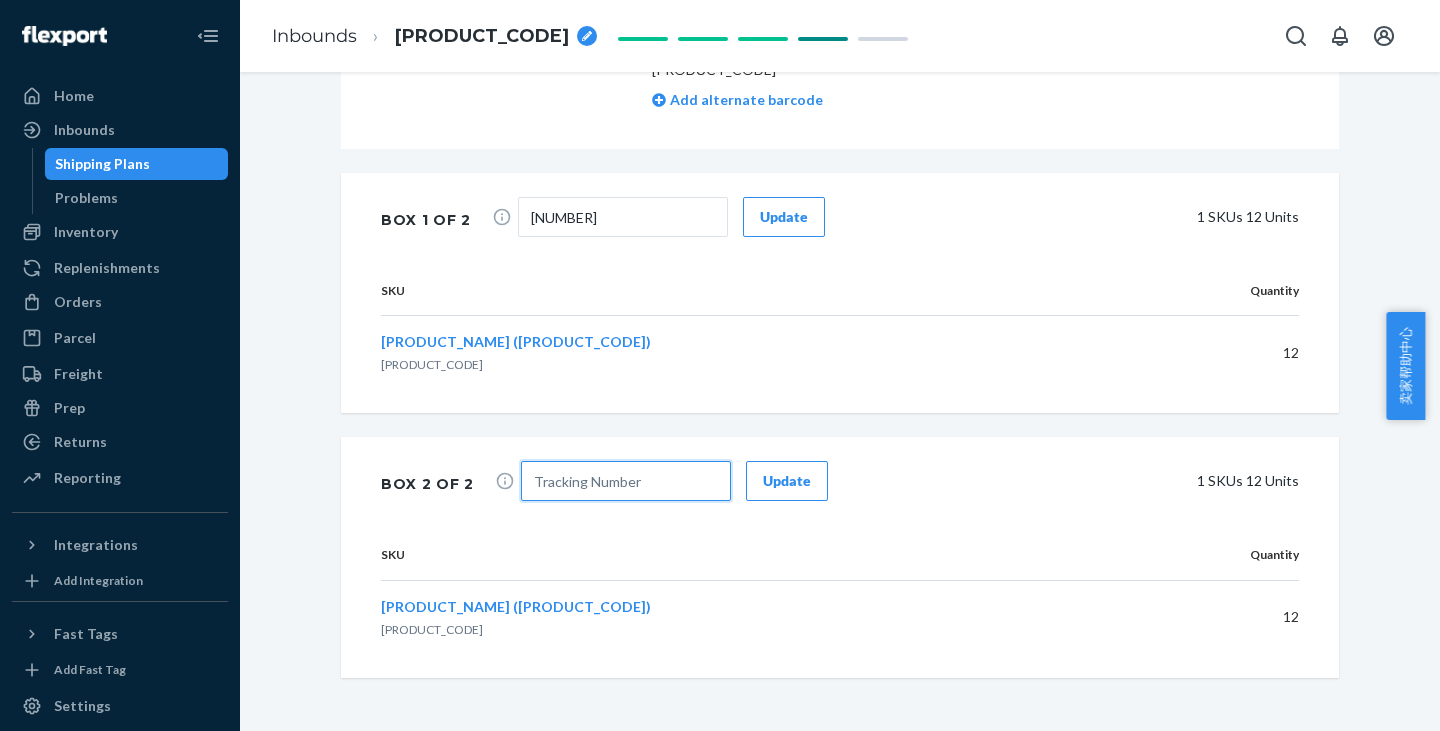 click at bounding box center (626, 481) 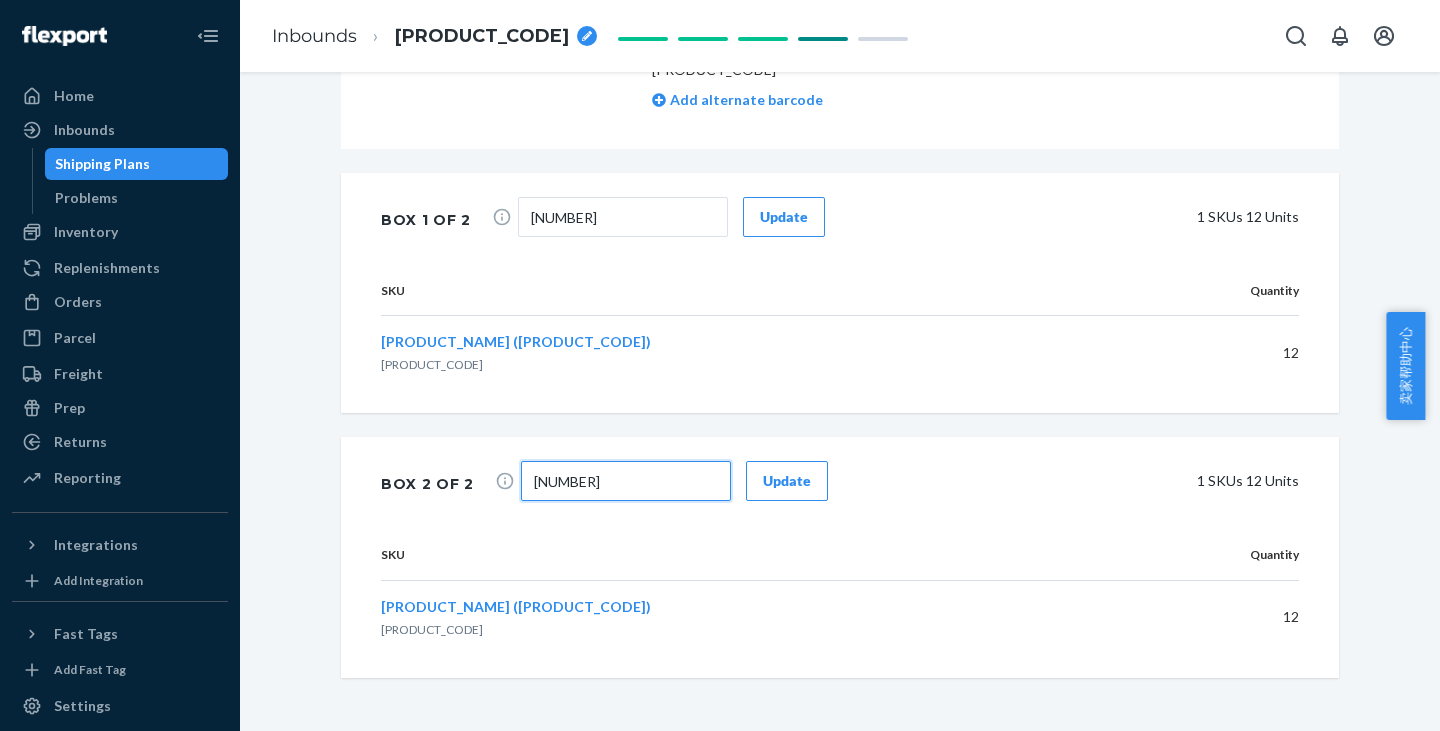type on "[NUMBER]" 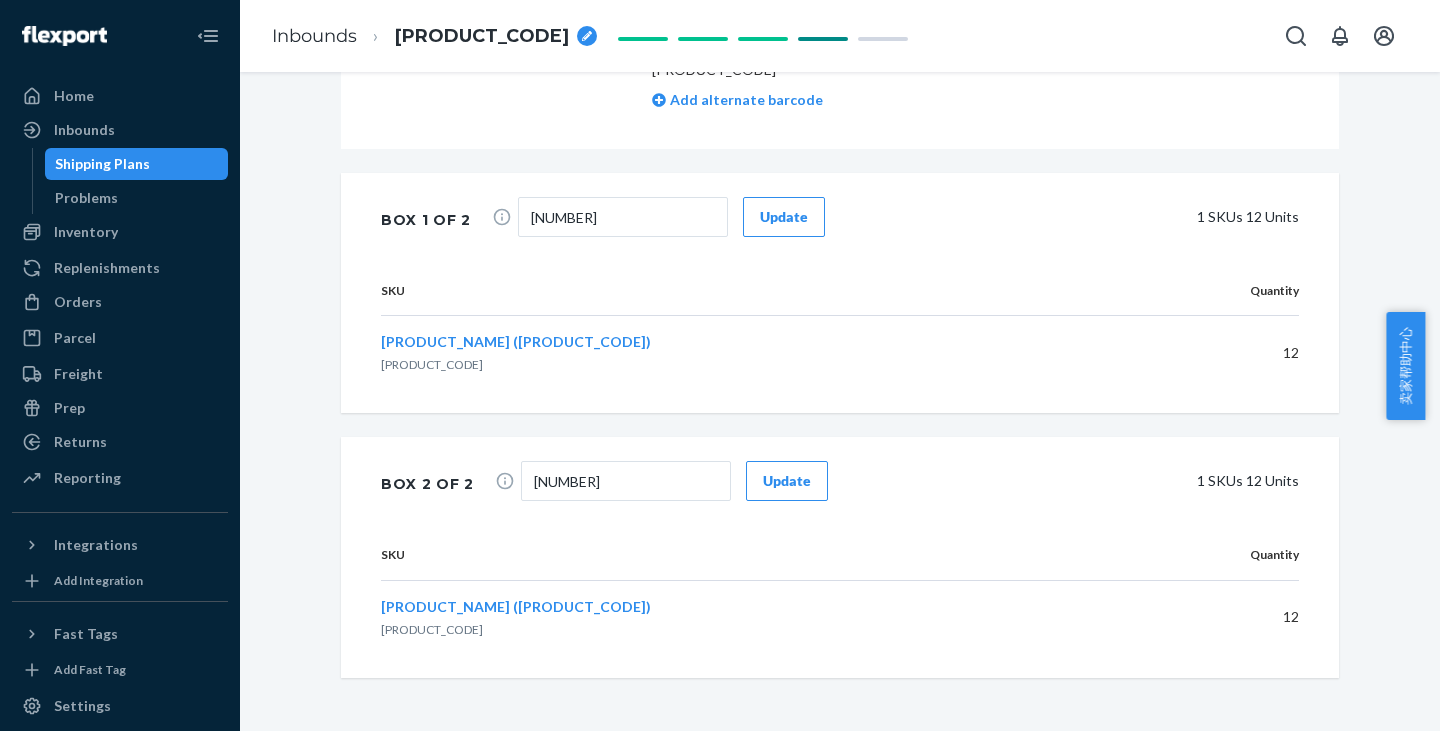 click on "Update" at bounding box center [787, 481] 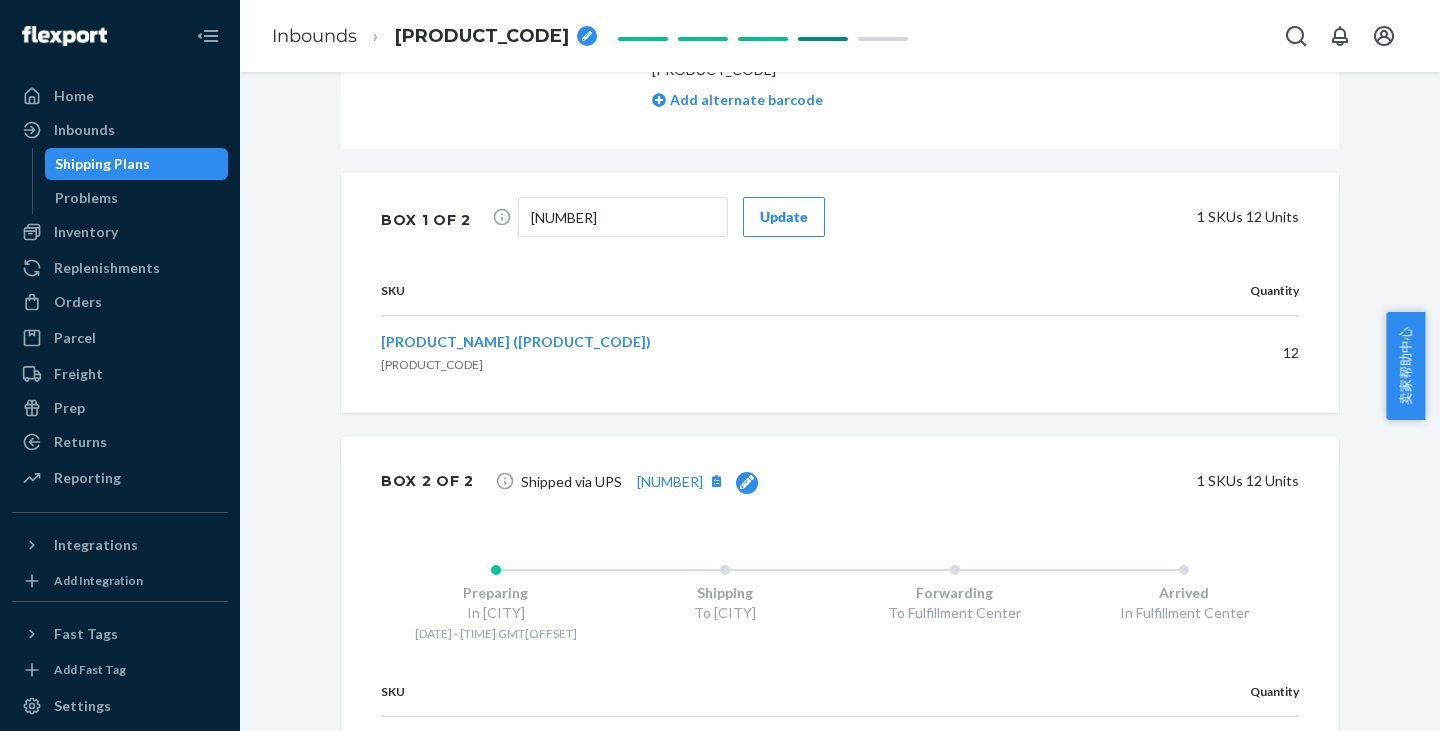 click on "Update" at bounding box center (784, 217) 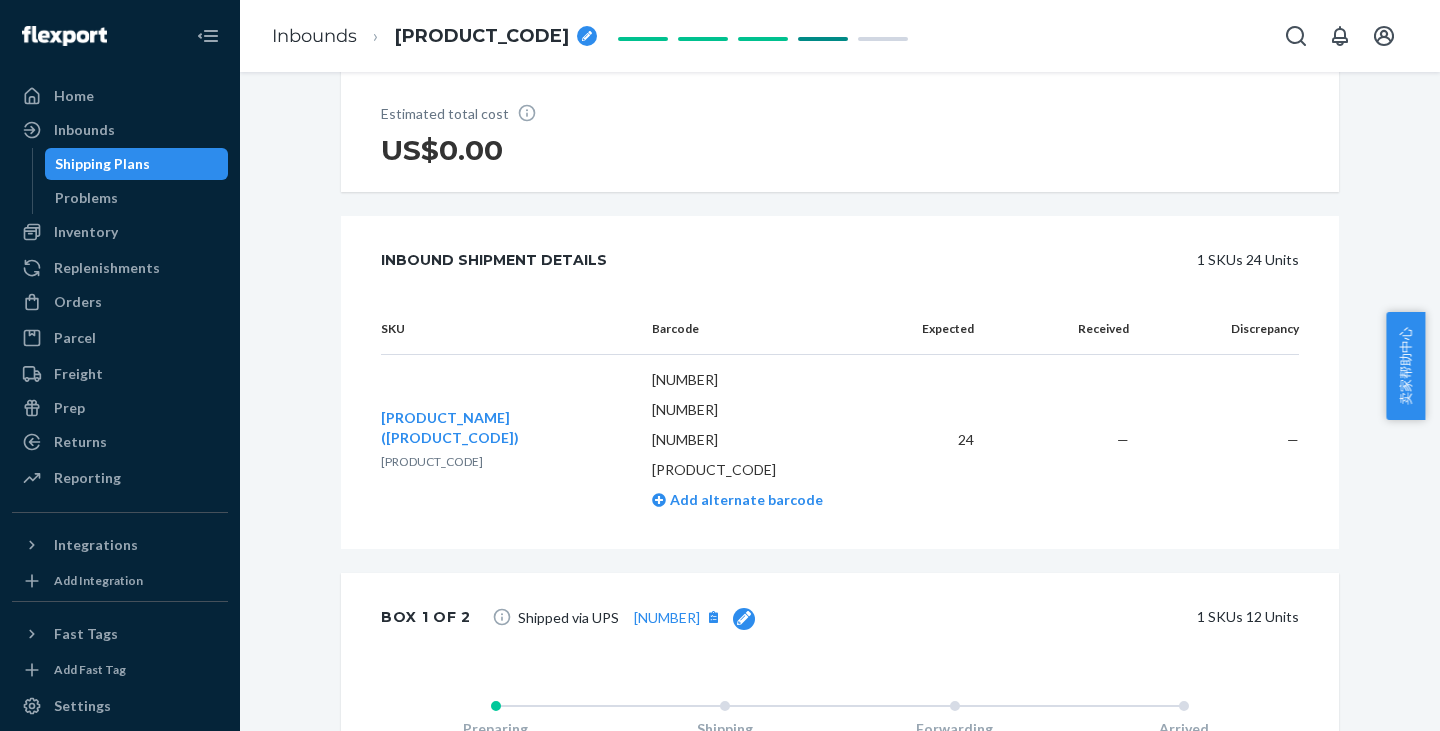 scroll, scrollTop: 0, scrollLeft: 0, axis: both 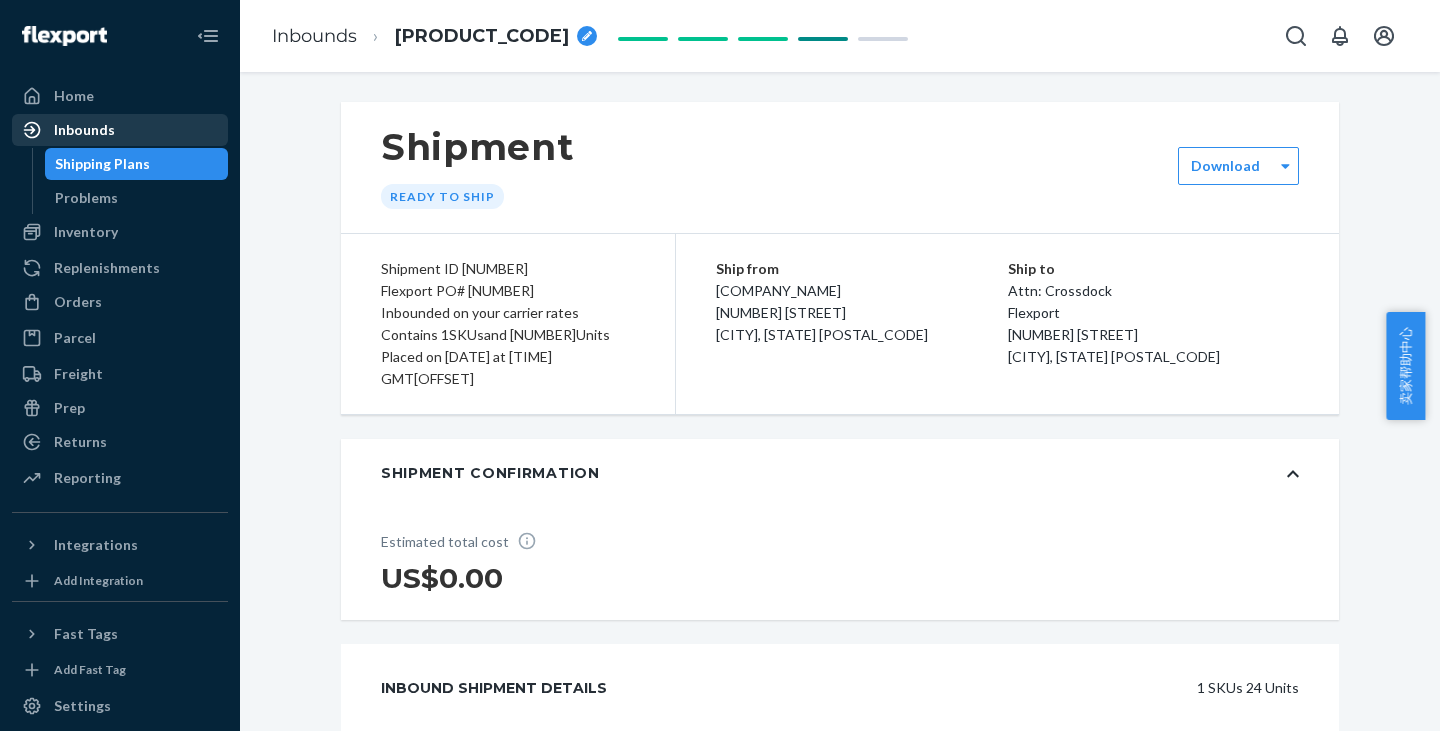 click on "Inbounds" at bounding box center (84, 130) 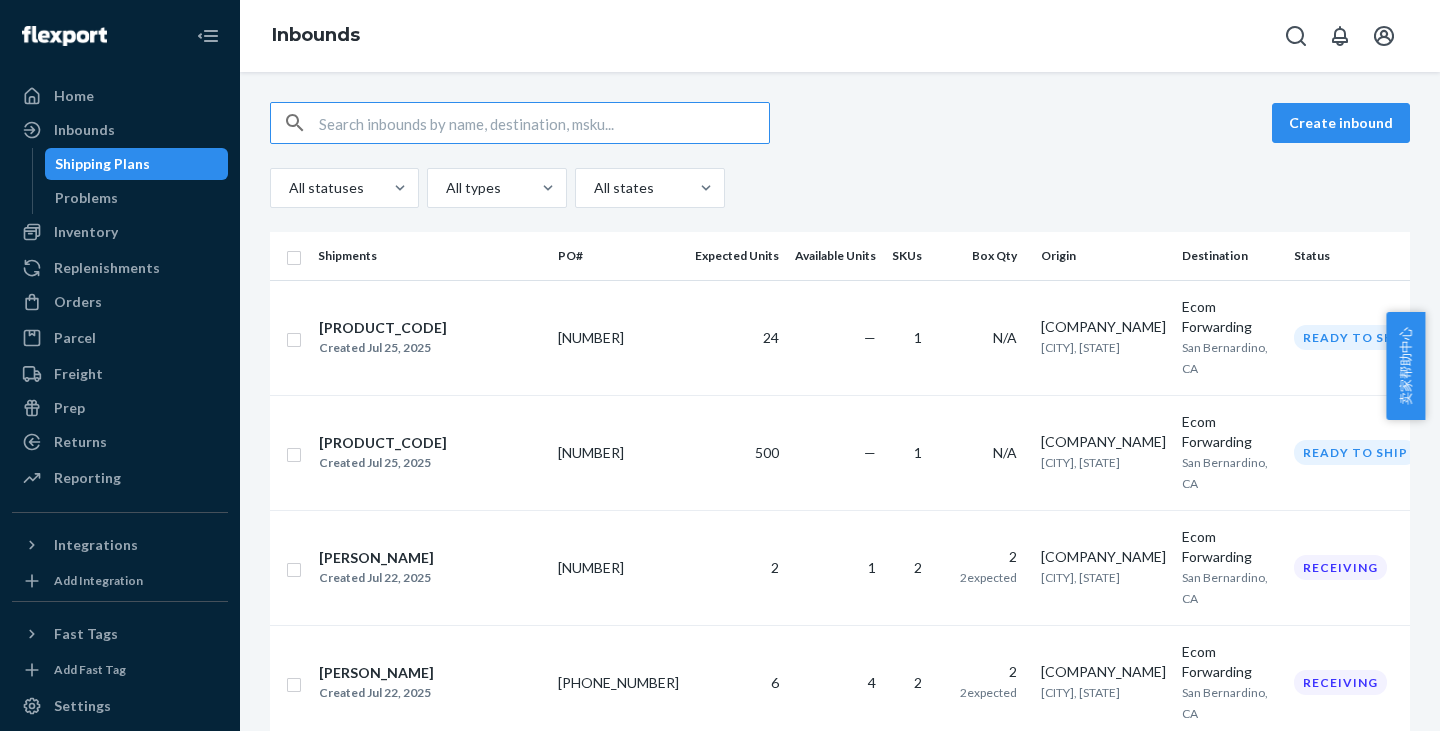 click at bounding box center [544, 123] 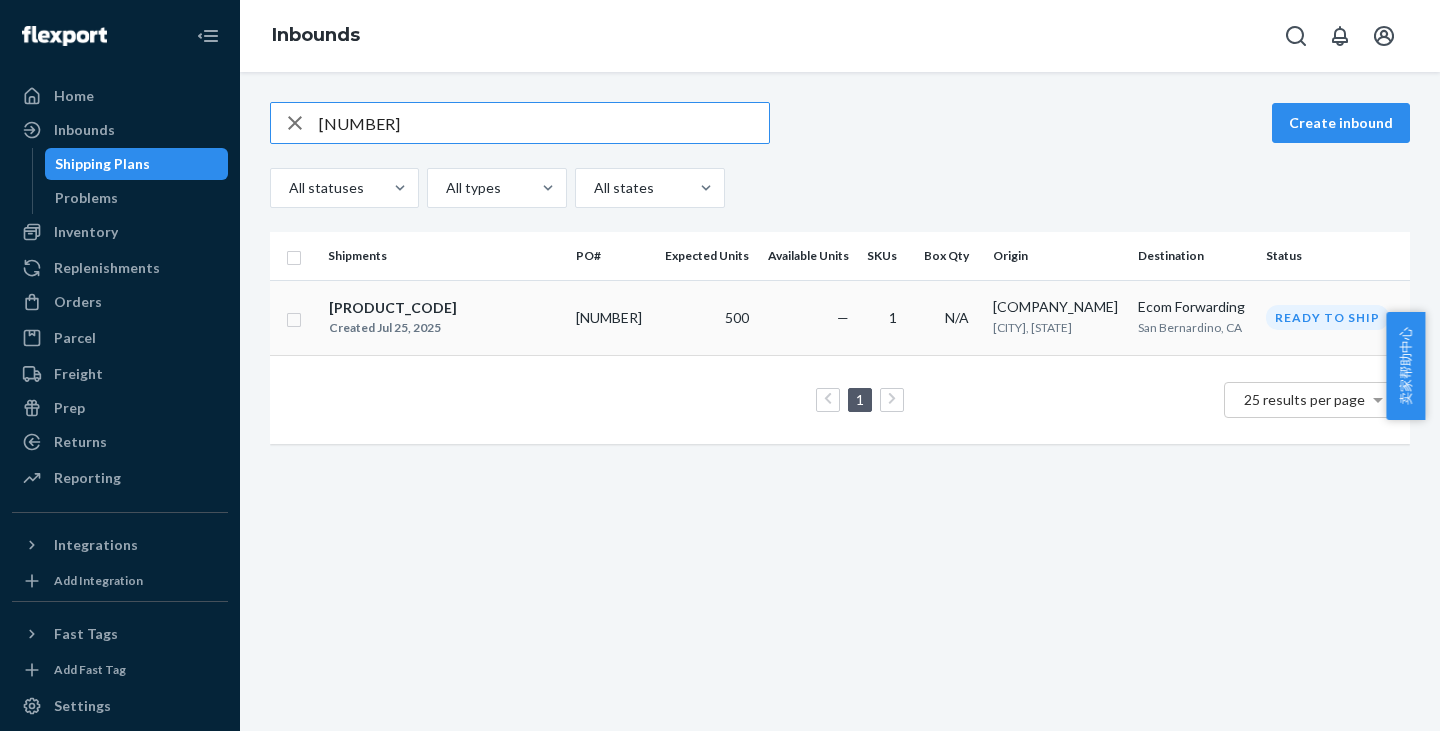 type on "[NUMBER]" 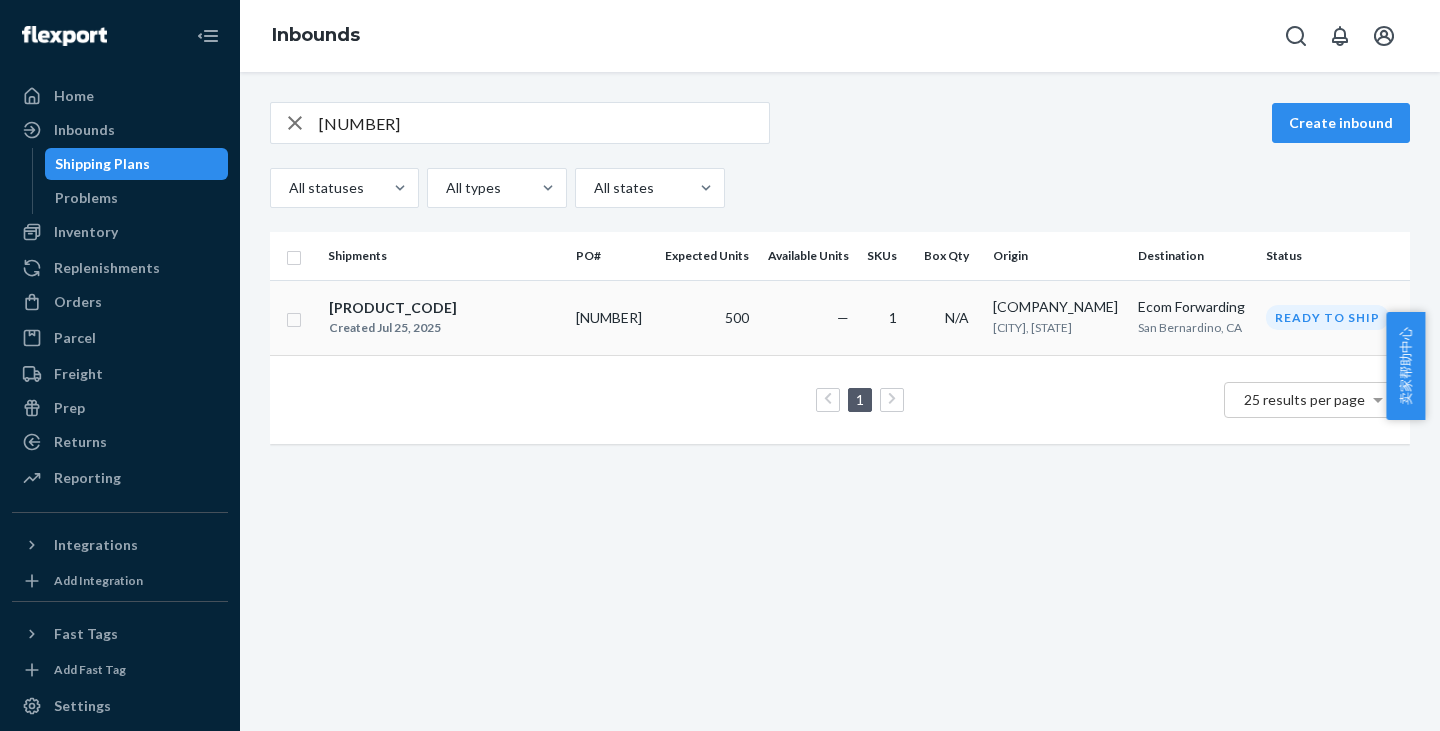 click on "Created Jul 25, 2025" at bounding box center (393, 328) 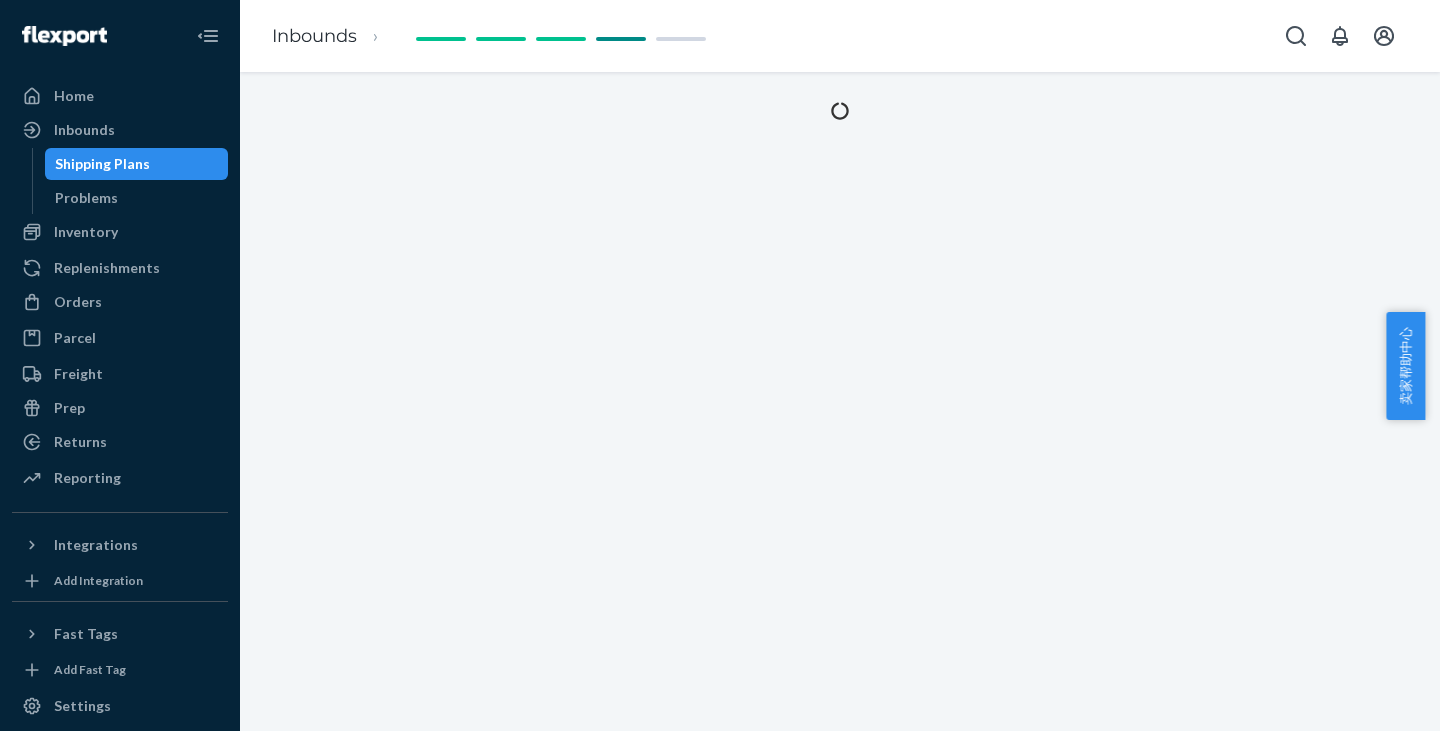 click at bounding box center (840, 401) 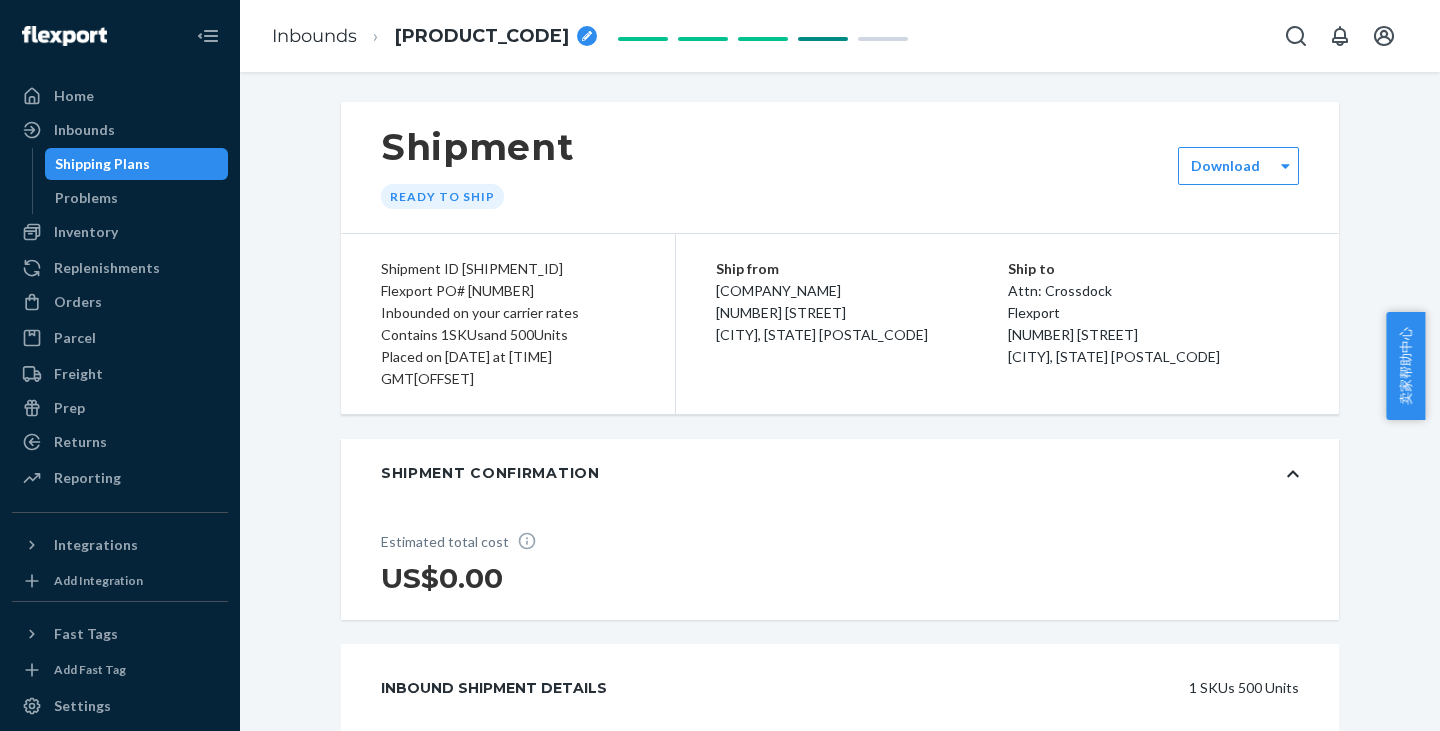 click on "Shipment Ready to ship Shipment ID [NUMBER] Flexport PO# [NUMBER] Inbounded on your carrier rates Contains [NUMBER]  SKUs  and [NUMBER]  Units Placed on [DATE] at [TIME] GMT[OFFSET] Ship from [COMPANY_NAME]
[NUMBER] [STREET]
[CITY], [STATE] Ship to Attn: Crossdock Flexport [NUMBER] [STREET]
[CITY], [STATE] Shipment Confirmation Estimated total cost US$[NUMBER] Inbound Shipment Details [NUMBER]   SKUs   [NUMBER]   Units SKU Barcode Expected Received Discrepancy [PRODUCT_NAME] [PRODUCT_CODE] [NUMBER] [NUMBER] [NUMBER] DUFF8CHN9EK Add alternate barcode [NUMBER] — — Box [NUMBER] of [NUMBER] Shipped via    [NUMBER]   SKUs   [NUMBER]   Units SKU Quantity [PRODUCT_NAME] [PRODUCT_CODE] [NUMBER] Box [NUMBER] of [NUMBER] Shipped via    [NUMBER]   SKUs   [NUMBER]   Units SKU Quantity [PRODUCT_NAME] [PRODUCT_CODE] [NUMBER] Box [NUMBER] of [NUMBER] Shipped via    [NUMBER]   SKUs   [NUMBER]   Units SKU Quantity [PRODUCT_NAME] [PRODUCT_CODE] [NUMBER] Box [NUMBER] of [NUMBER] Shipped via    [NUMBER]   SKUs   [NUMBER]   Units SKU Quantity [PRODUCT_NAME] [PRODUCT_CODE] [NUMBER] Box [NUMBER] of [NUMBER] Shipped via    [NUMBER]   SKUs   [NUMBER]   Units SKU" at bounding box center [840, 3812] 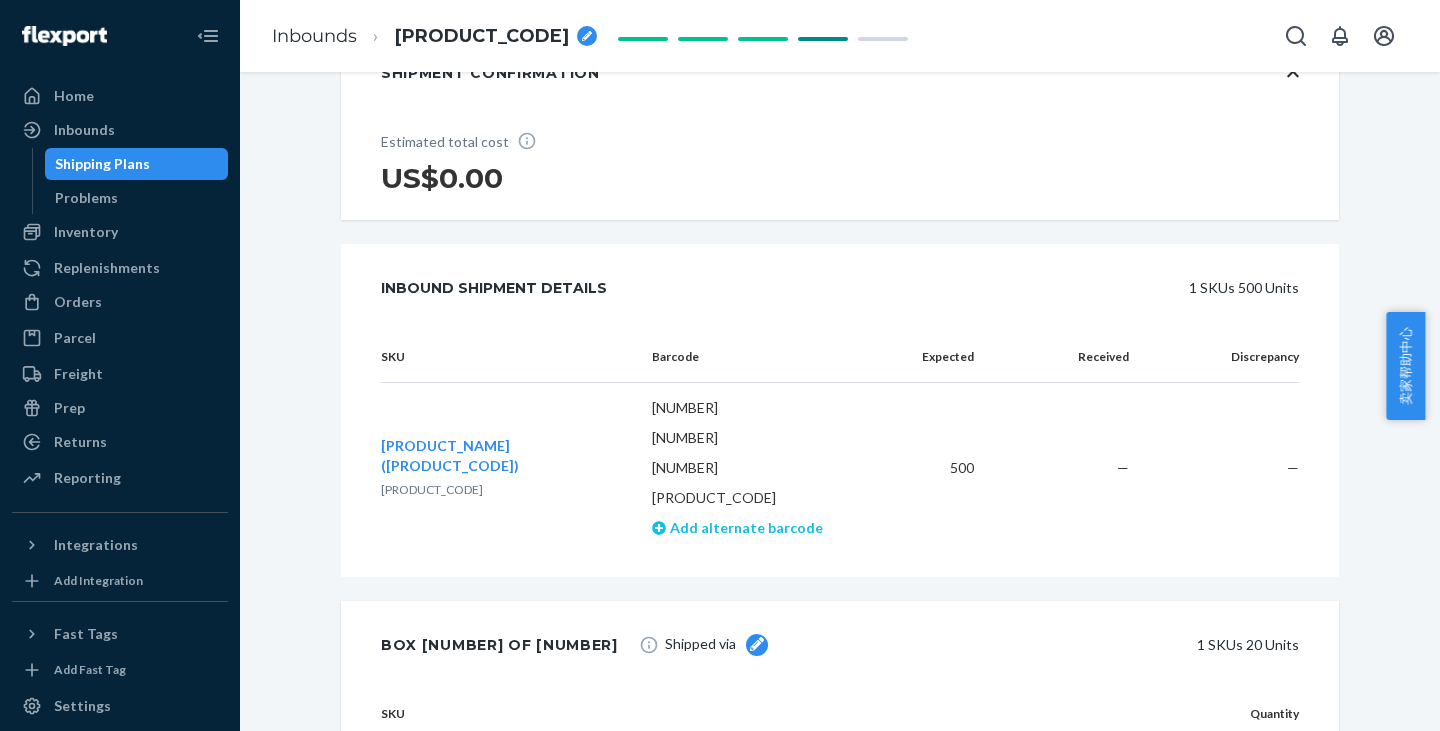 scroll, scrollTop: 700, scrollLeft: 0, axis: vertical 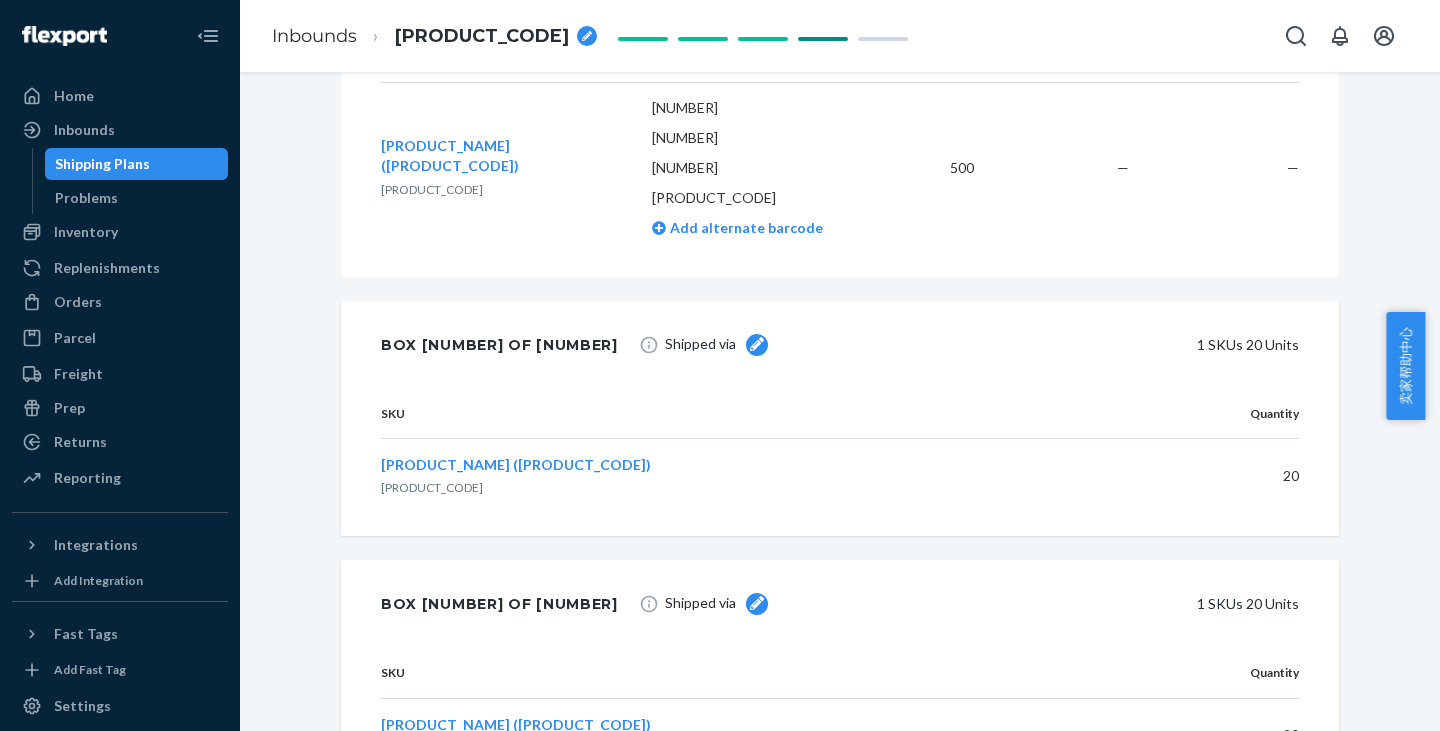 click at bounding box center [757, 345] 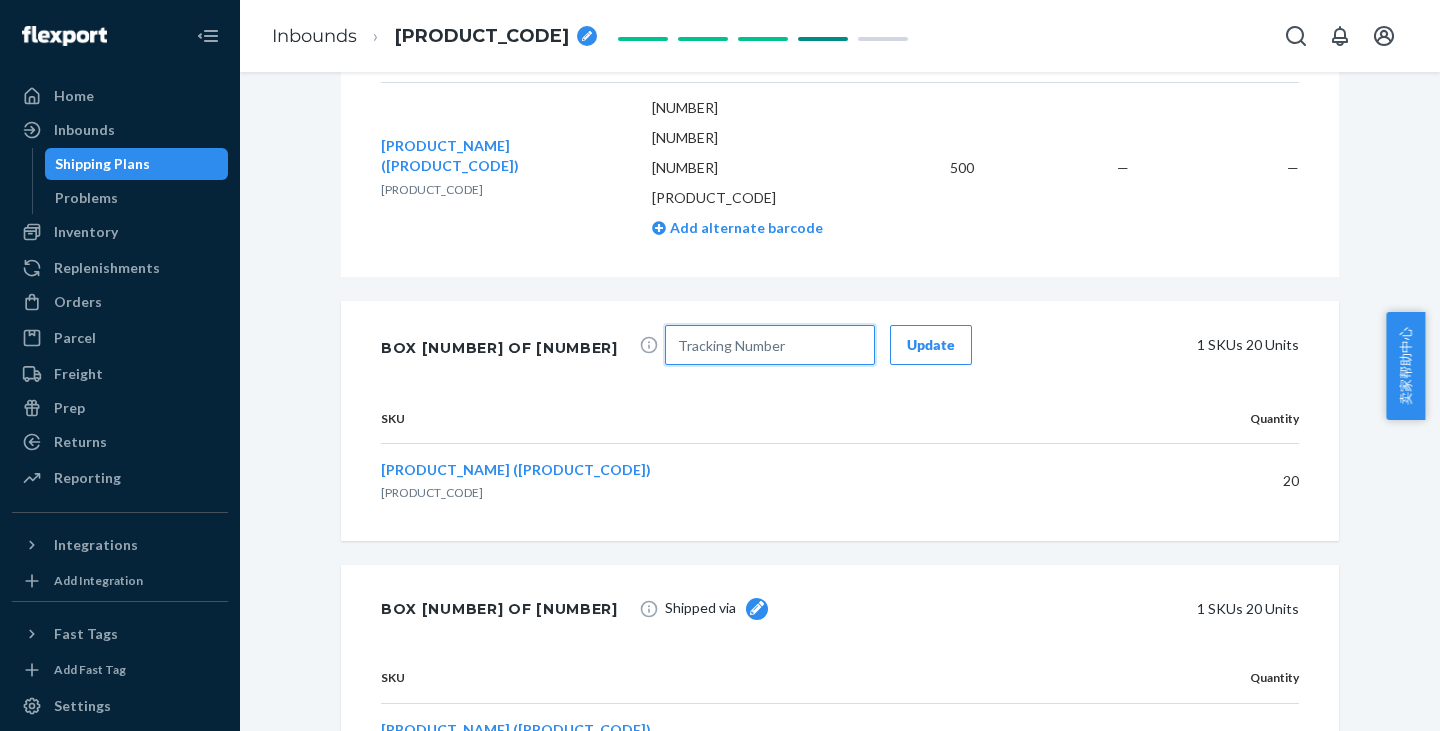click at bounding box center (770, 345) 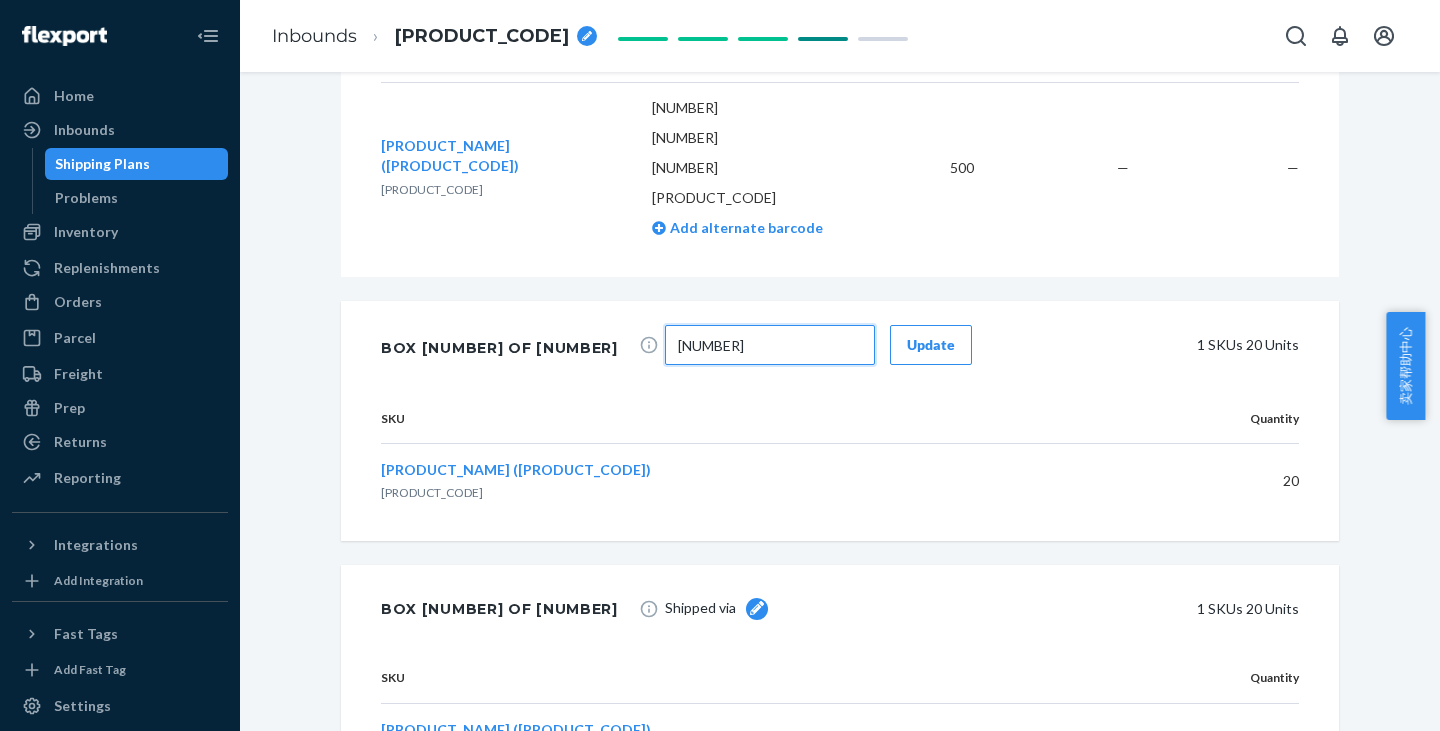 type on "[NUMBER]" 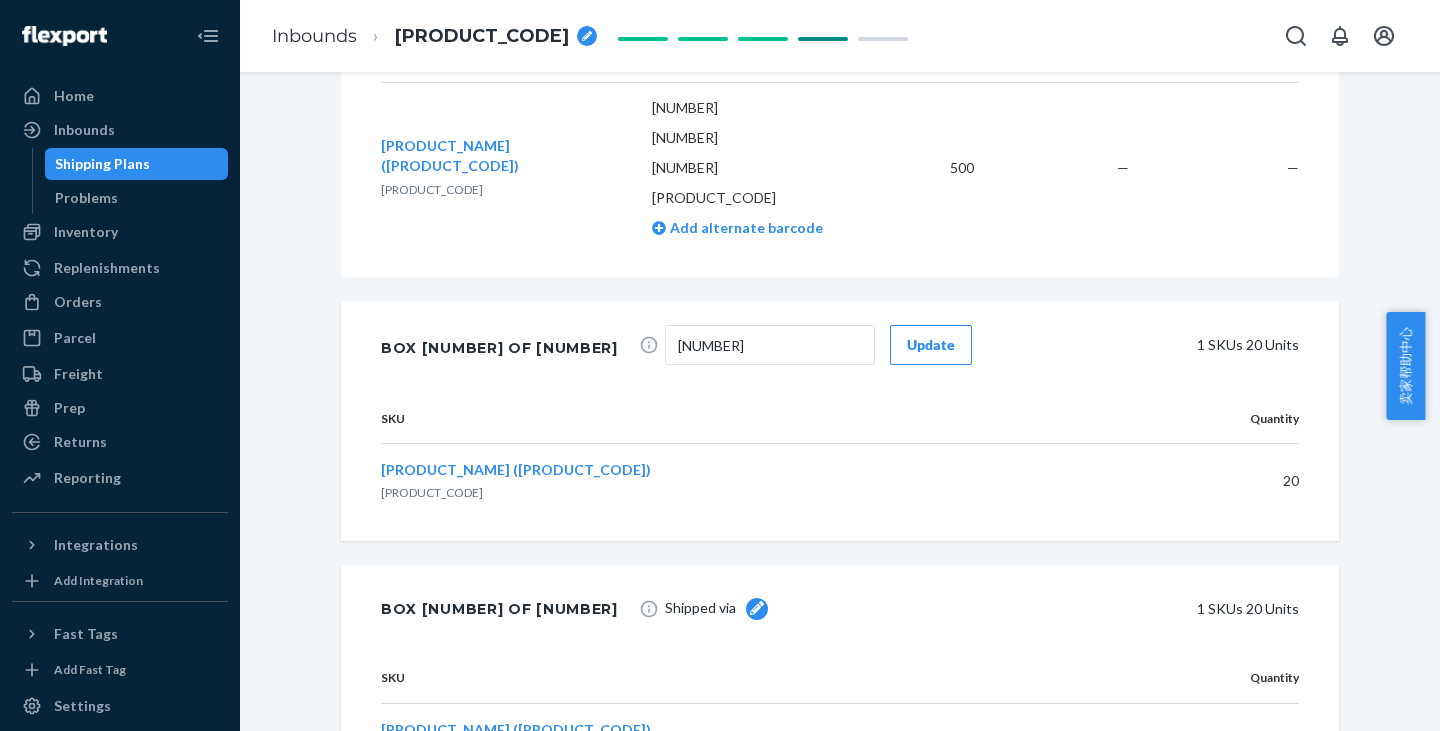 click on "Update" at bounding box center (931, 345) 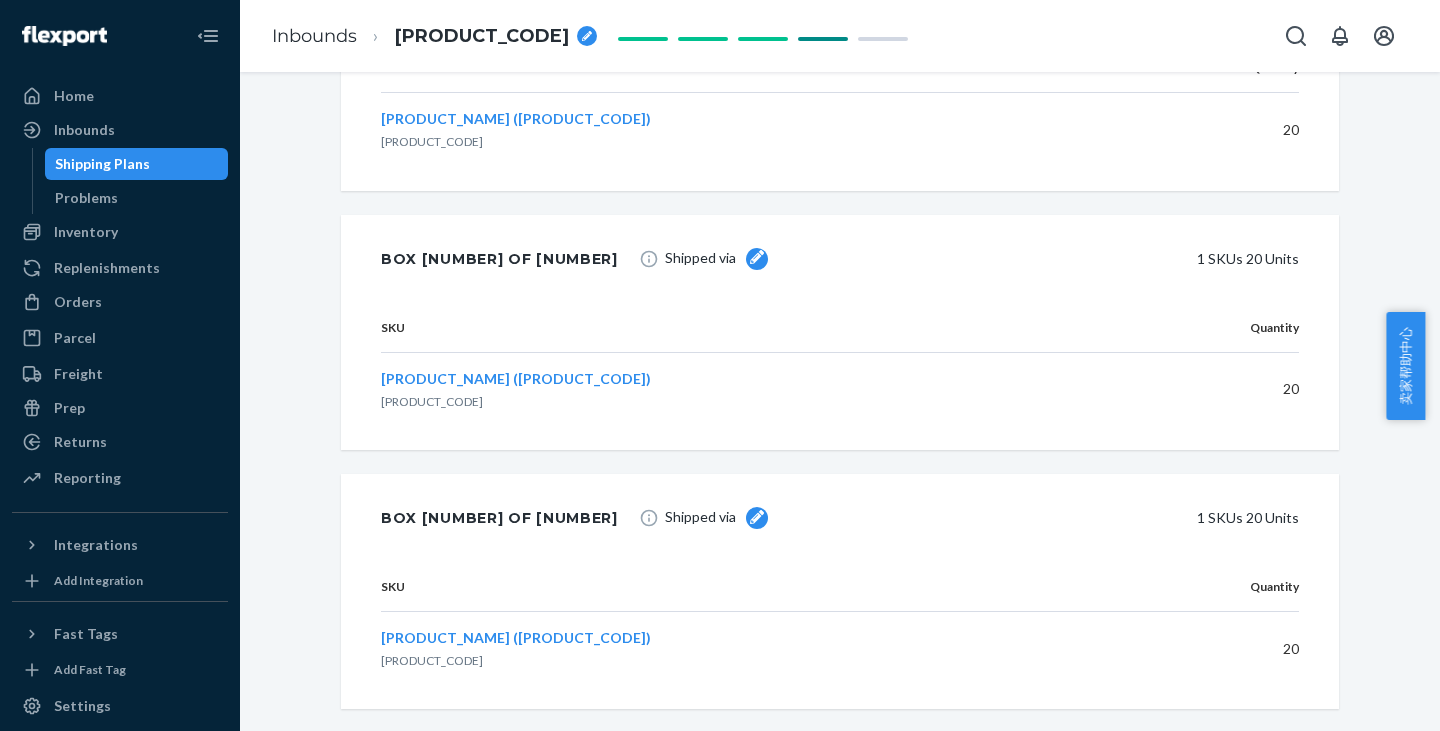 scroll, scrollTop: 1200, scrollLeft: 0, axis: vertical 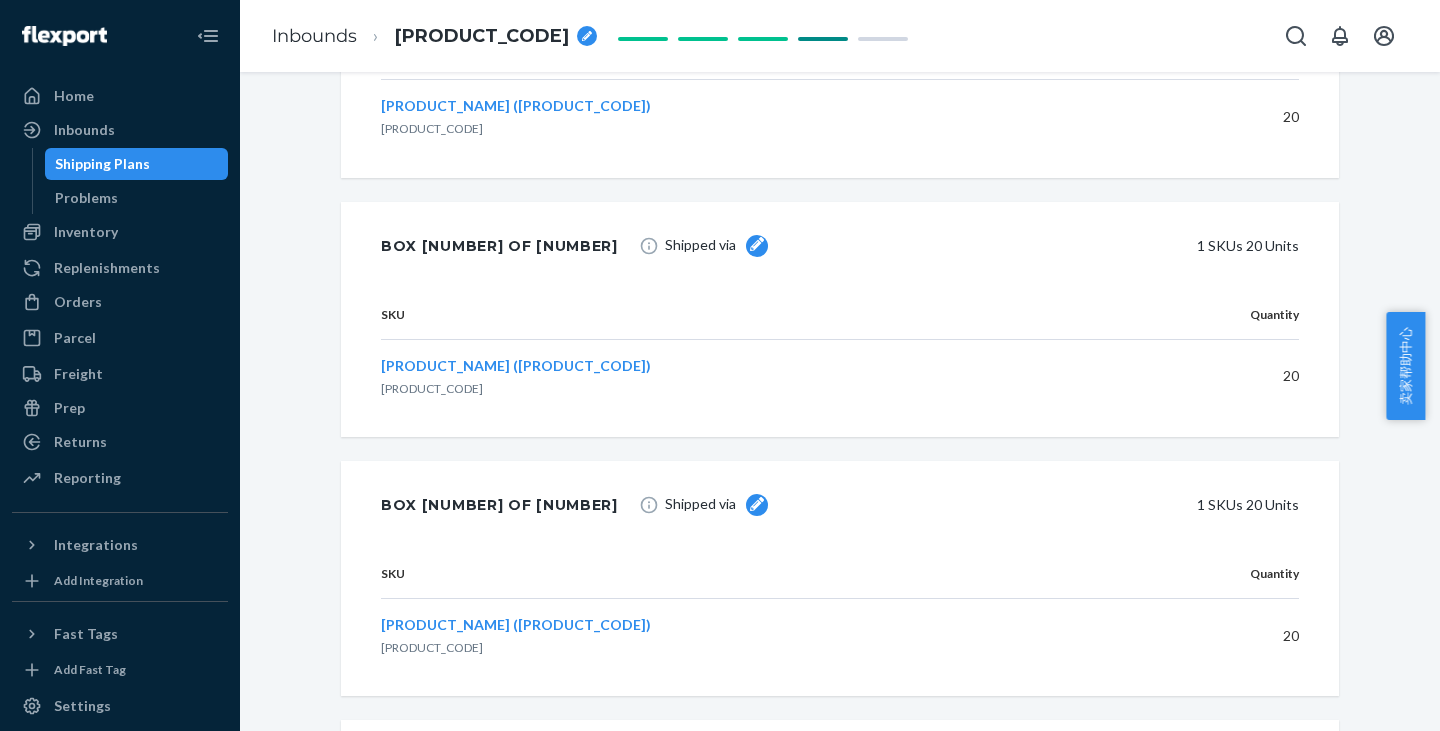 click at bounding box center (757, 246) 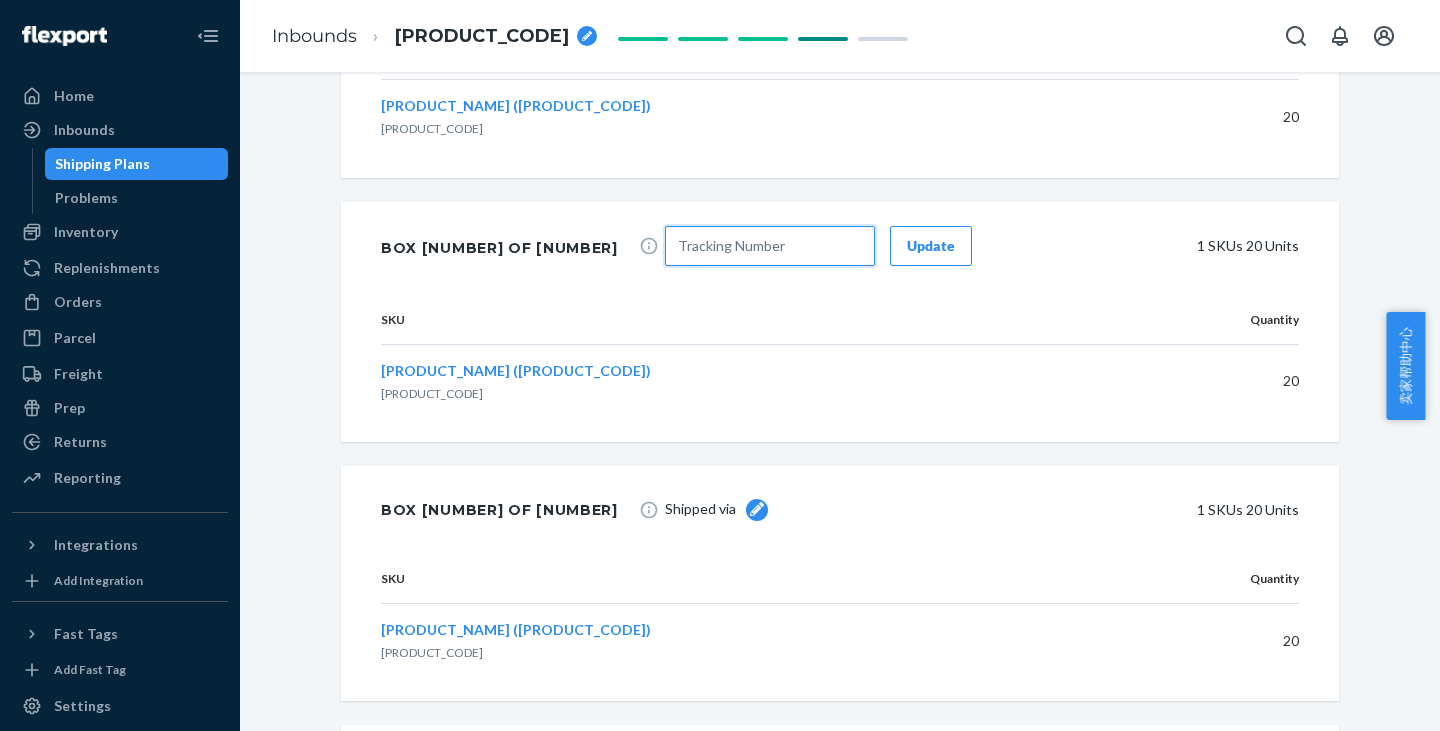 click at bounding box center [770, 246] 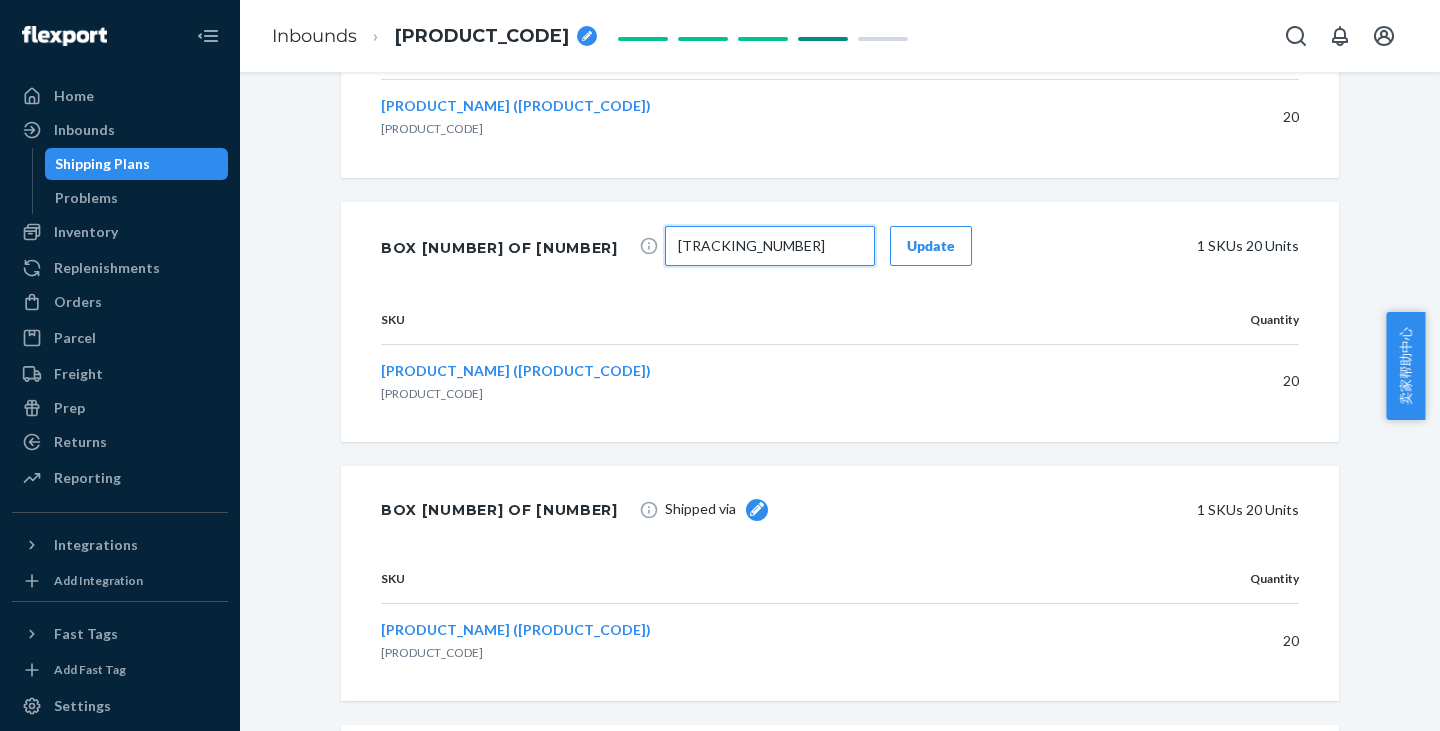 type on "[TRACKING_NUMBER]" 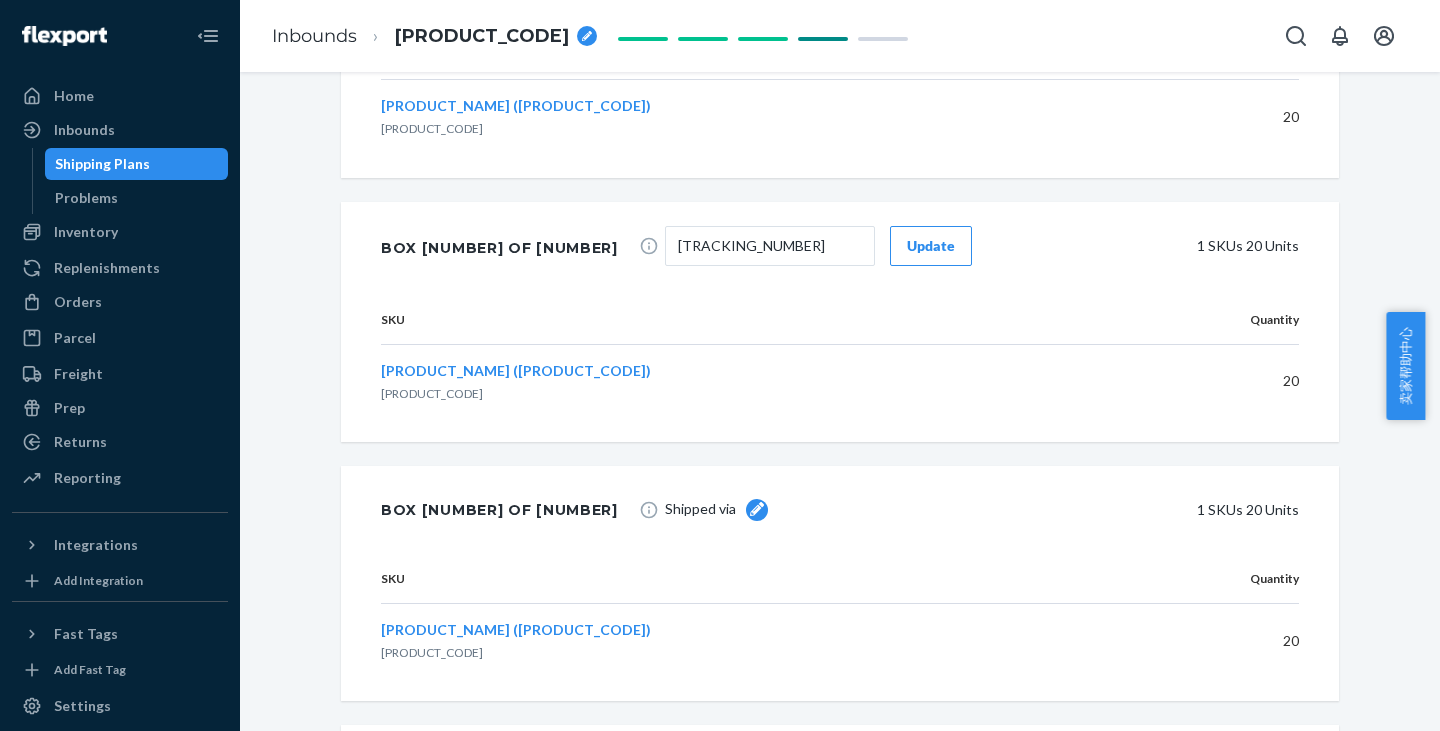 click on "Update" at bounding box center (931, 246) 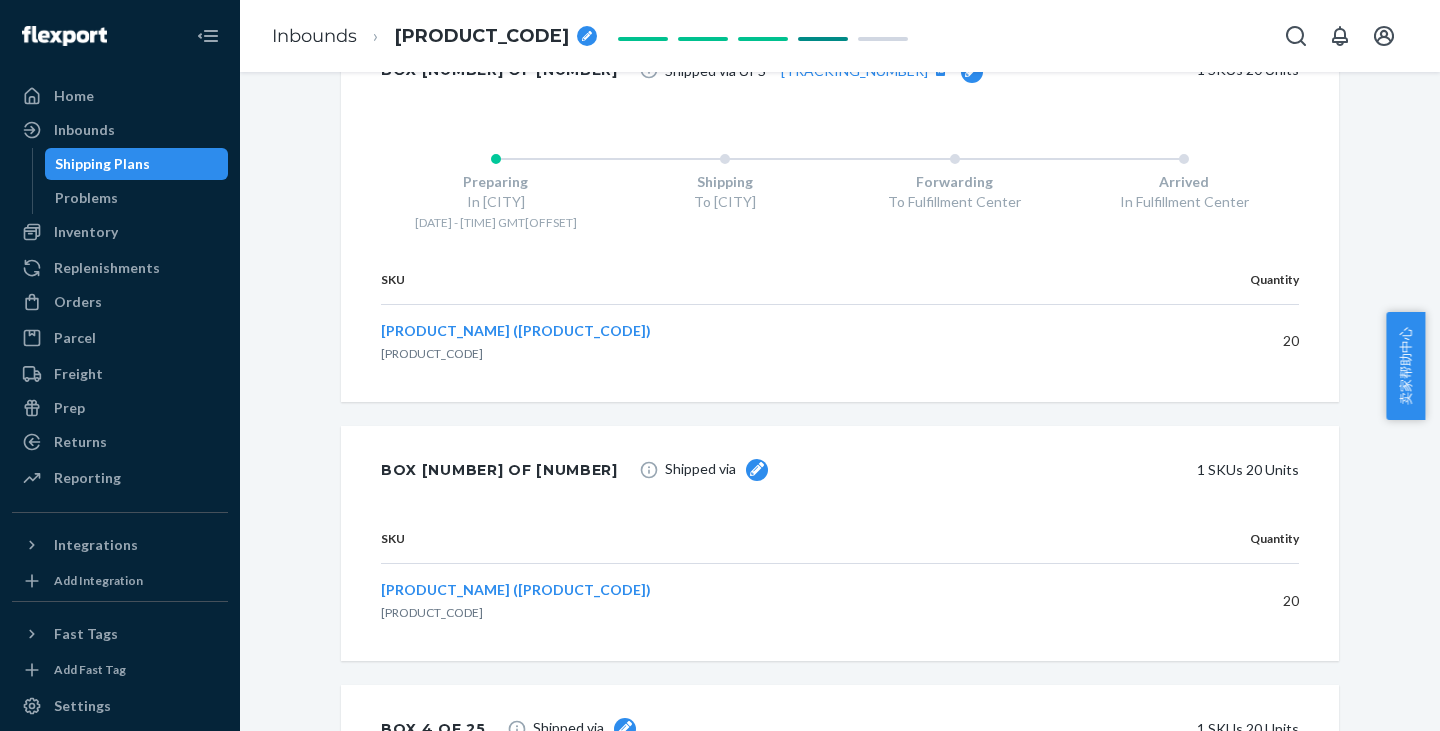 scroll, scrollTop: 1500, scrollLeft: 0, axis: vertical 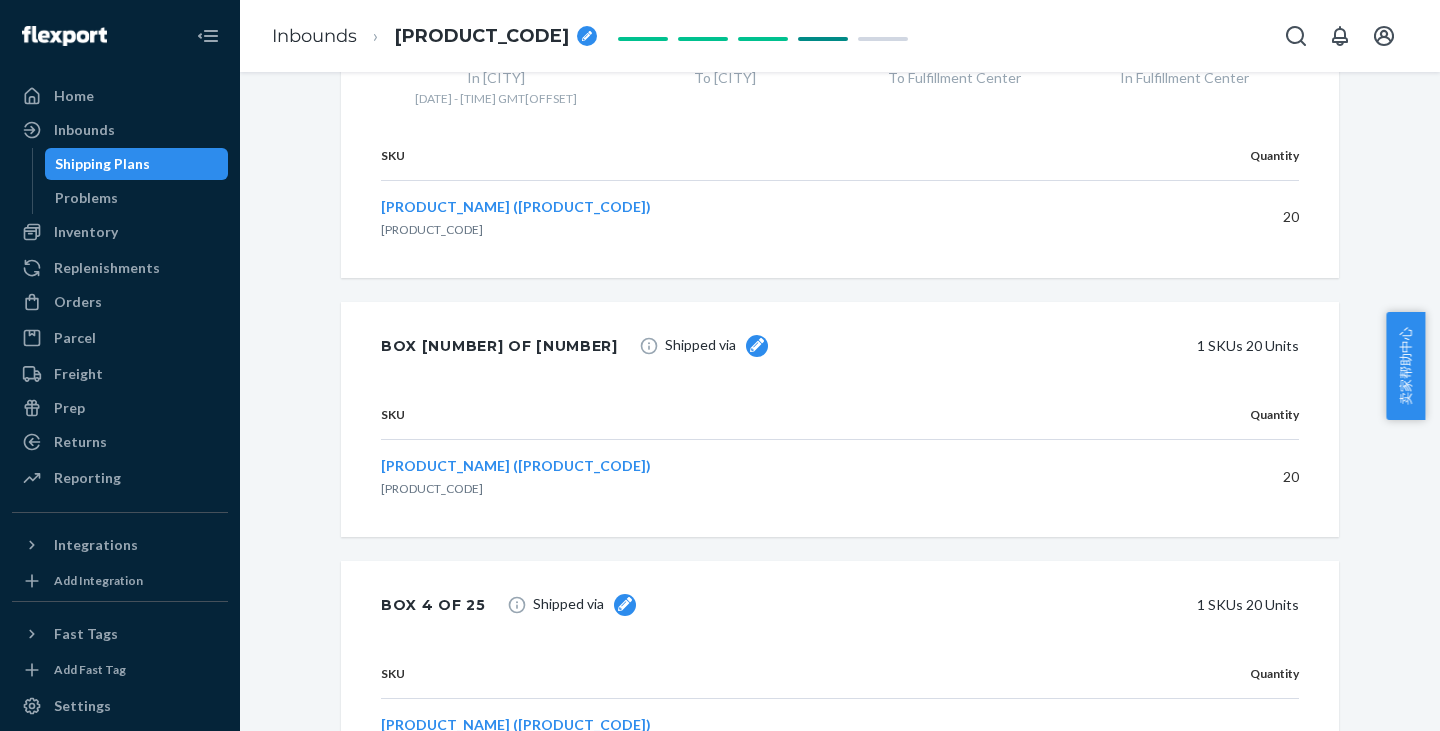 click on "Shipped via    [NUMBER]   SKUs   [NUMBER]   Units" at bounding box center (966, 346) 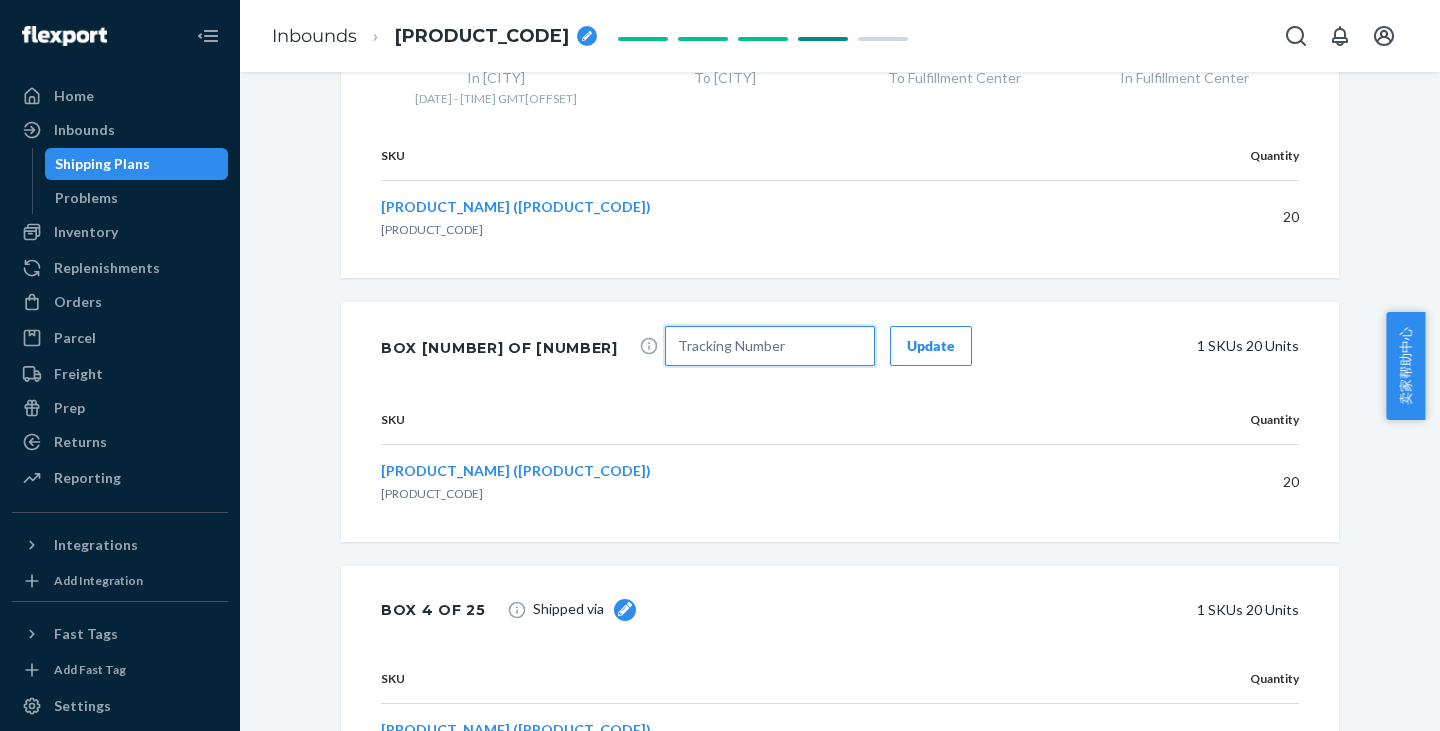 click at bounding box center (770, 346) 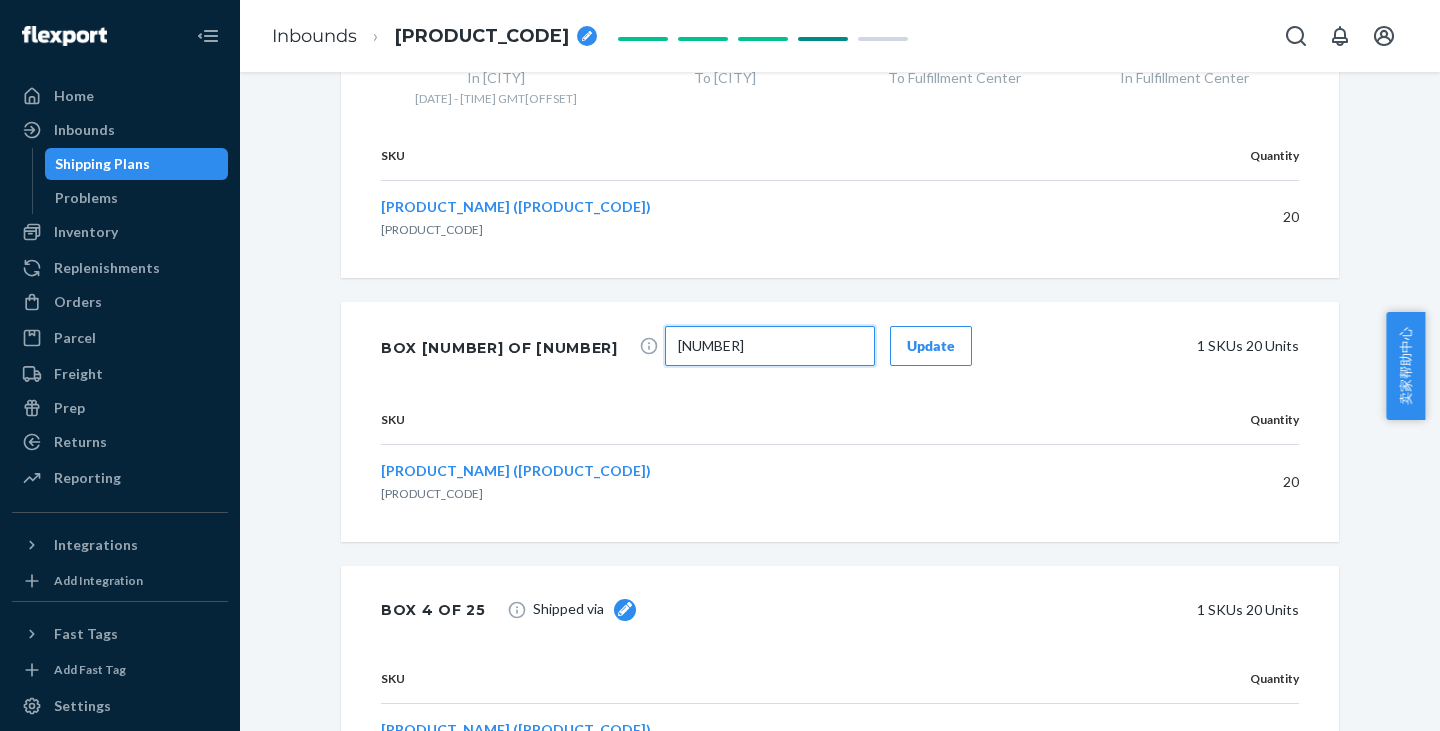 type on "[NUMBER]" 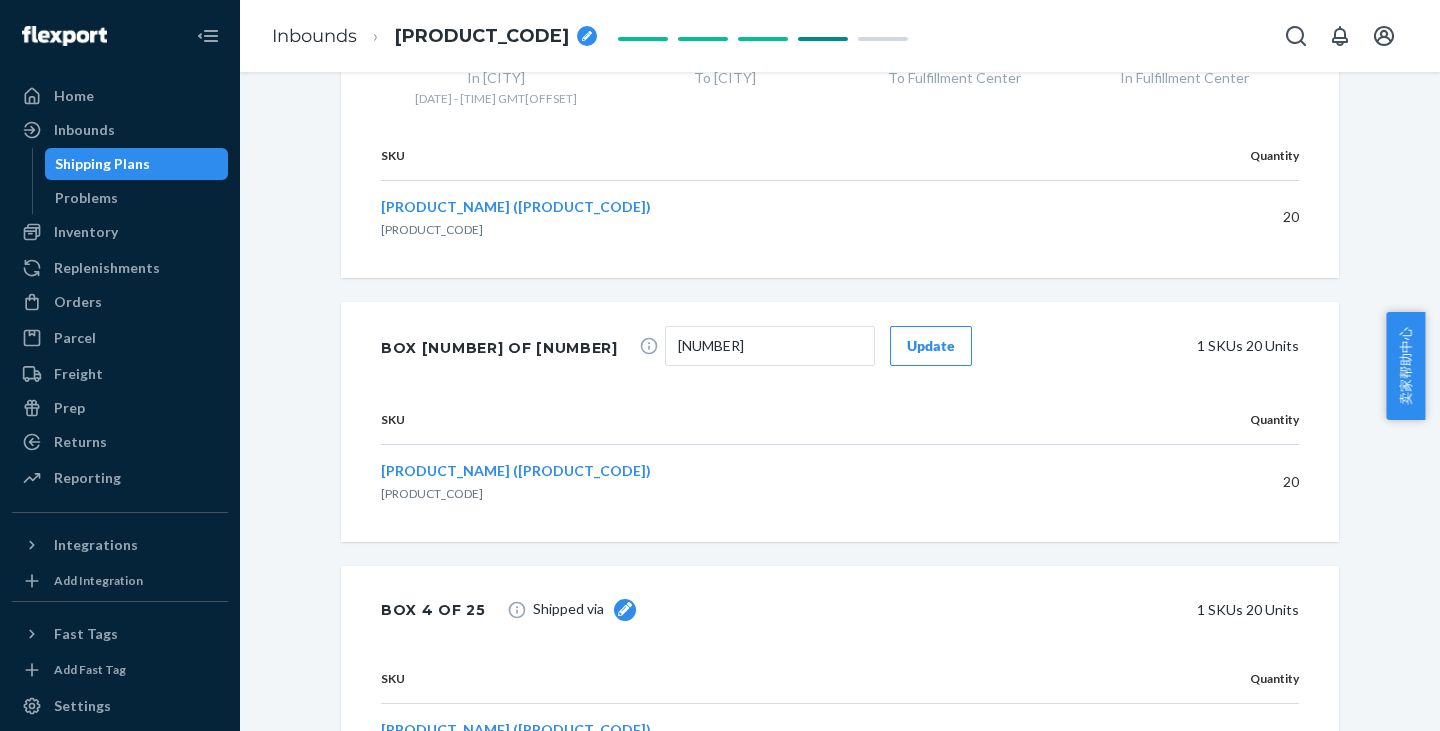 click on "Update" at bounding box center (931, 346) 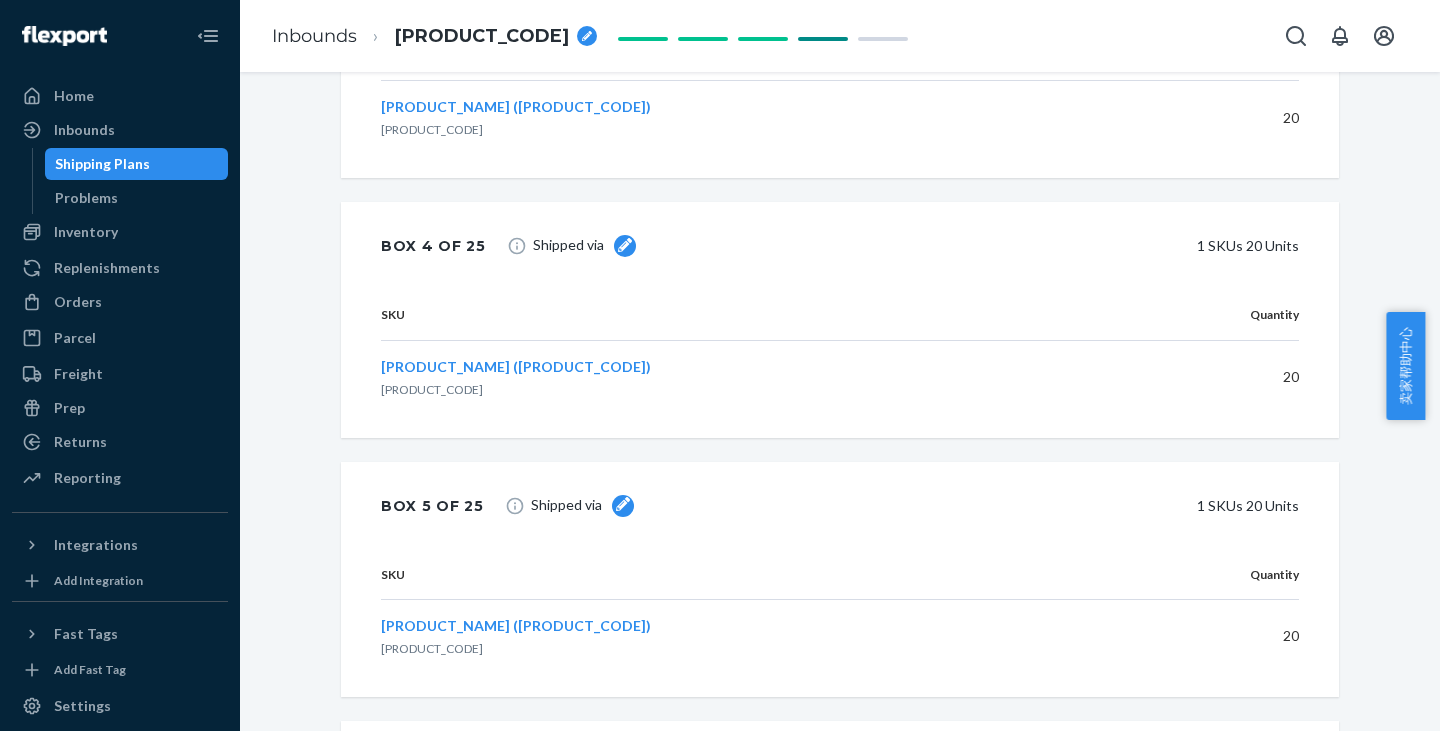 scroll, scrollTop: 2100, scrollLeft: 0, axis: vertical 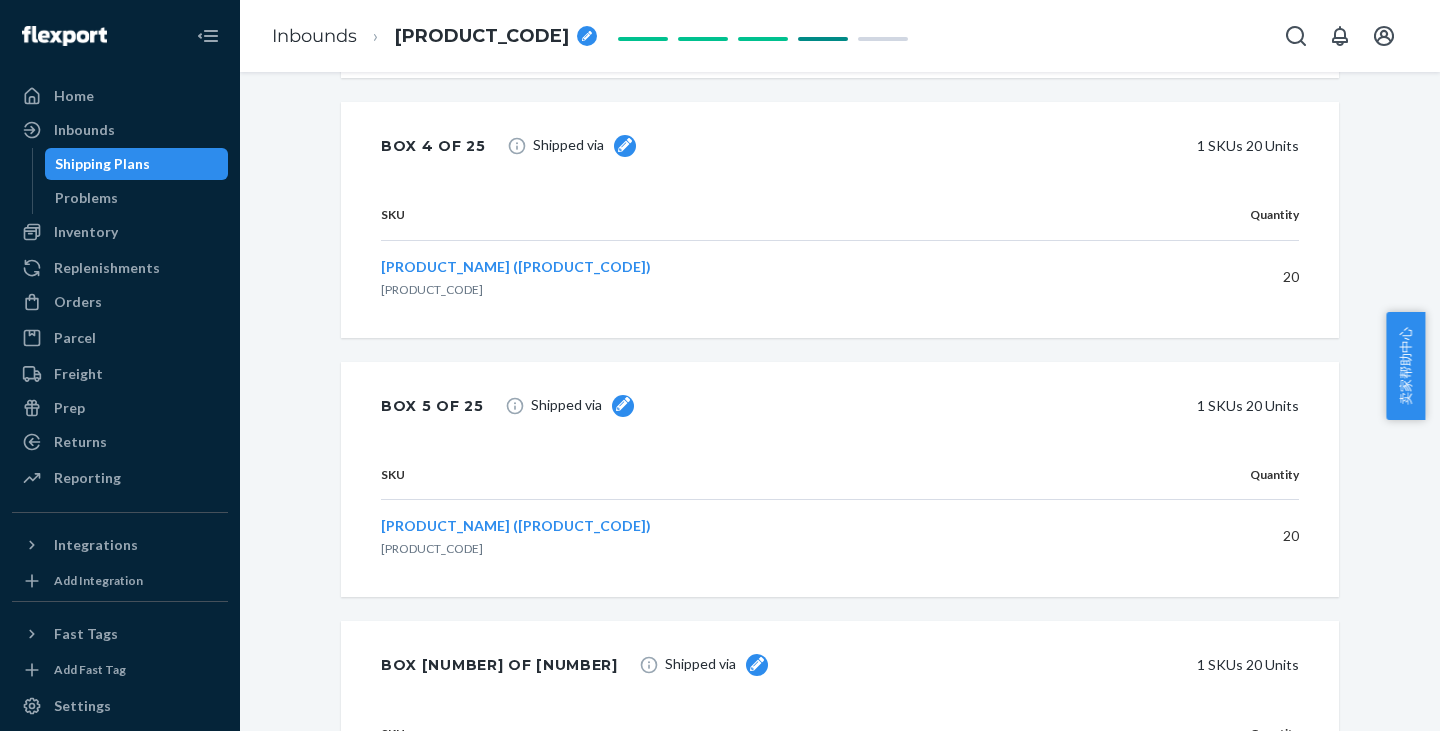 click at bounding box center (625, 146) 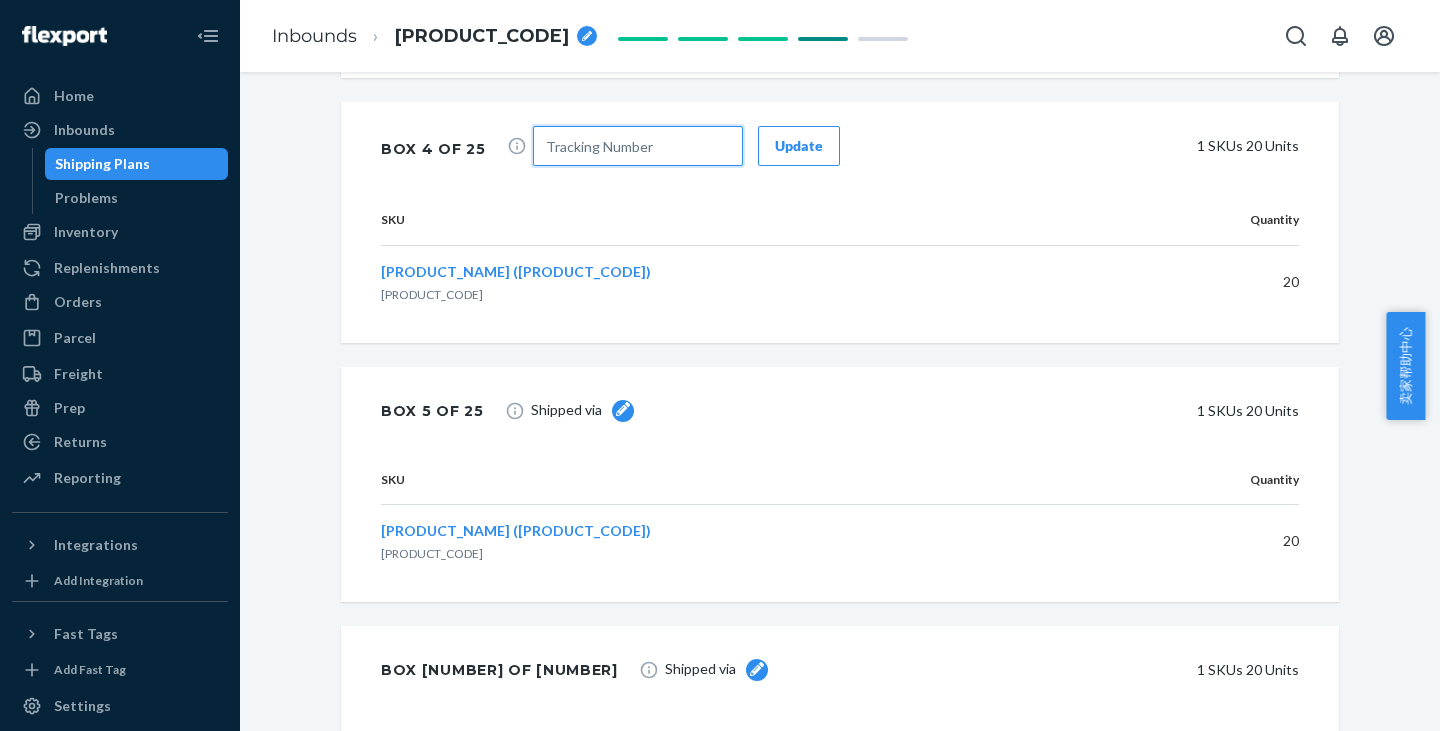 click at bounding box center [638, 146] 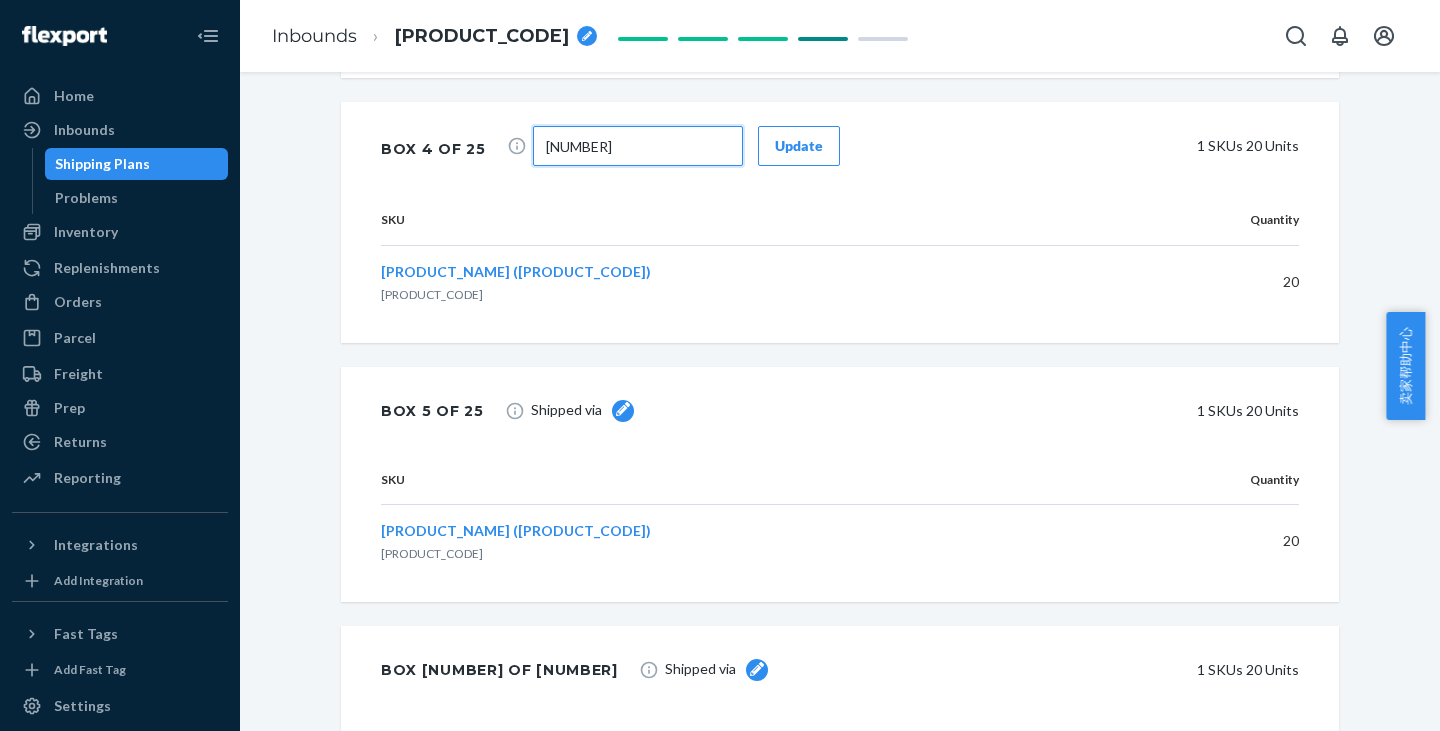 type on "[NUMBER]" 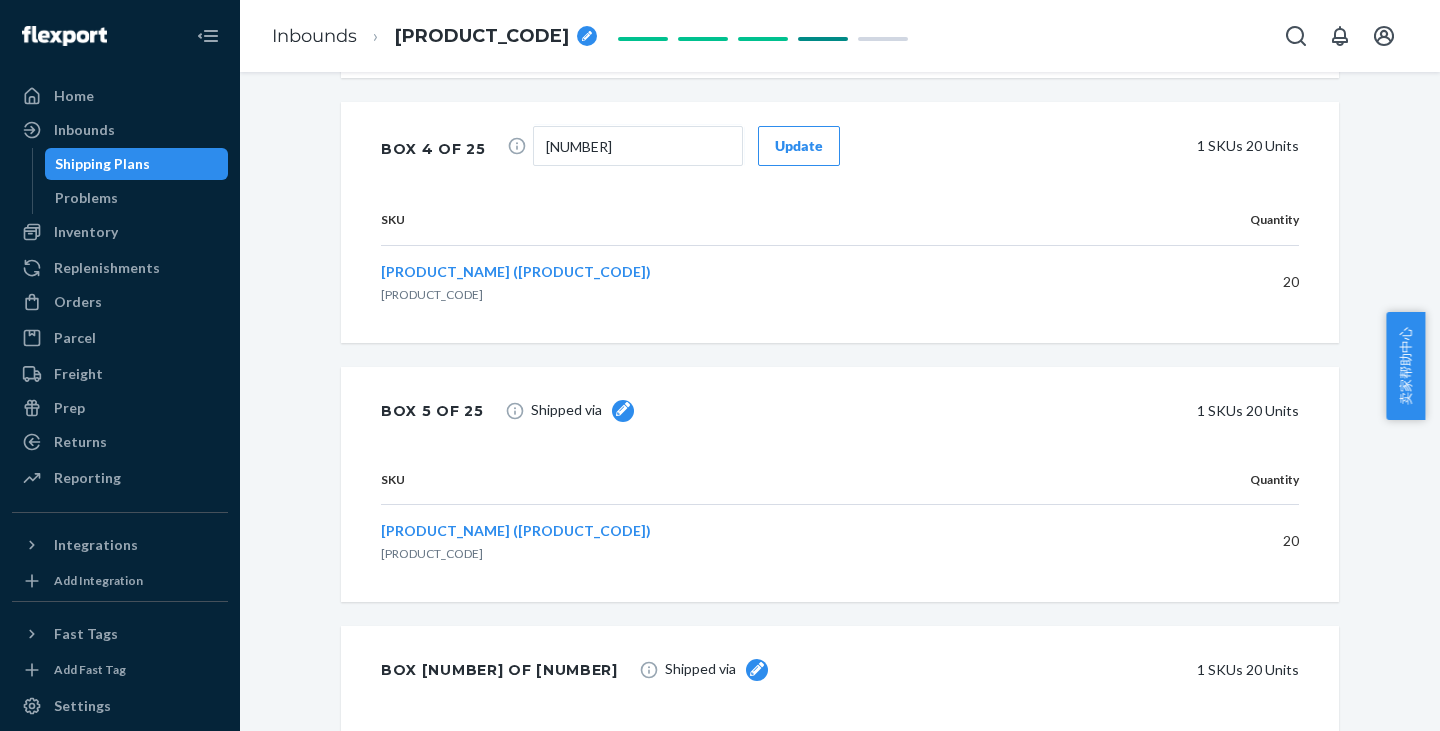 click on "Update" at bounding box center [799, 146] 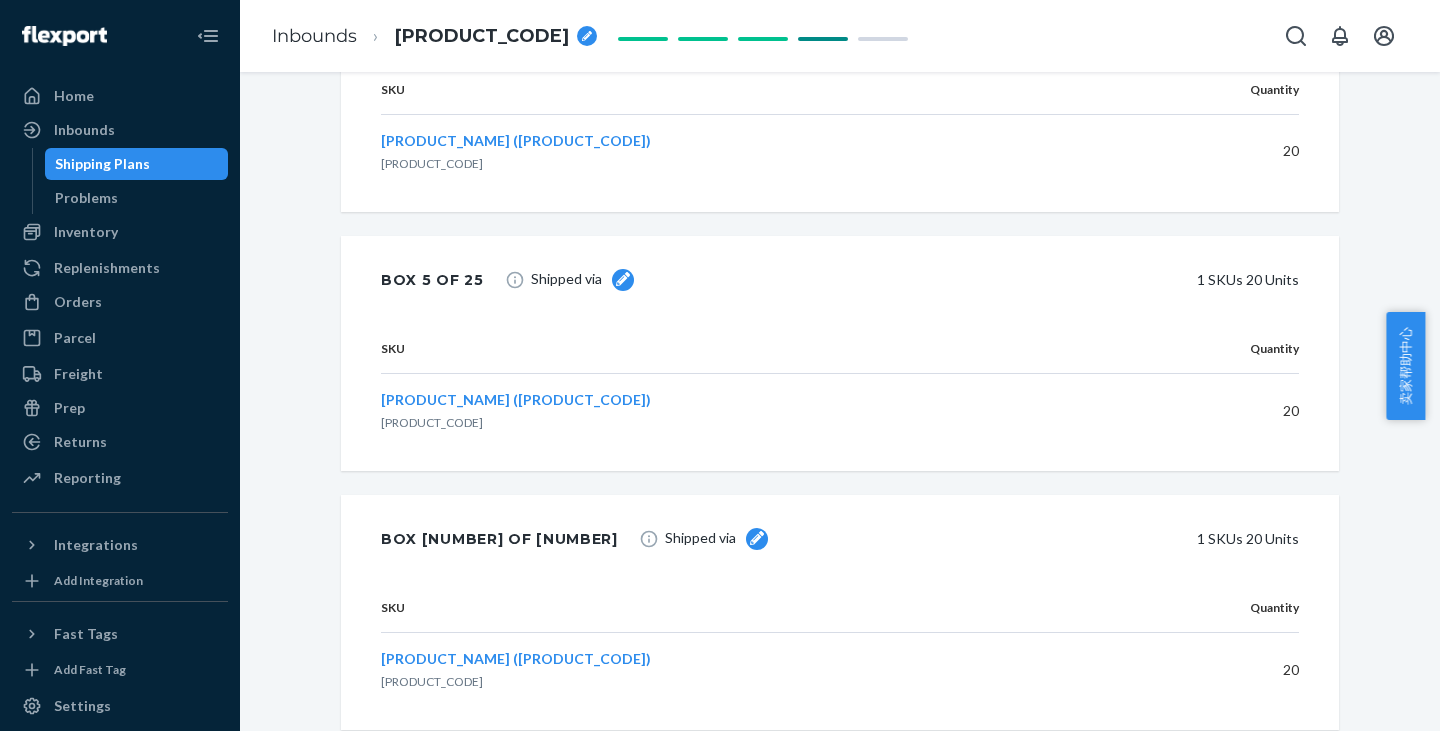 scroll, scrollTop: 2400, scrollLeft: 0, axis: vertical 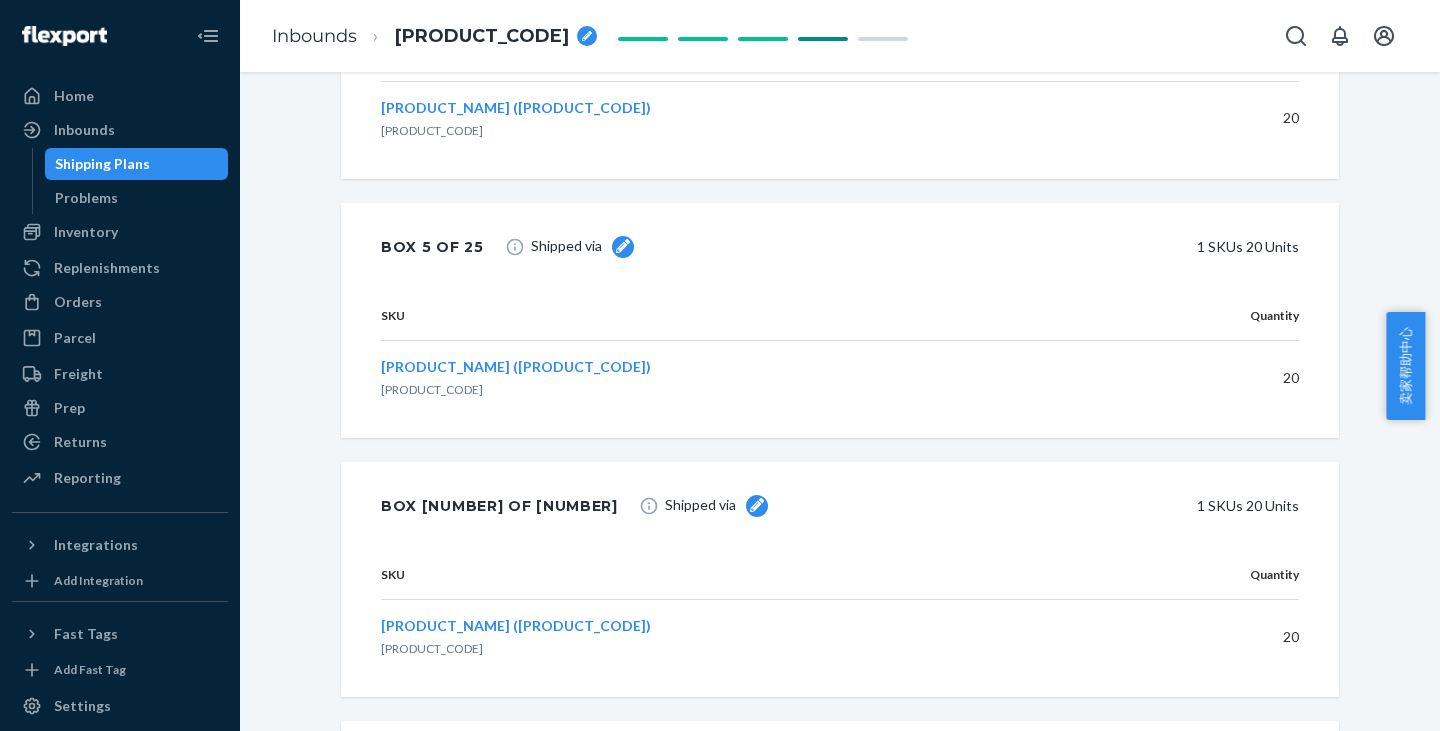 click at bounding box center [623, 247] 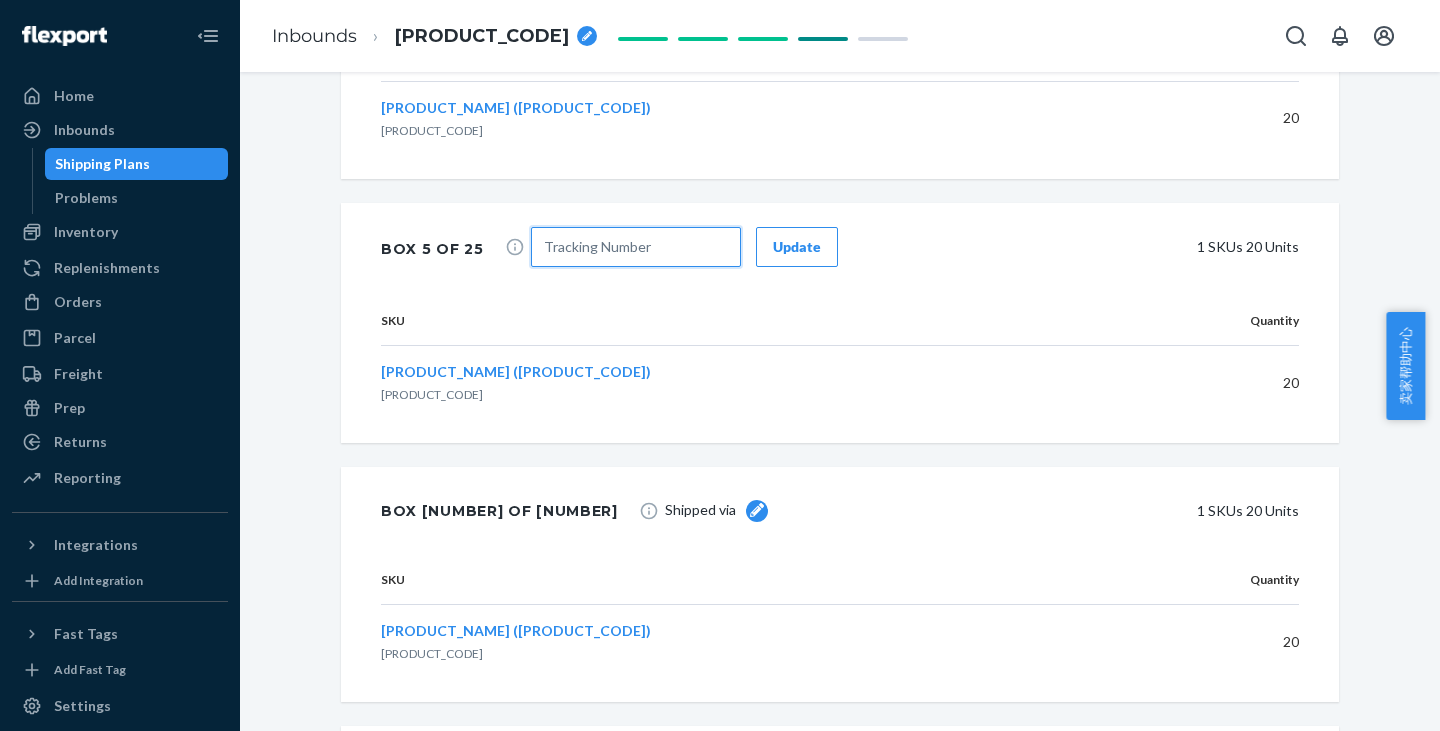 click at bounding box center [636, 247] 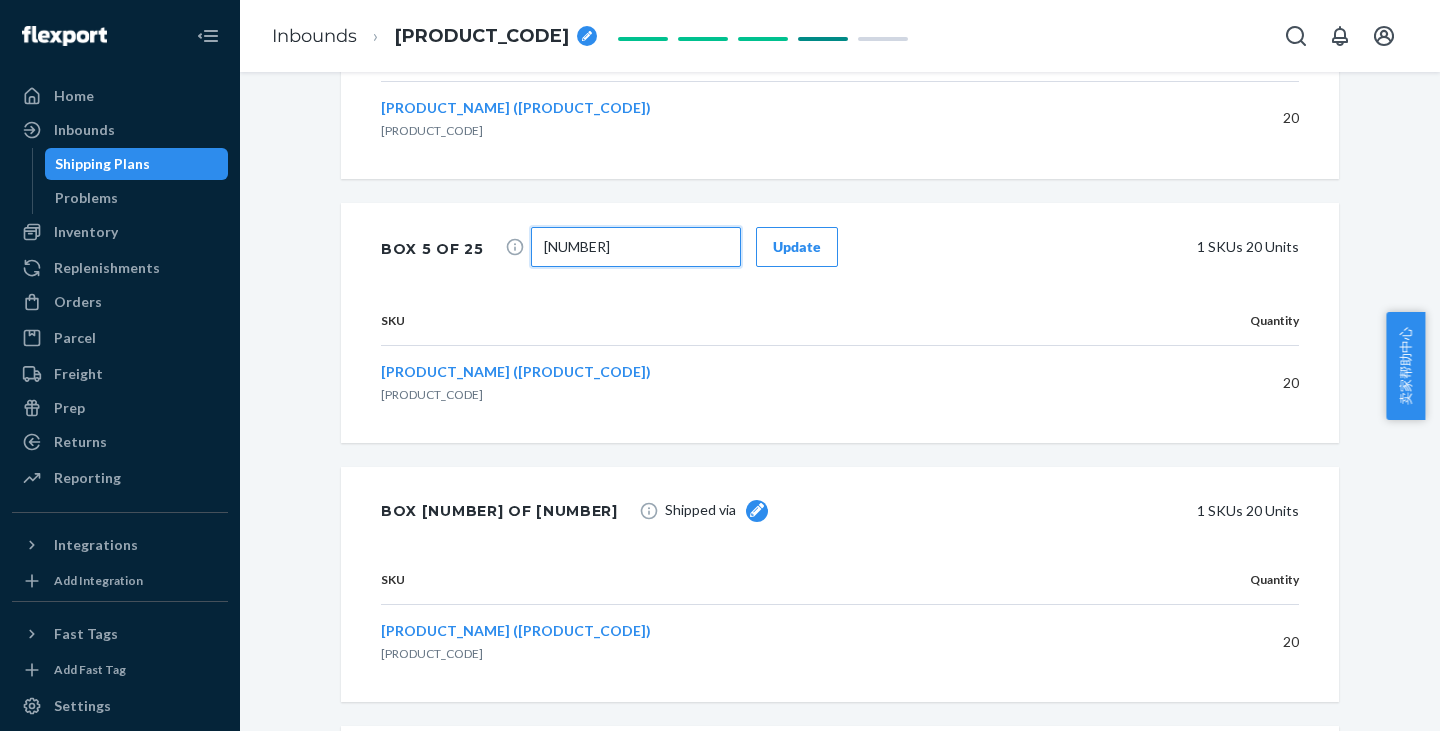 type on "[NUMBER]" 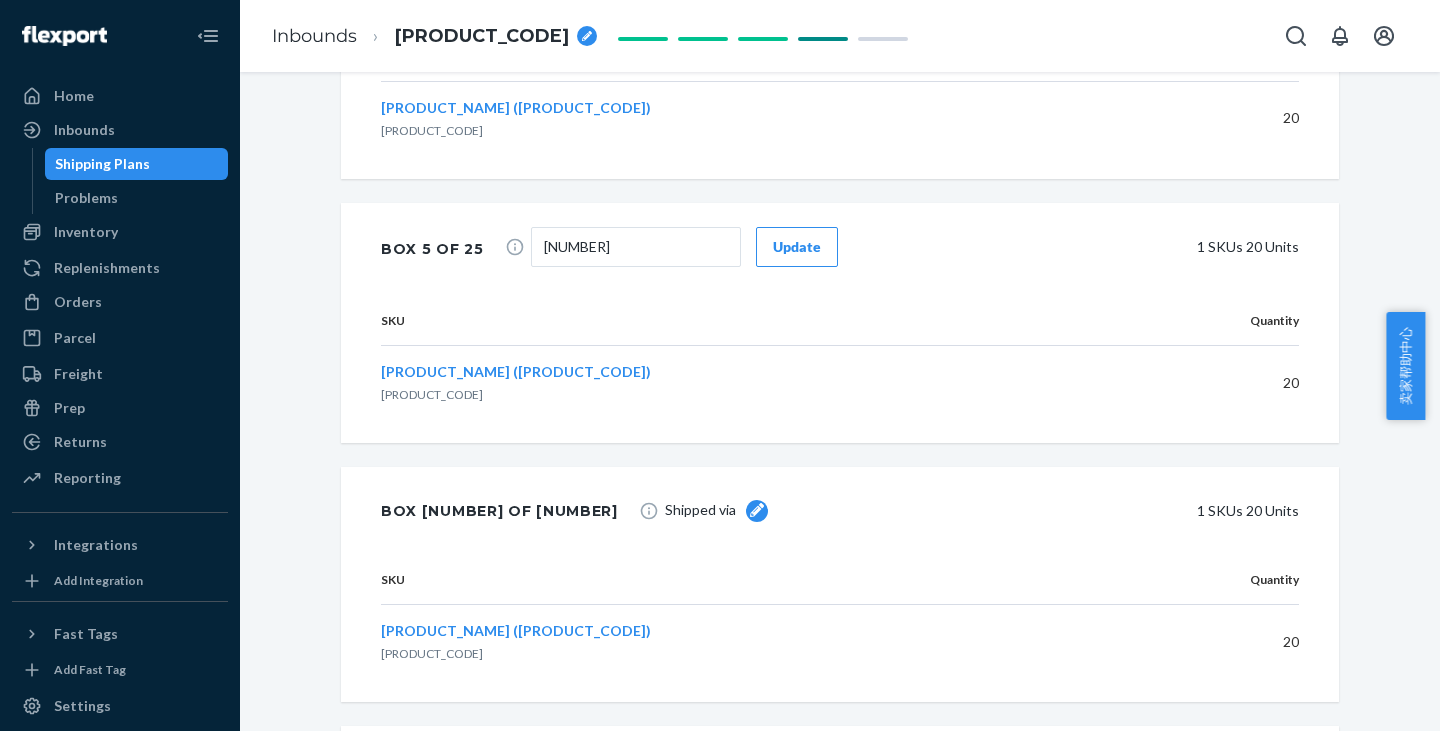 click on "Update" at bounding box center (797, 247) 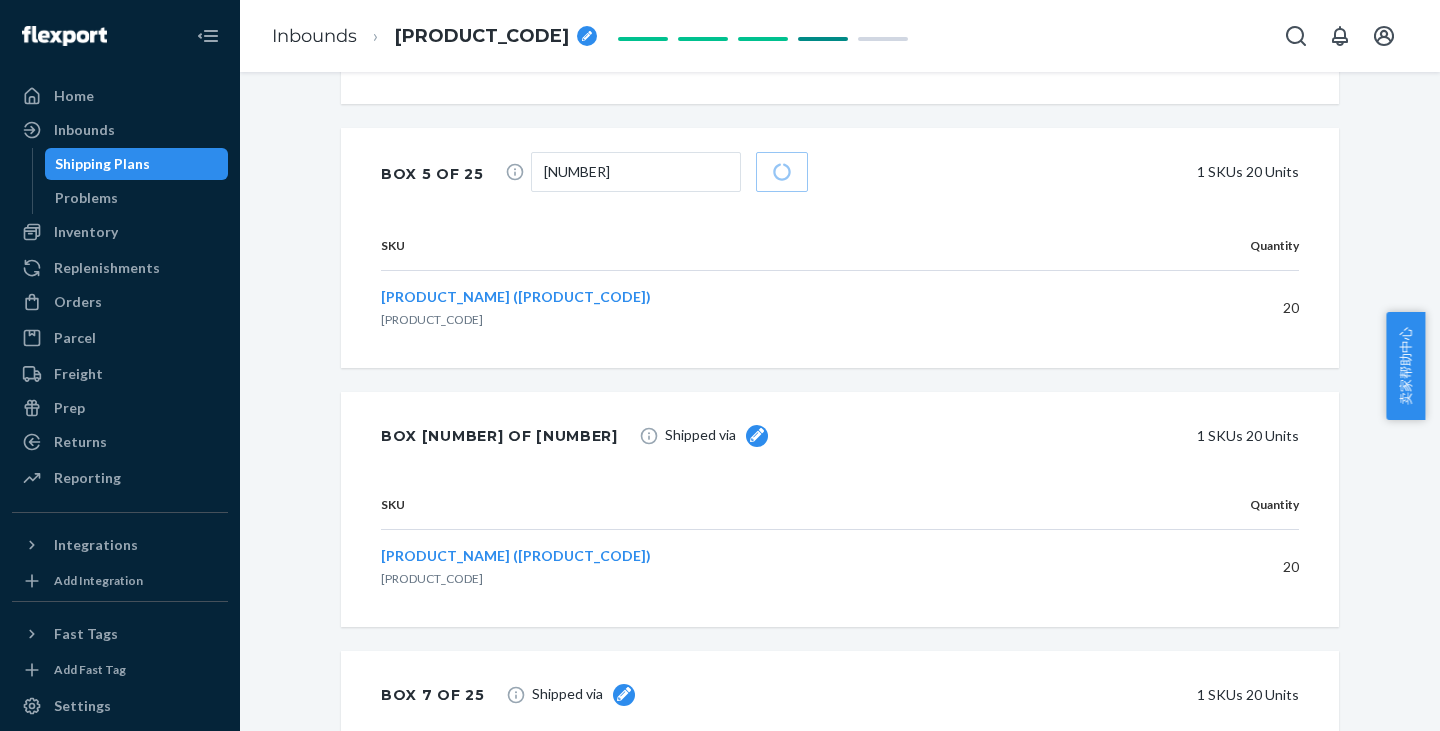 scroll, scrollTop: 2500, scrollLeft: 0, axis: vertical 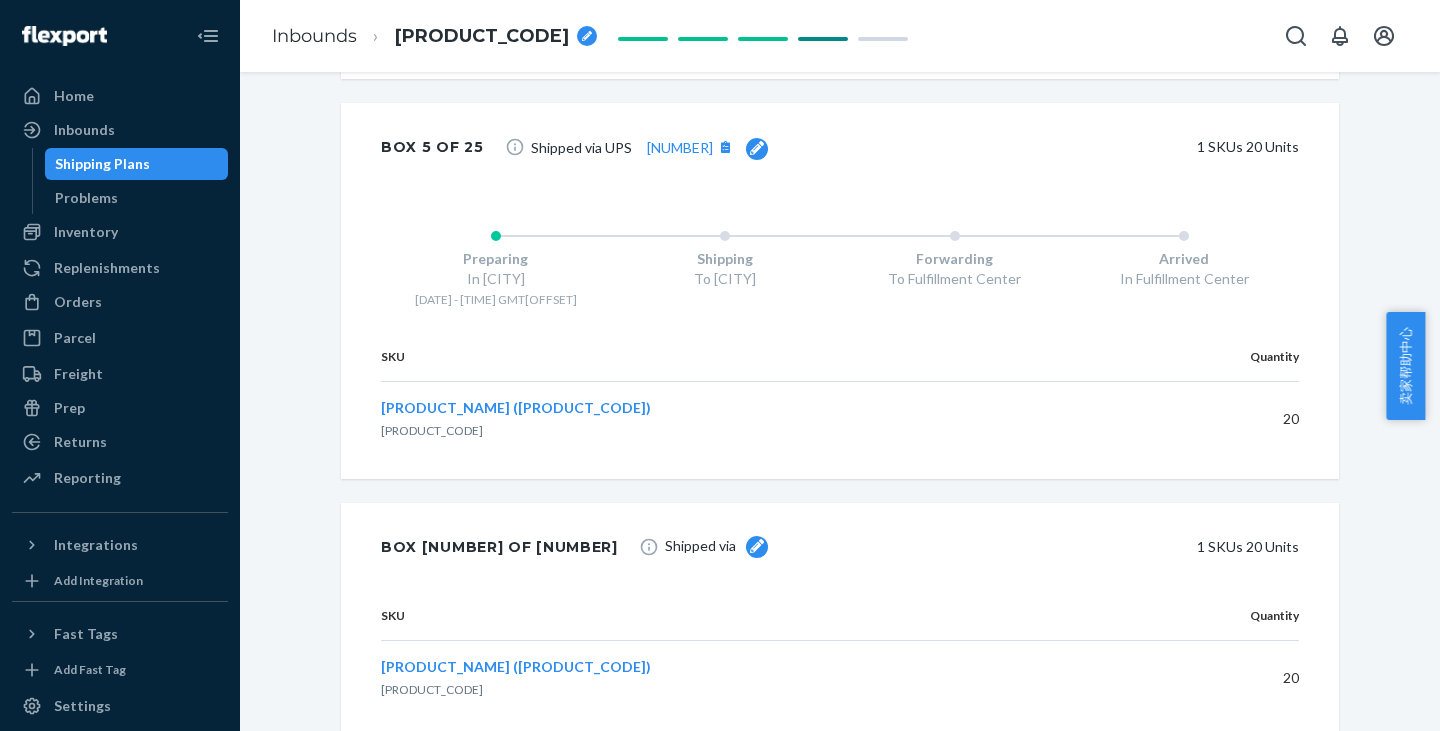 click at bounding box center [757, 547] 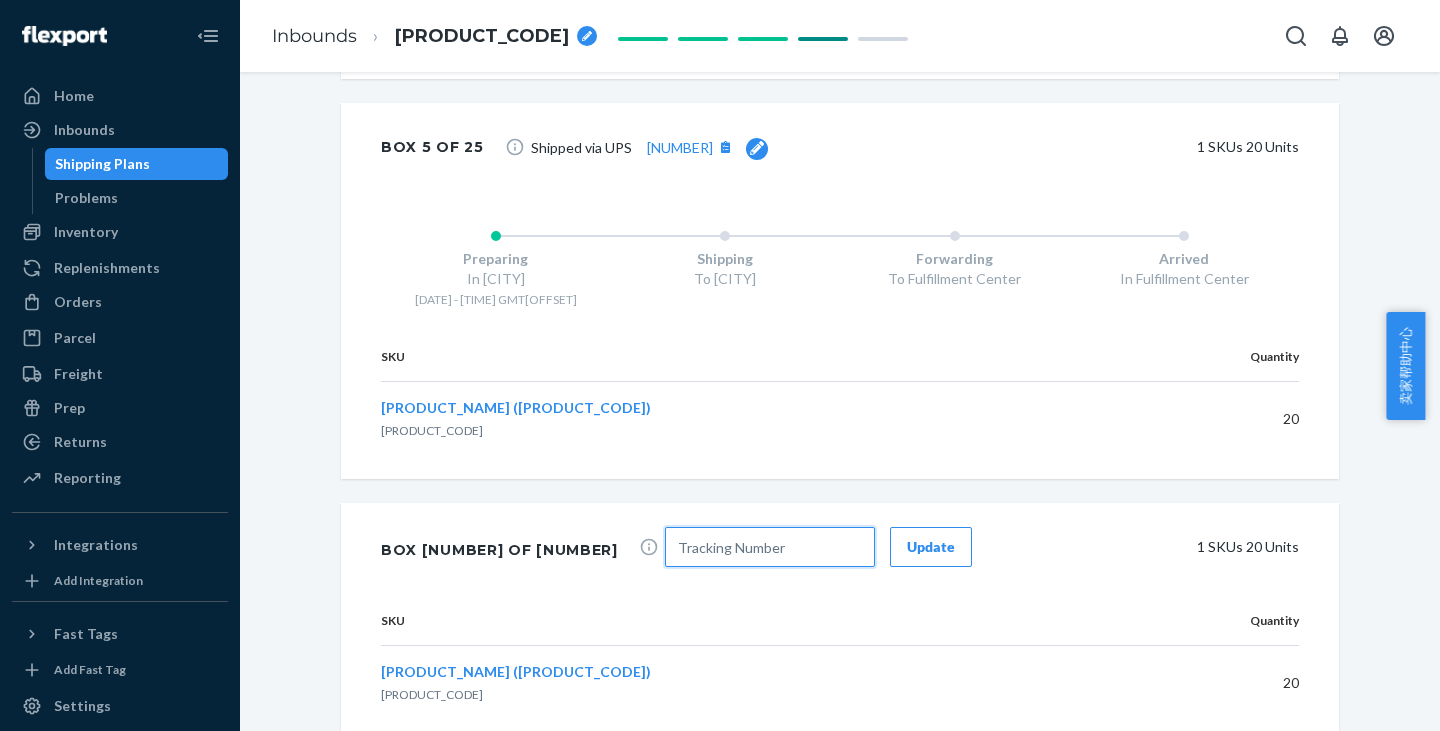 click at bounding box center (770, 547) 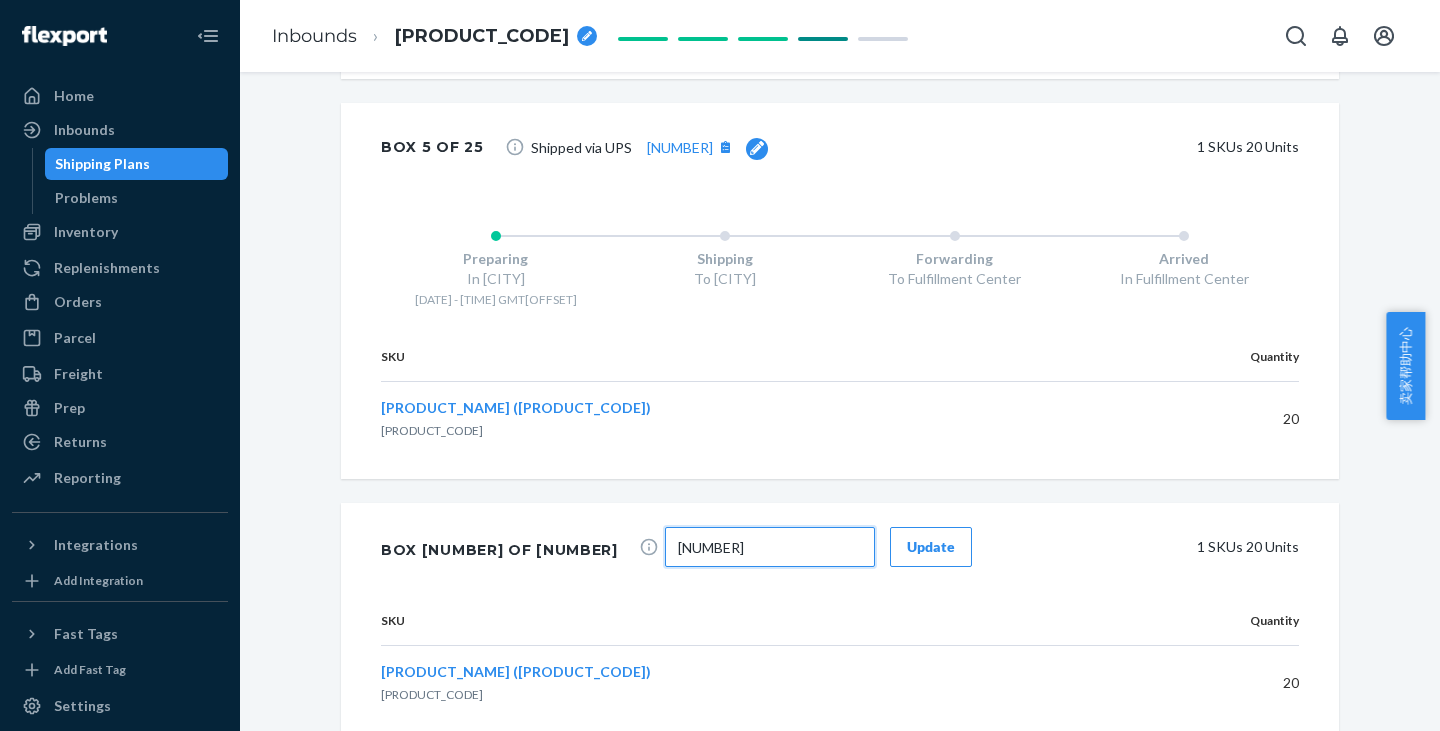 type on "[NUMBER]" 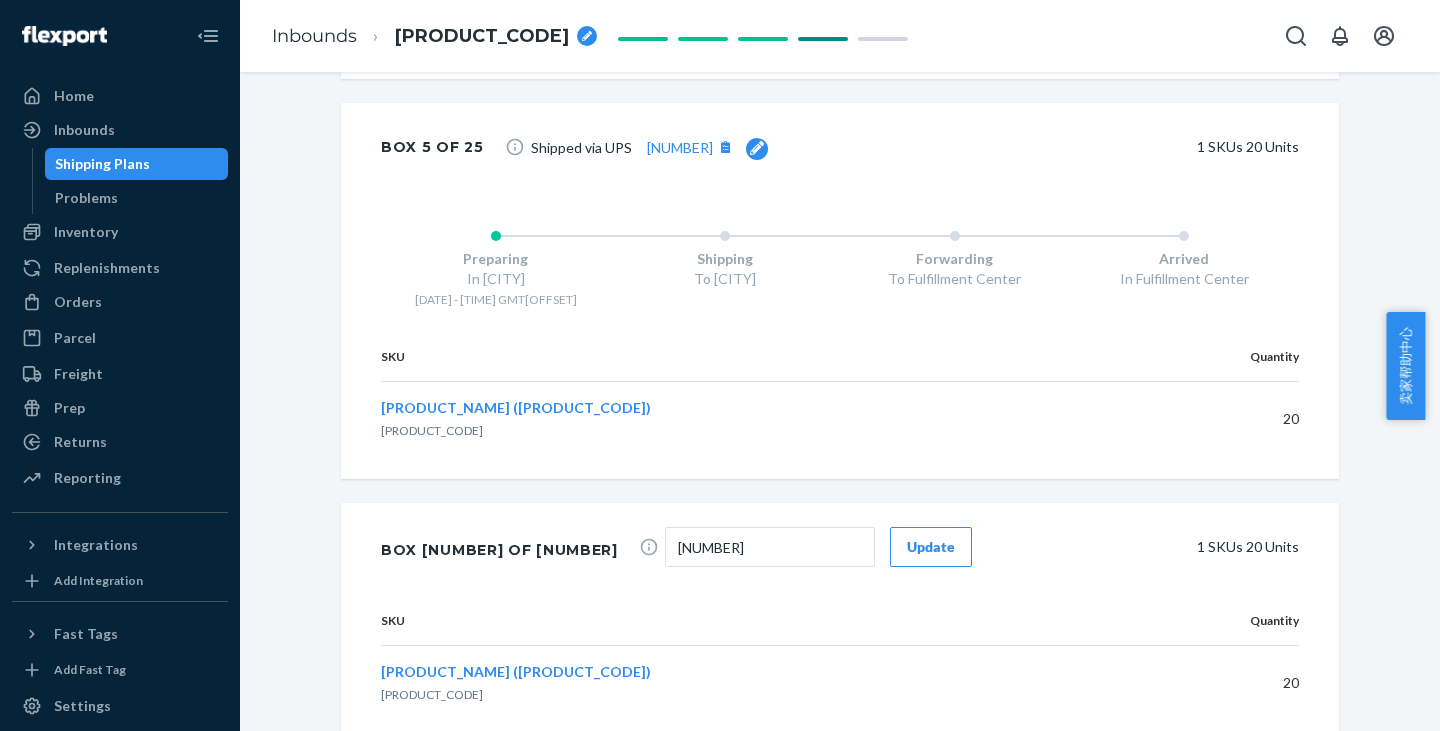 click on "Update" at bounding box center (931, 547) 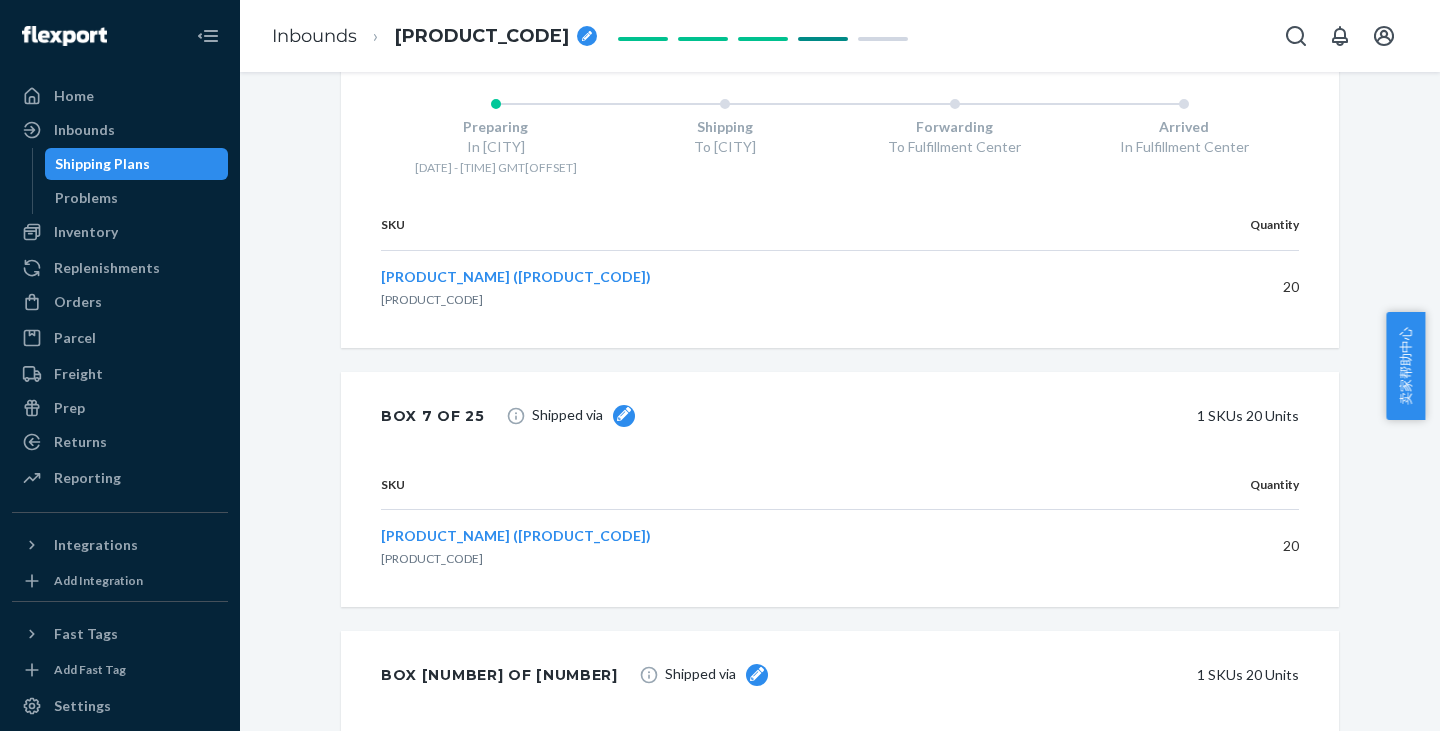 scroll, scrollTop: 3100, scrollLeft: 0, axis: vertical 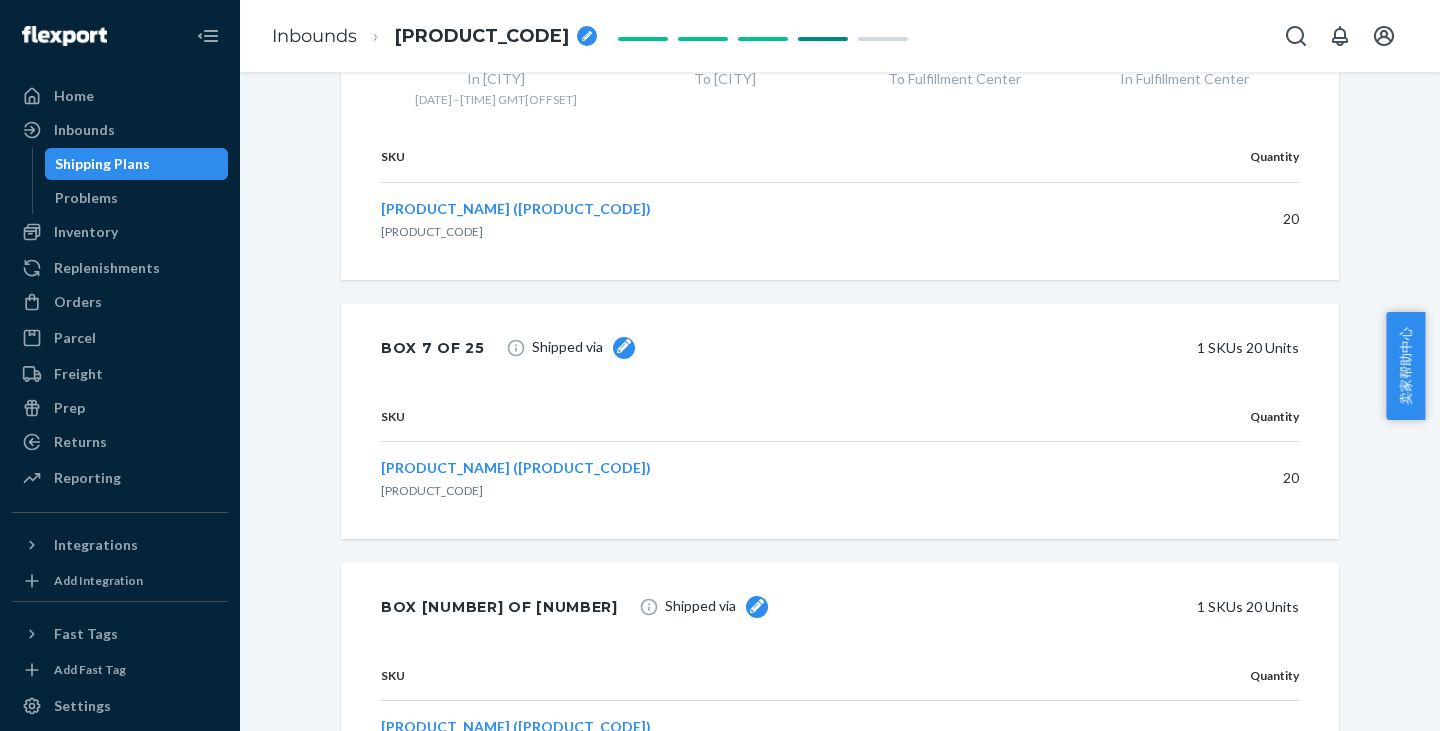 click 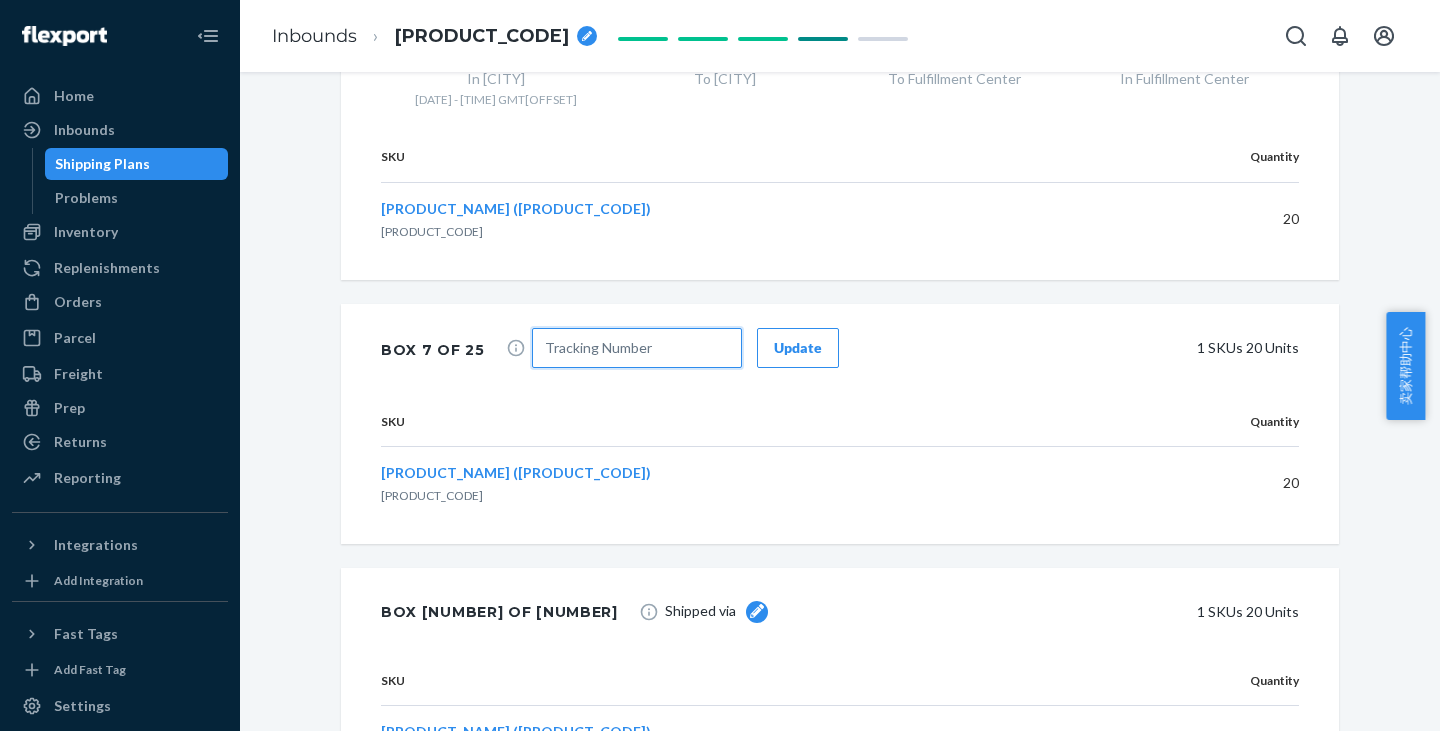 drag, startPoint x: 600, startPoint y: 348, endPoint x: 618, endPoint y: 350, distance: 18.110771 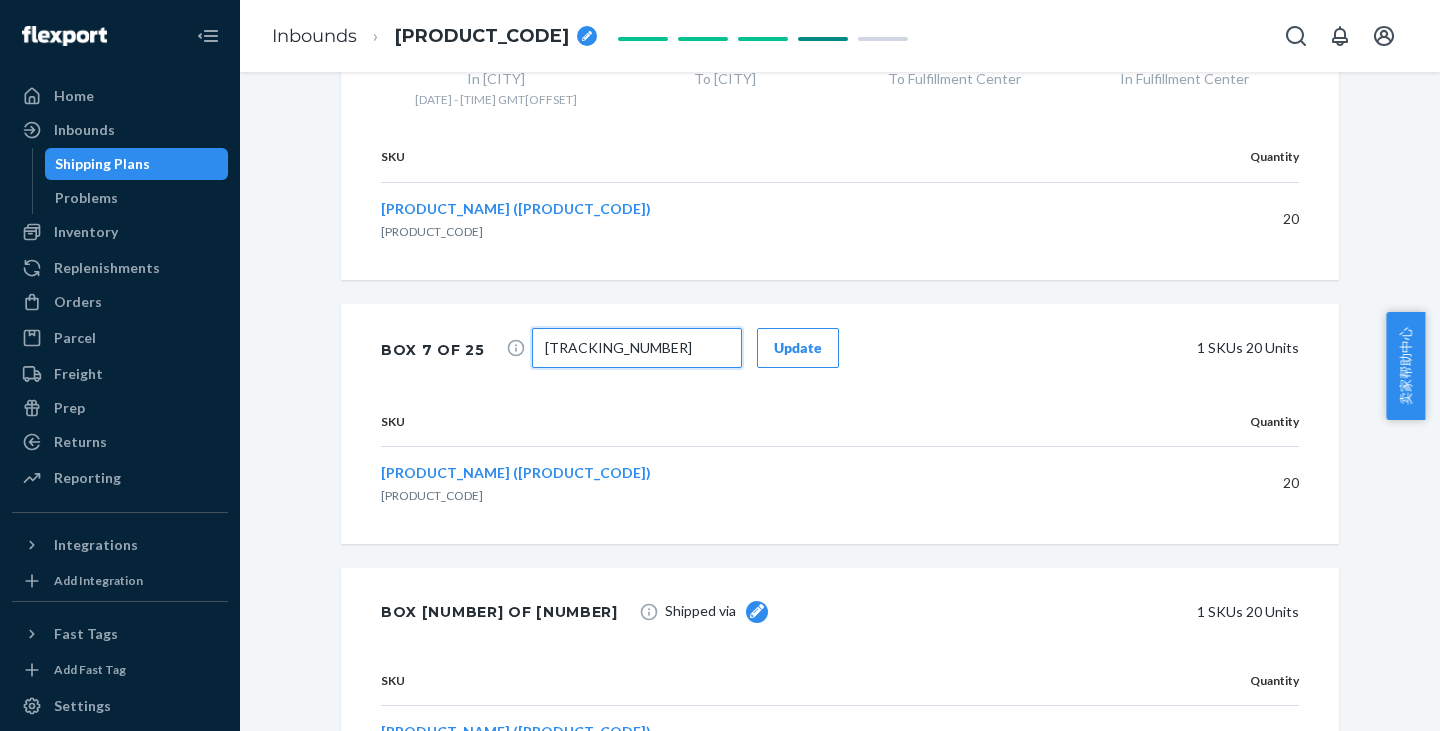 type on "[TRACKING_NUMBER]" 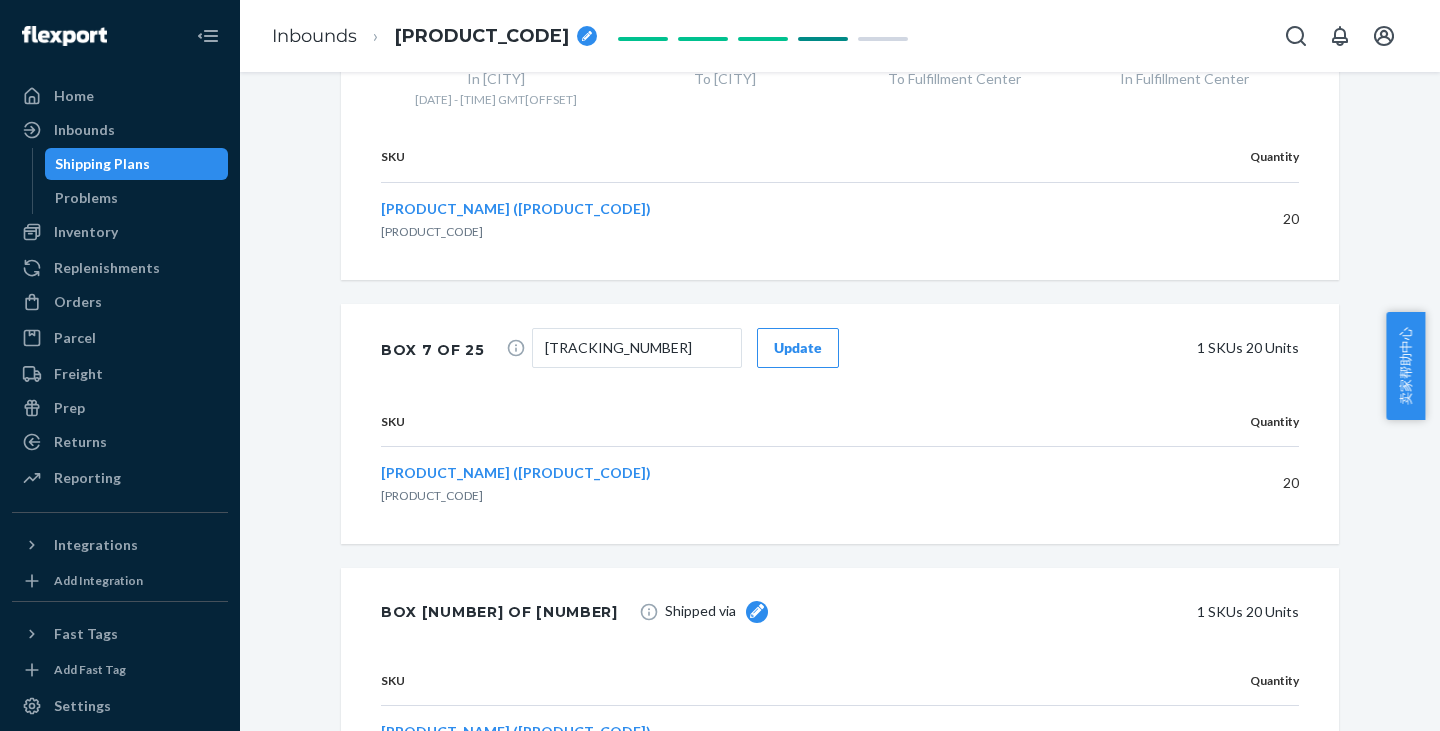 click on "Update" at bounding box center [798, 348] 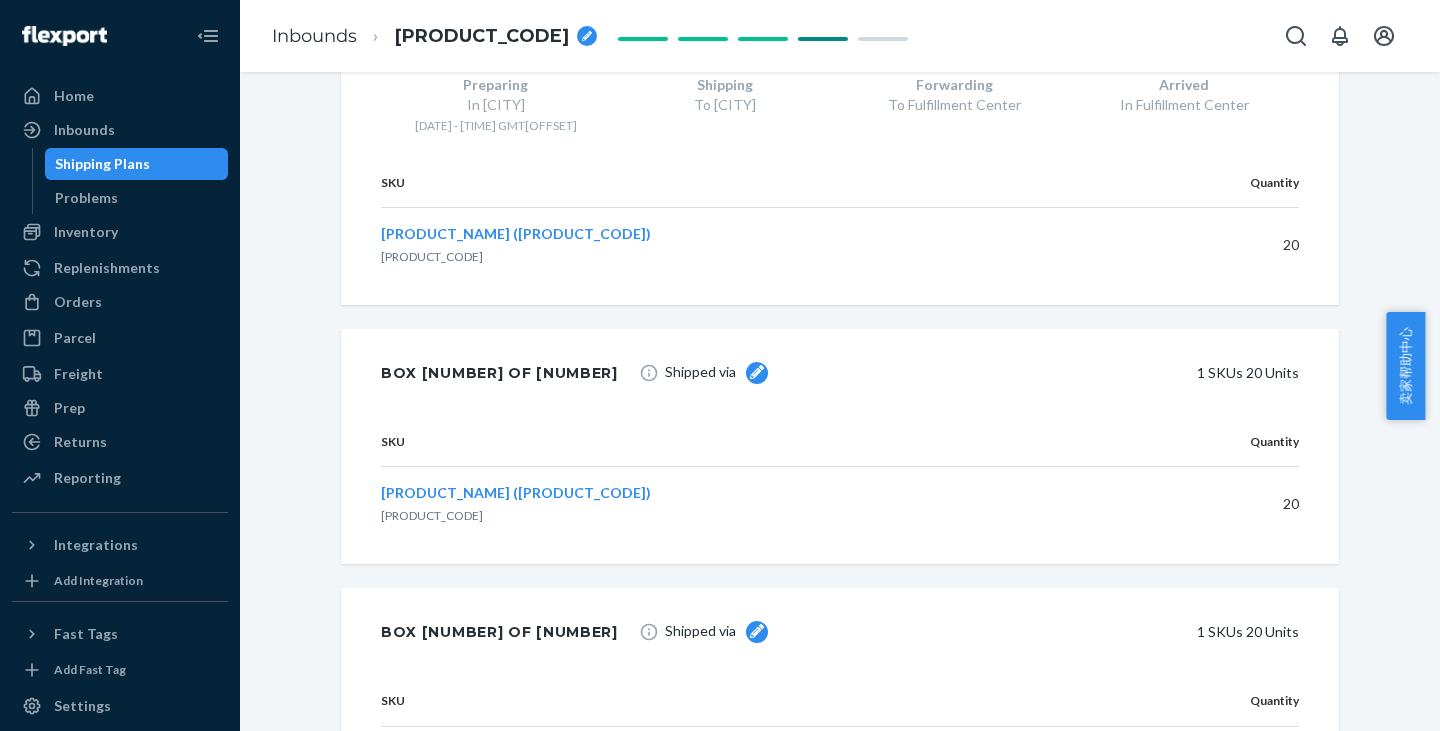 scroll, scrollTop: 3500, scrollLeft: 0, axis: vertical 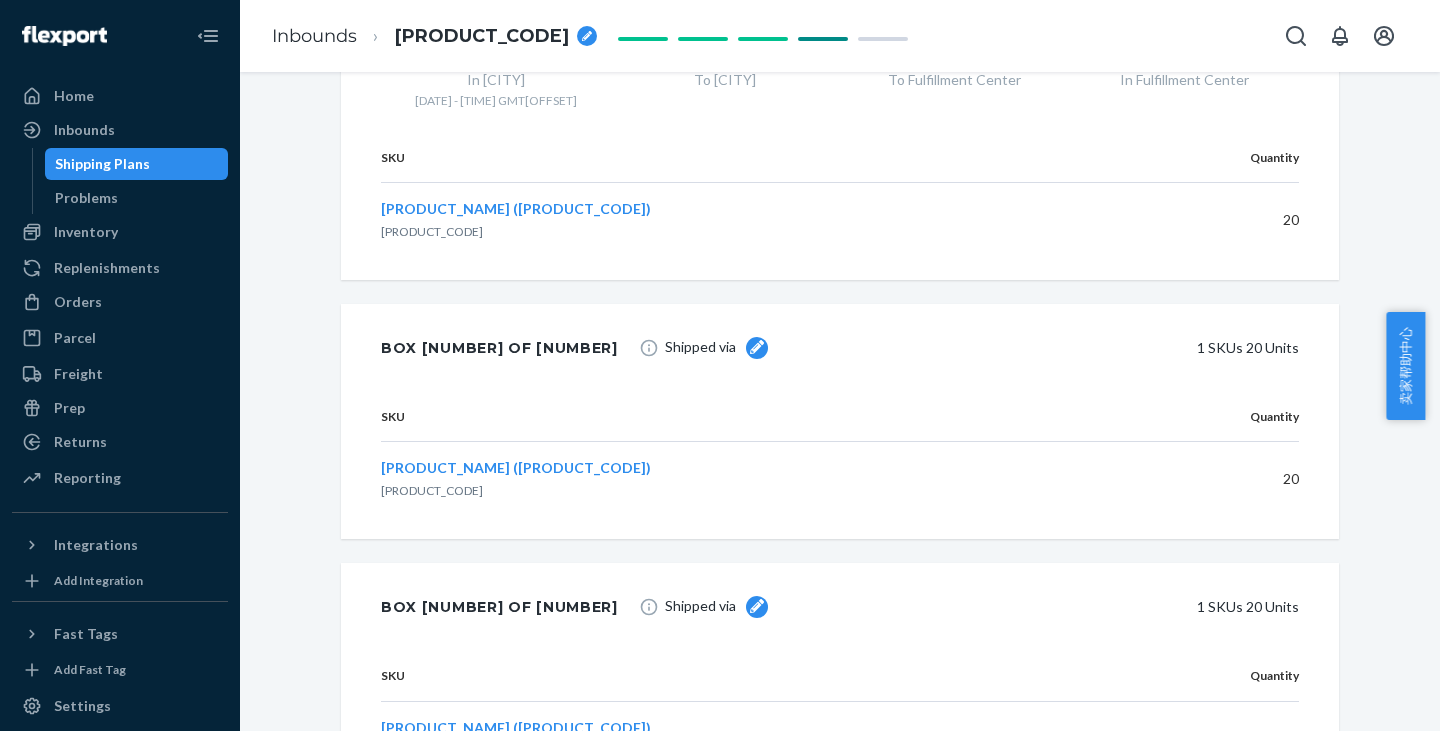 click at bounding box center [757, 348] 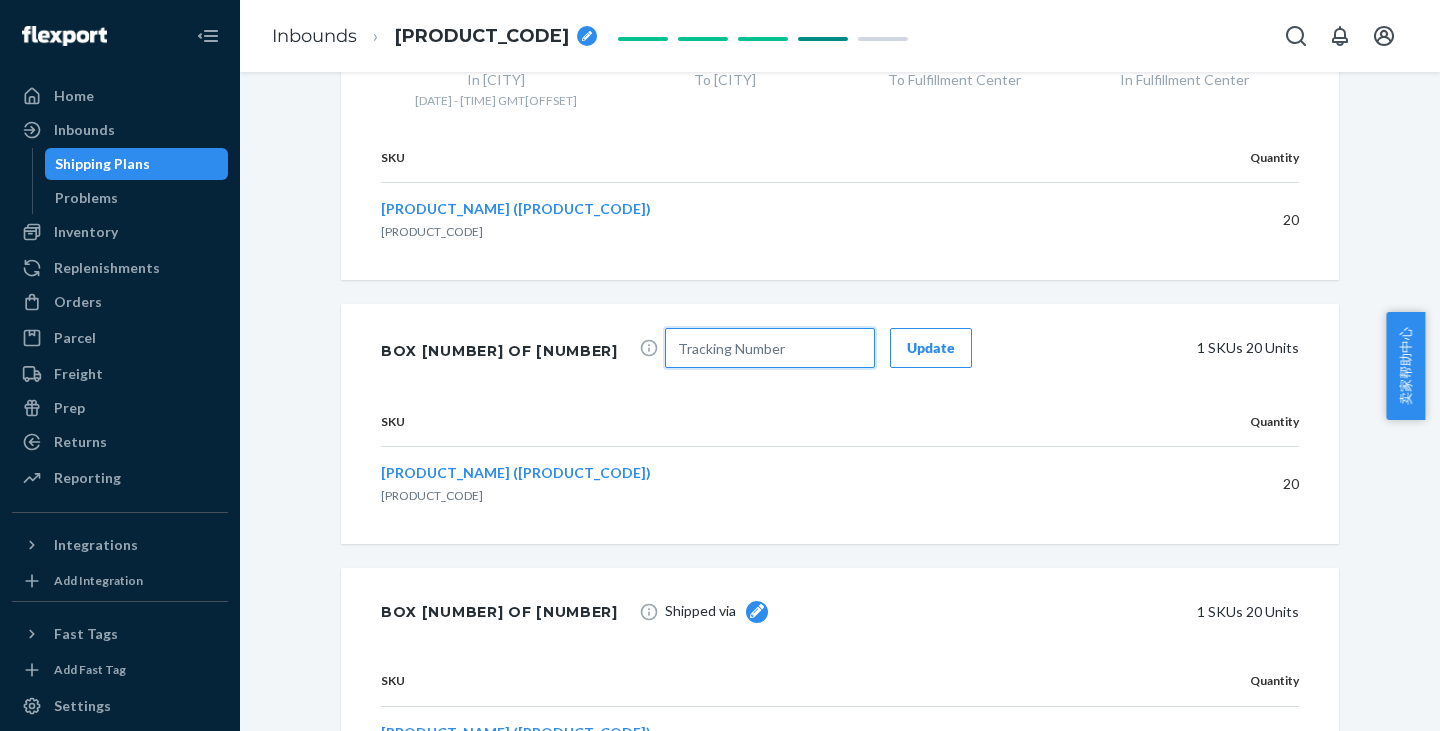 click at bounding box center [770, 348] 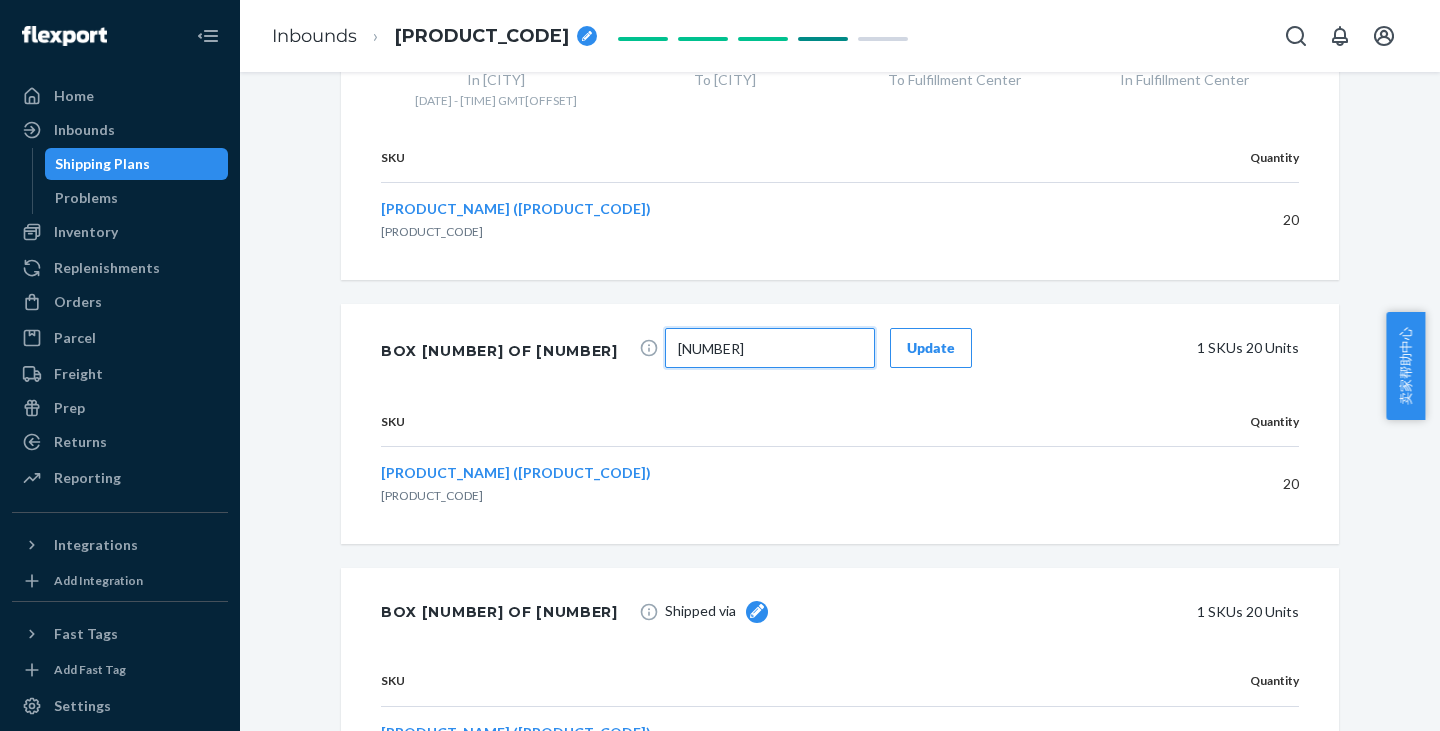 type on "[NUMBER]" 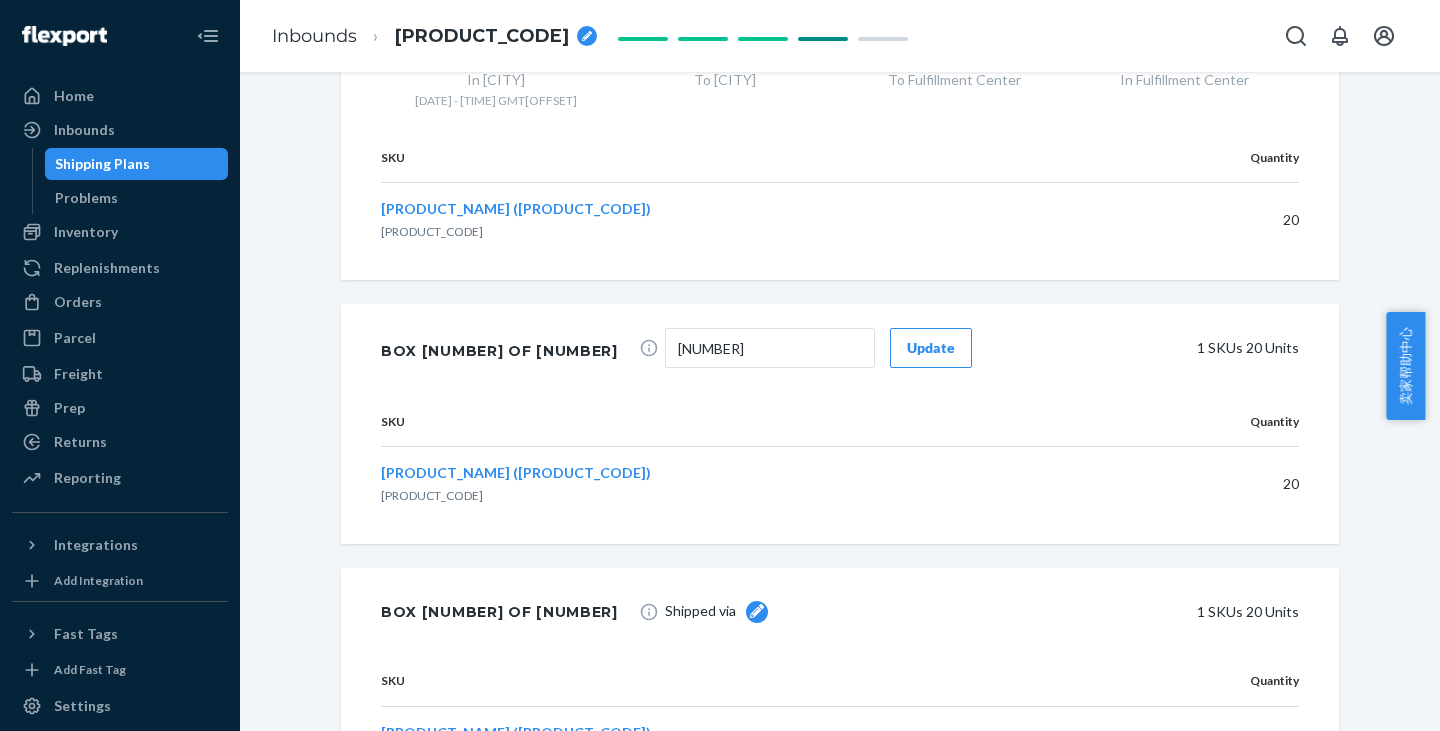 click on "Update" at bounding box center [931, 348] 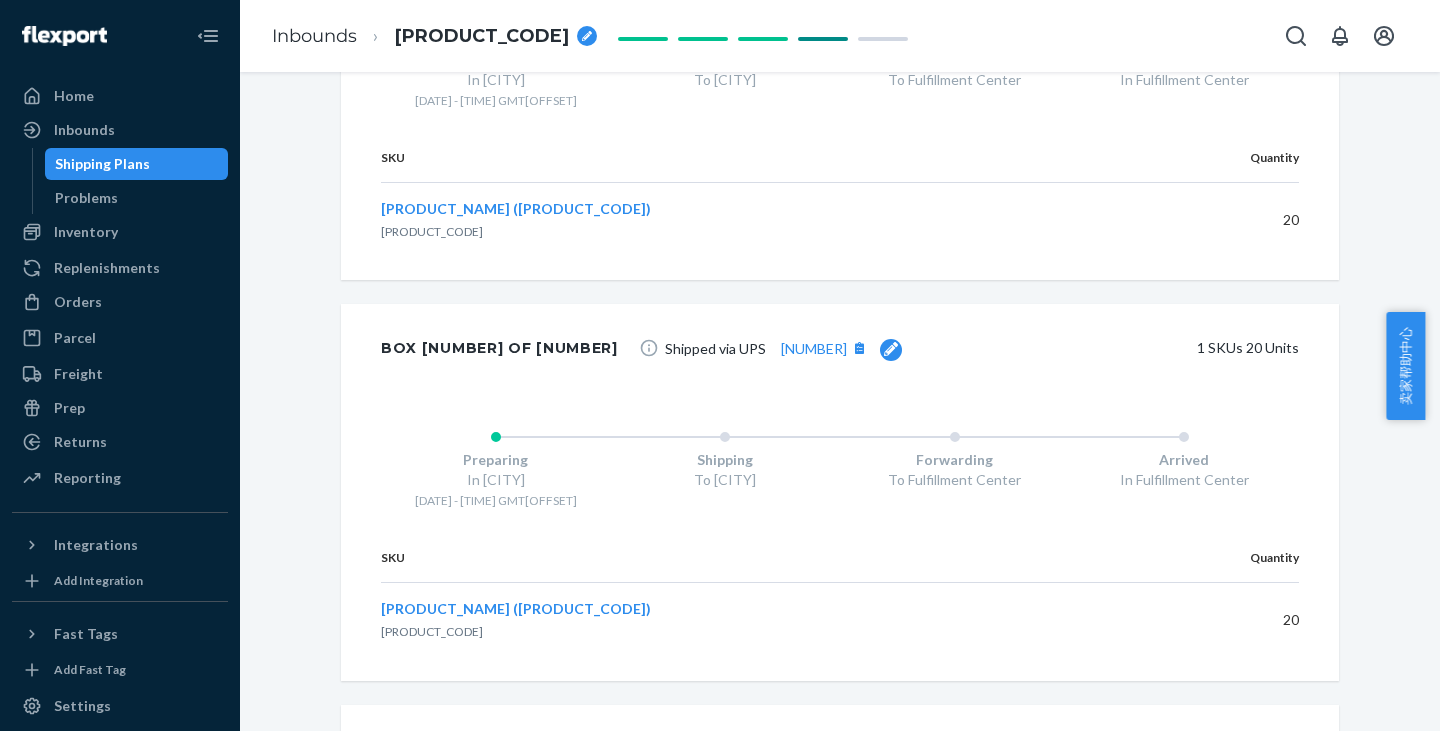 scroll, scrollTop: 3700, scrollLeft: 0, axis: vertical 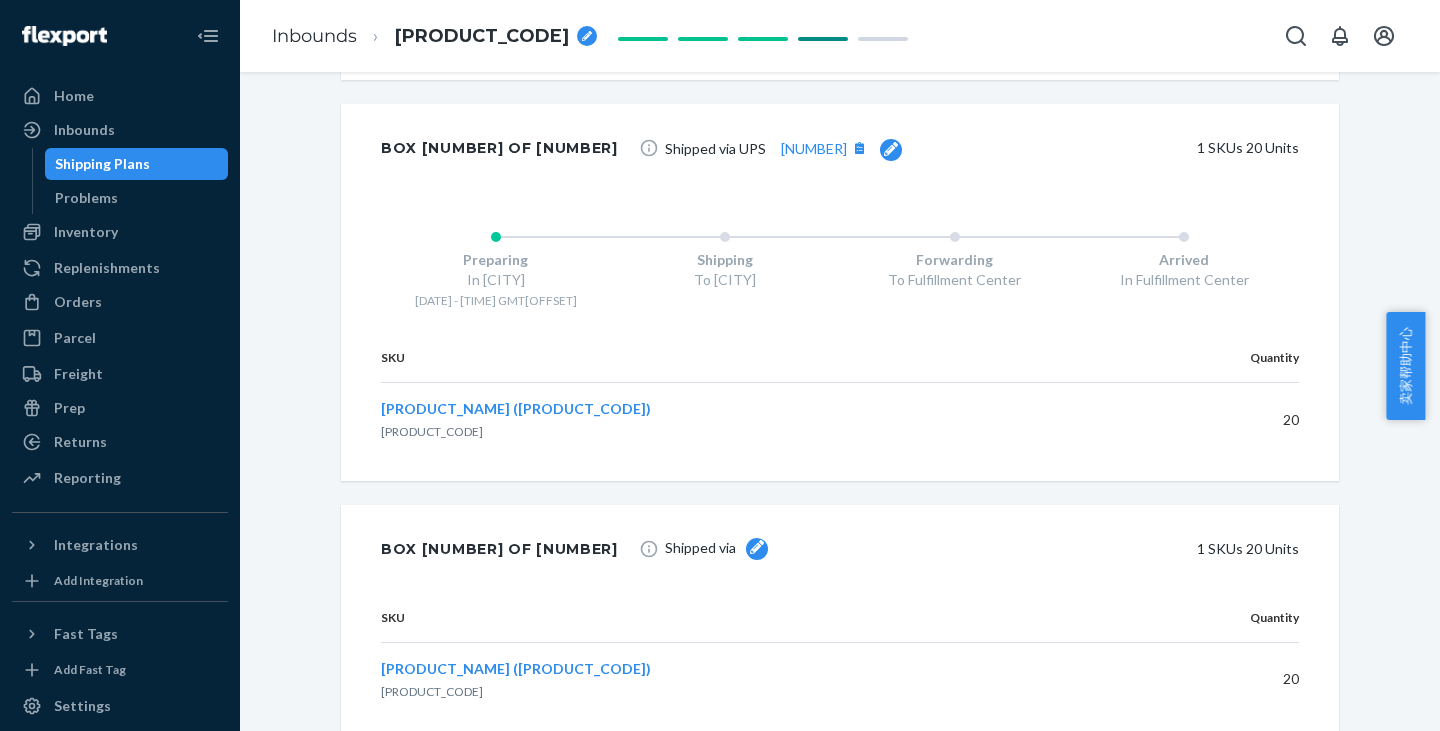 click 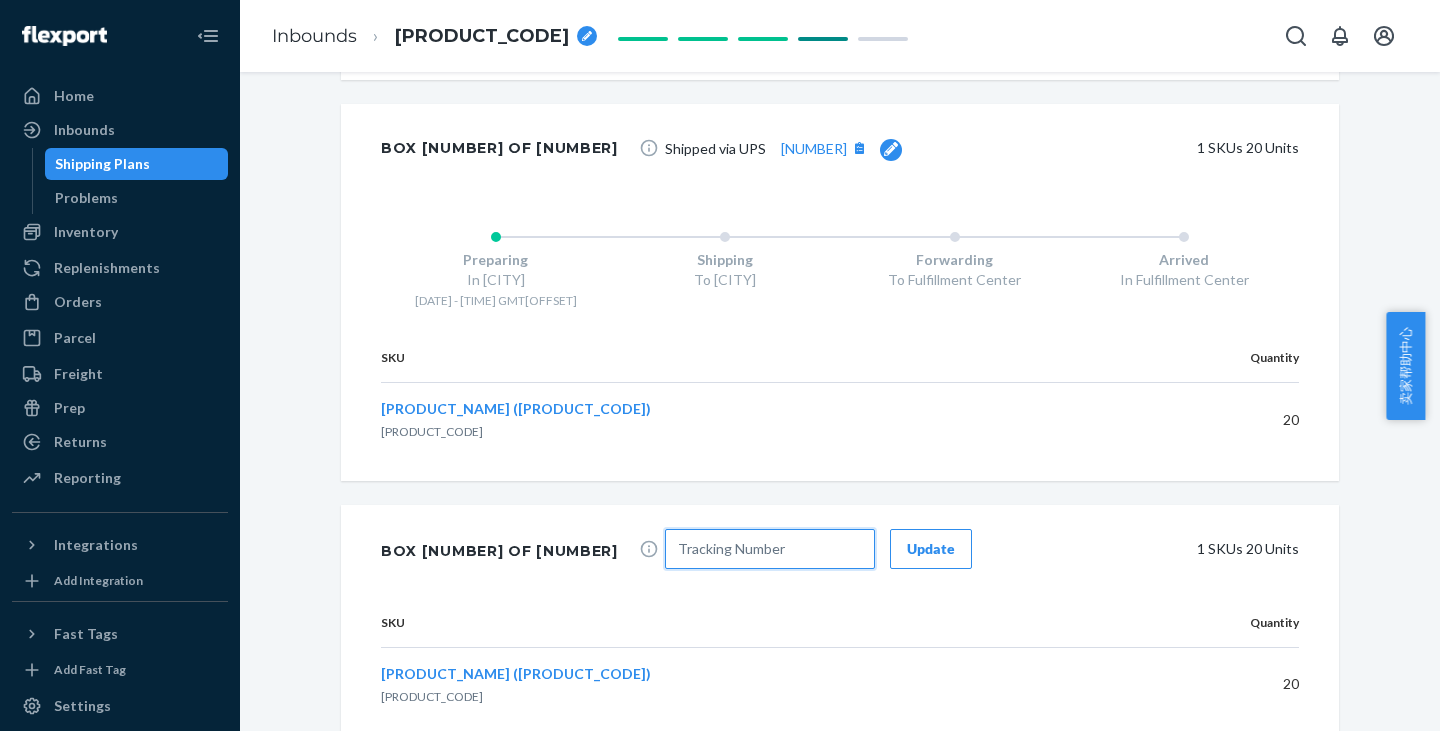 click at bounding box center (770, 549) 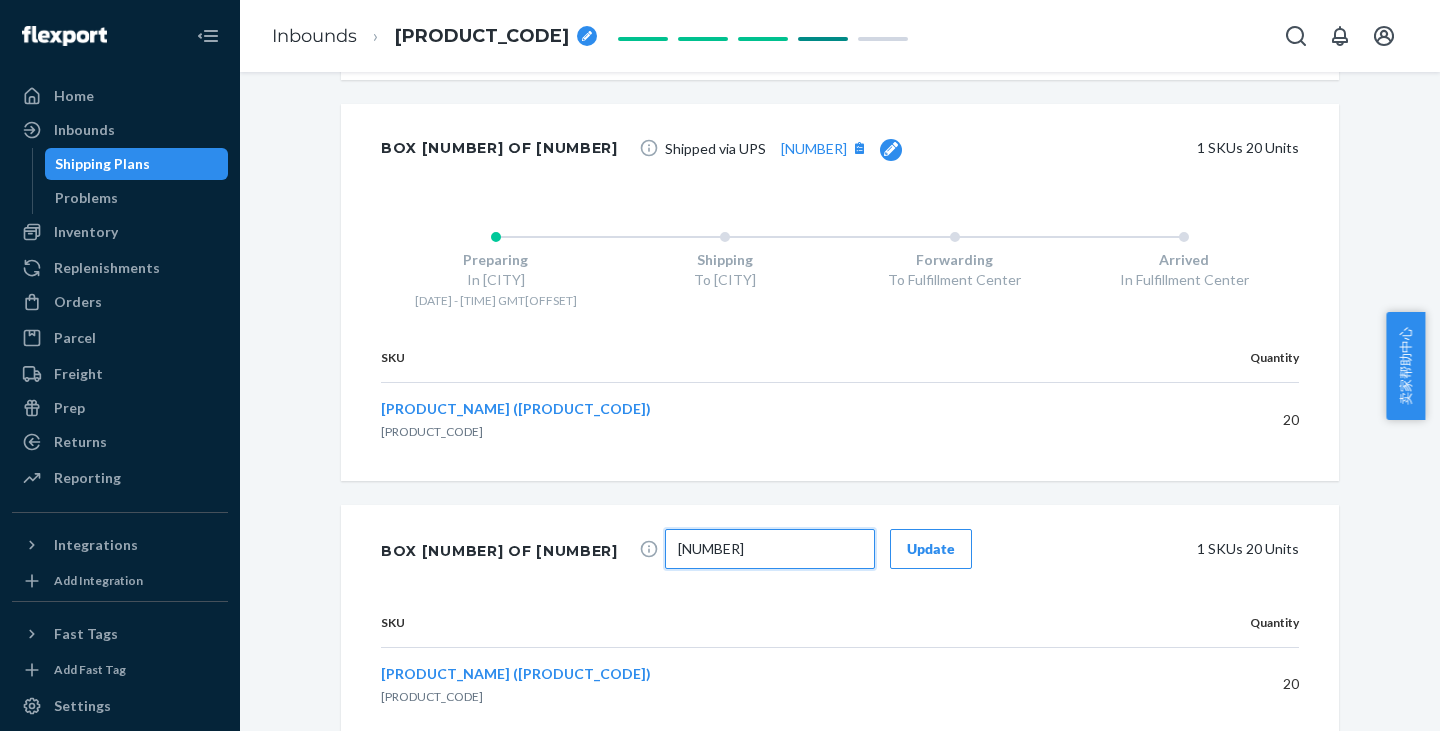 type on "[NUMBER]" 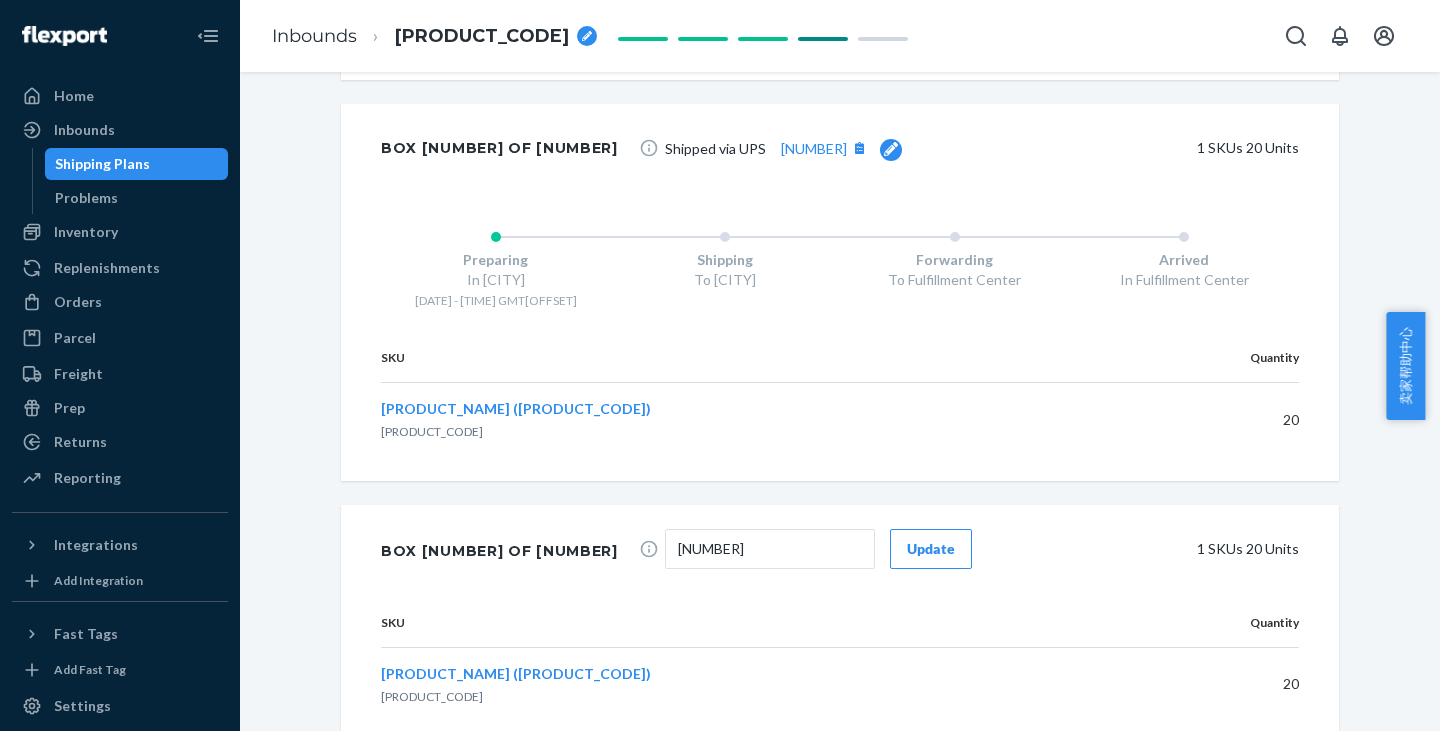 click on "Update" at bounding box center [931, 549] 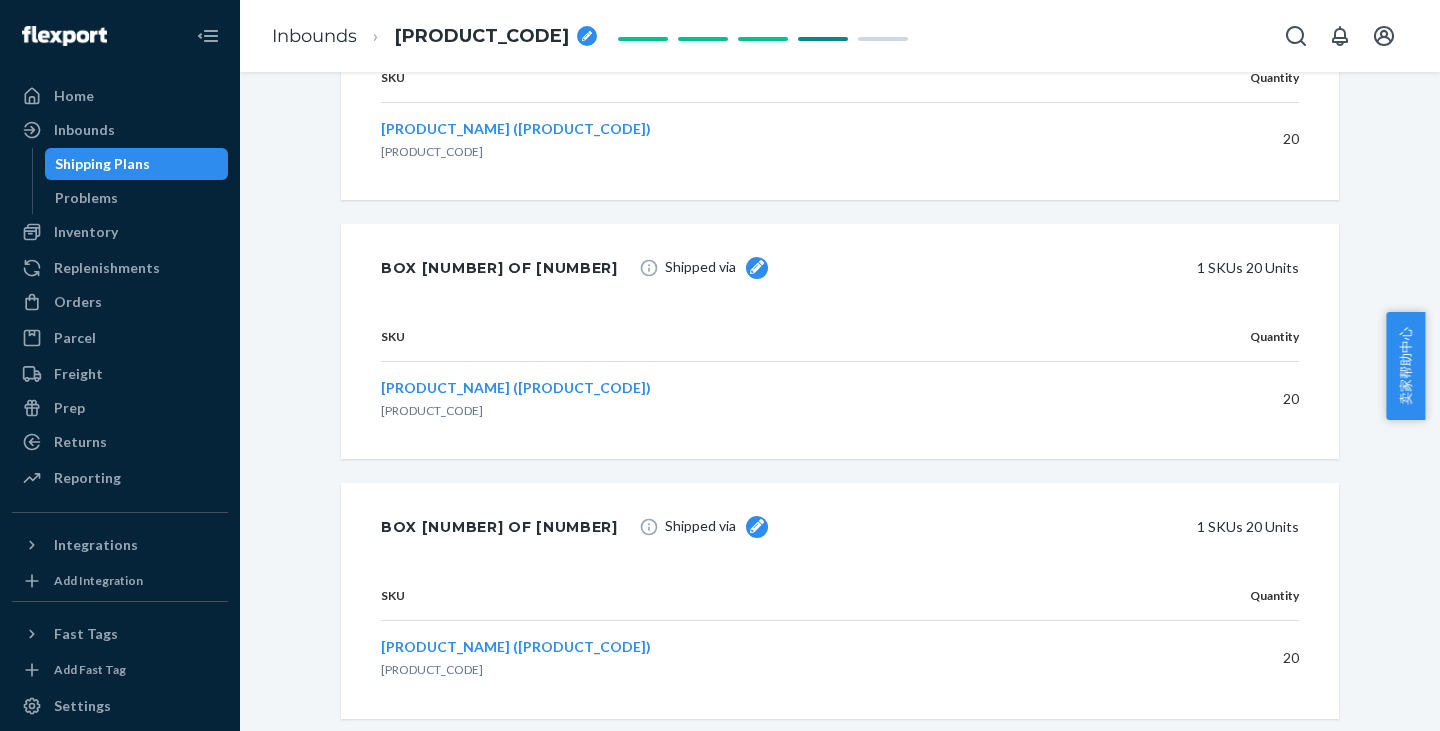 scroll, scrollTop: 4400, scrollLeft: 0, axis: vertical 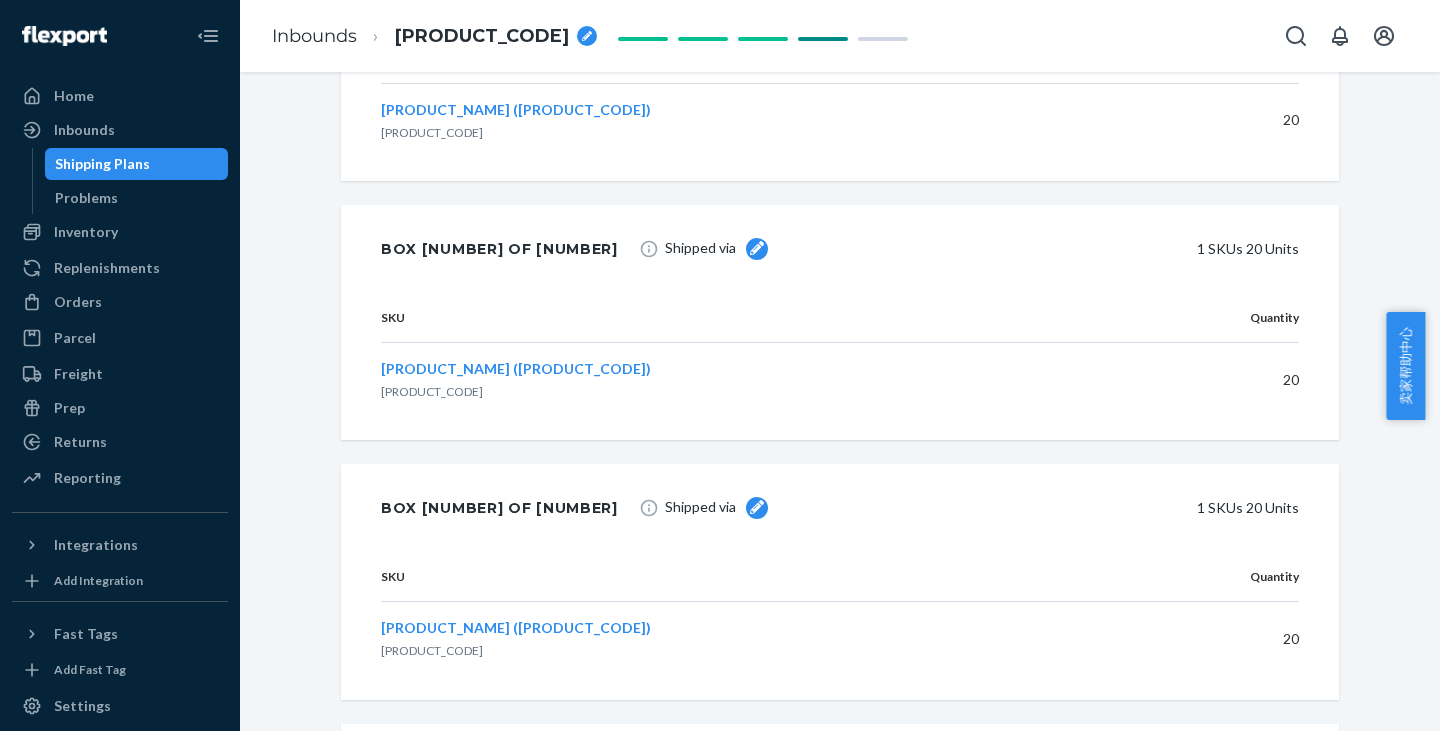 click 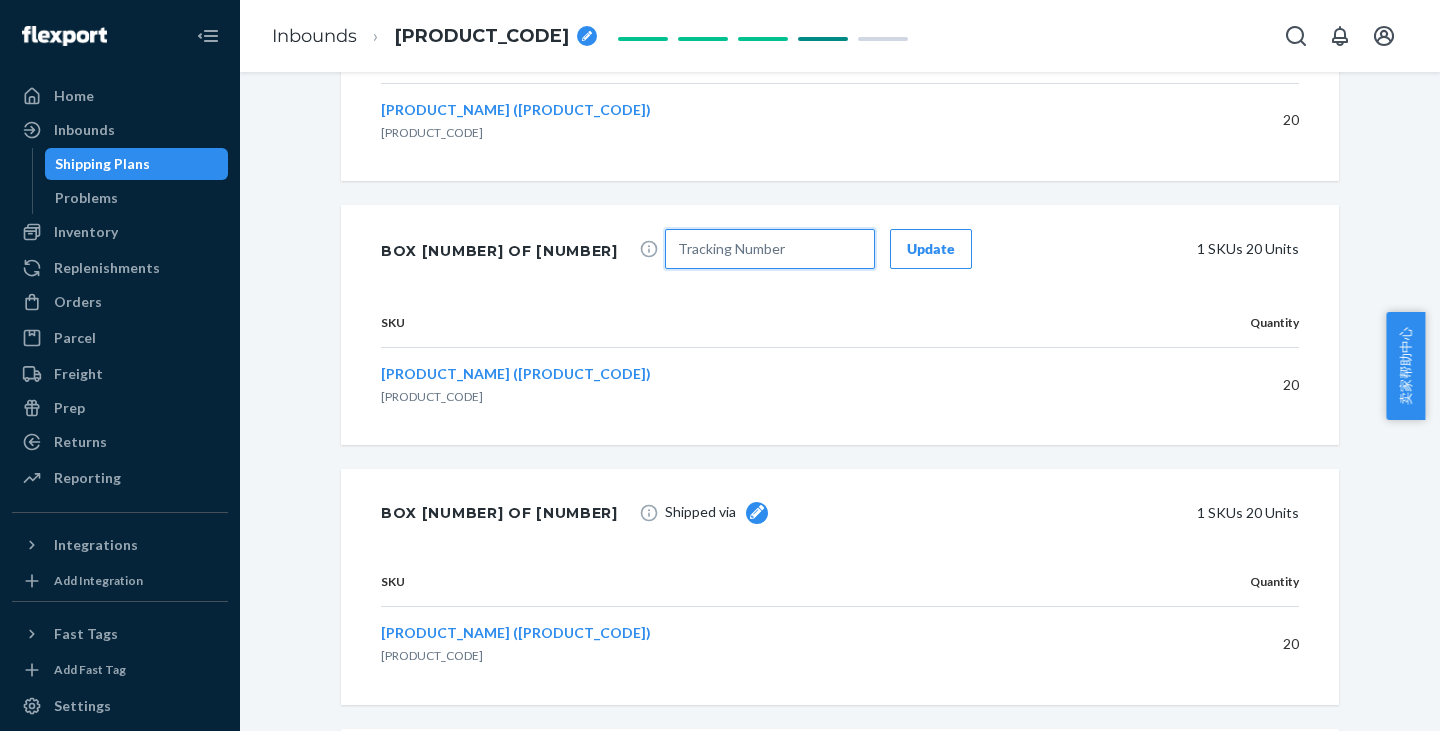 click at bounding box center (770, 249) 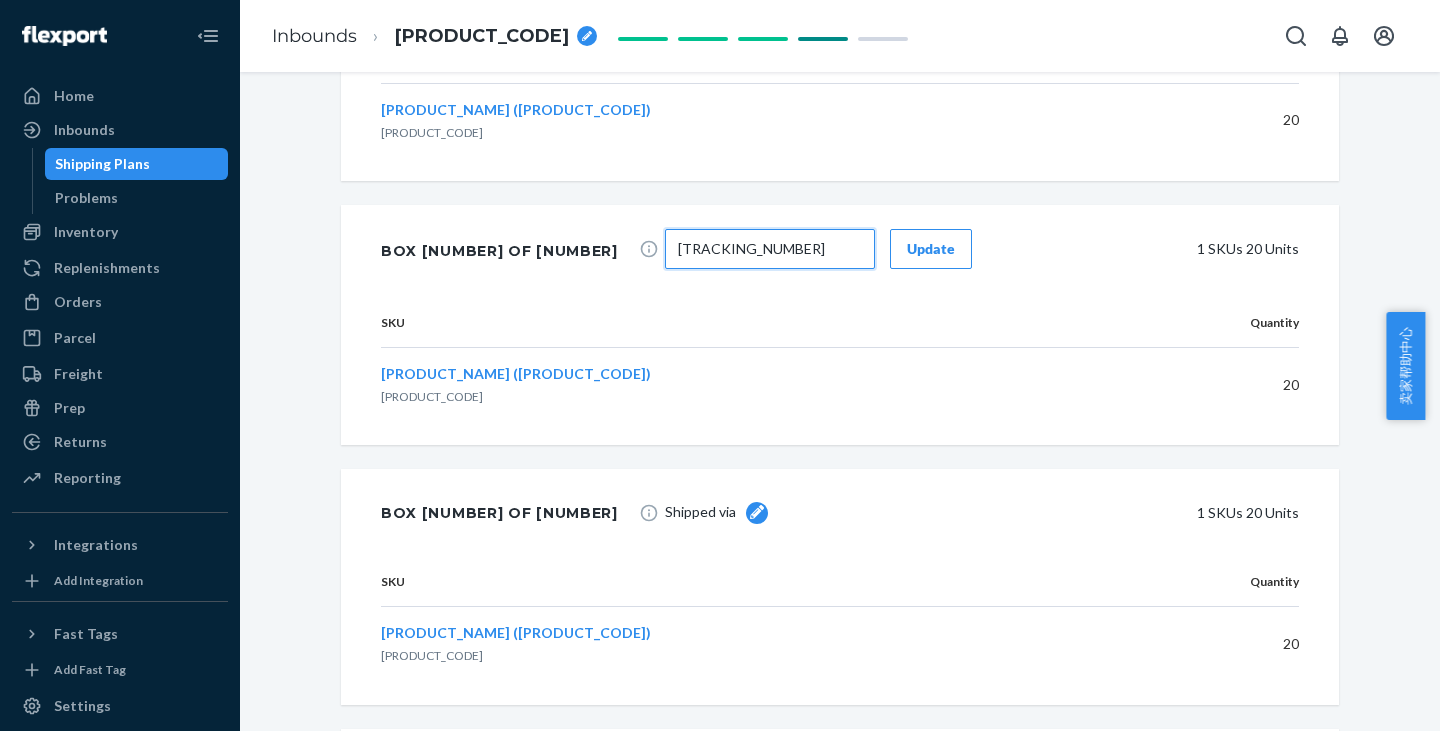 type on "[TRACKING_NUMBER]" 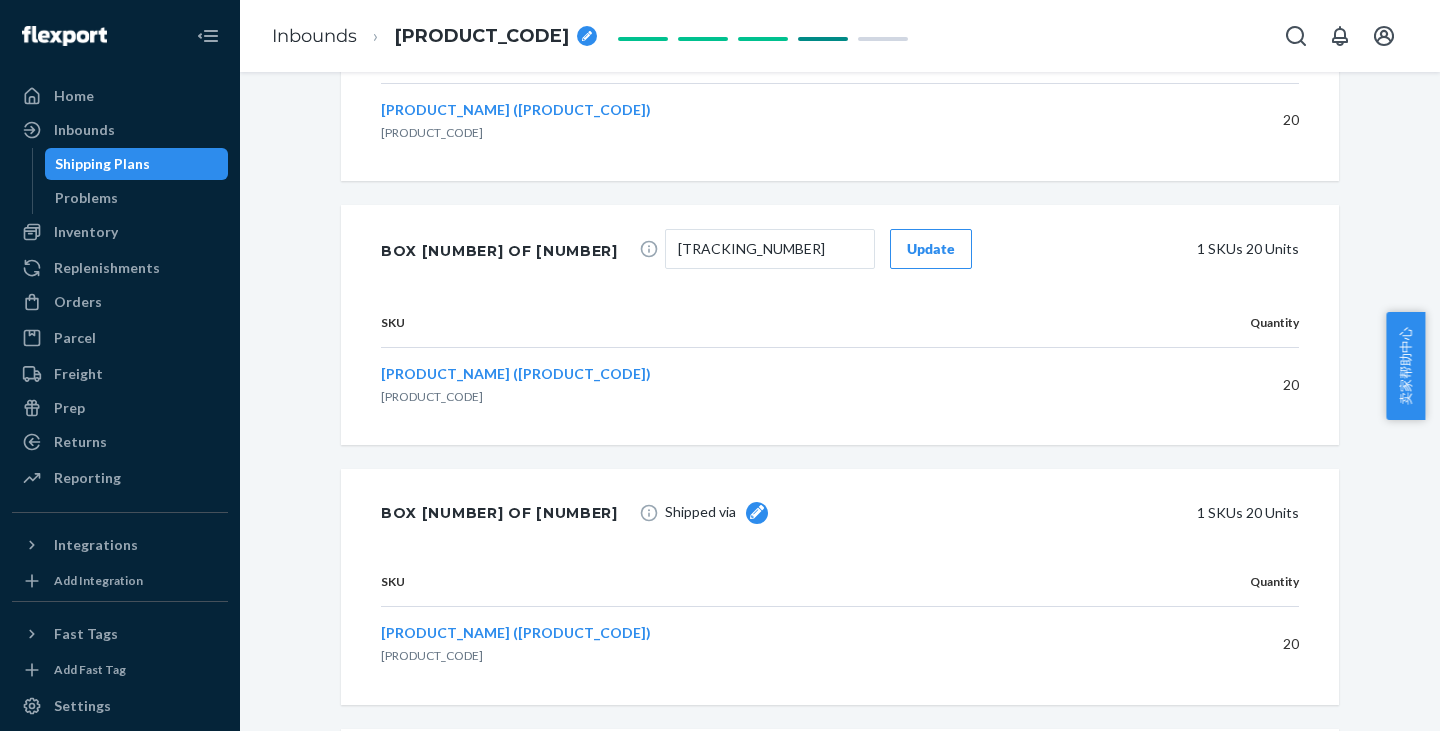 click on "Update" at bounding box center (931, 249) 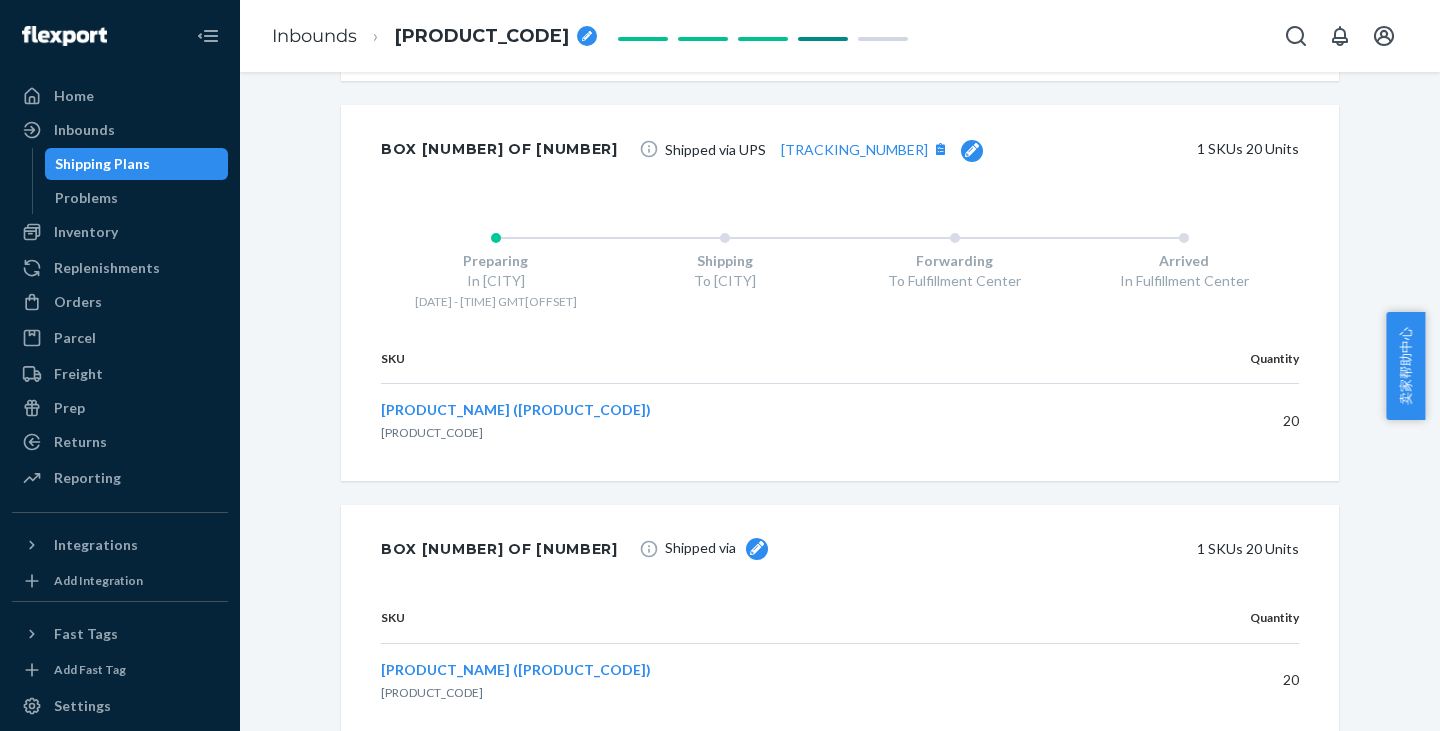 scroll, scrollTop: 4700, scrollLeft: 0, axis: vertical 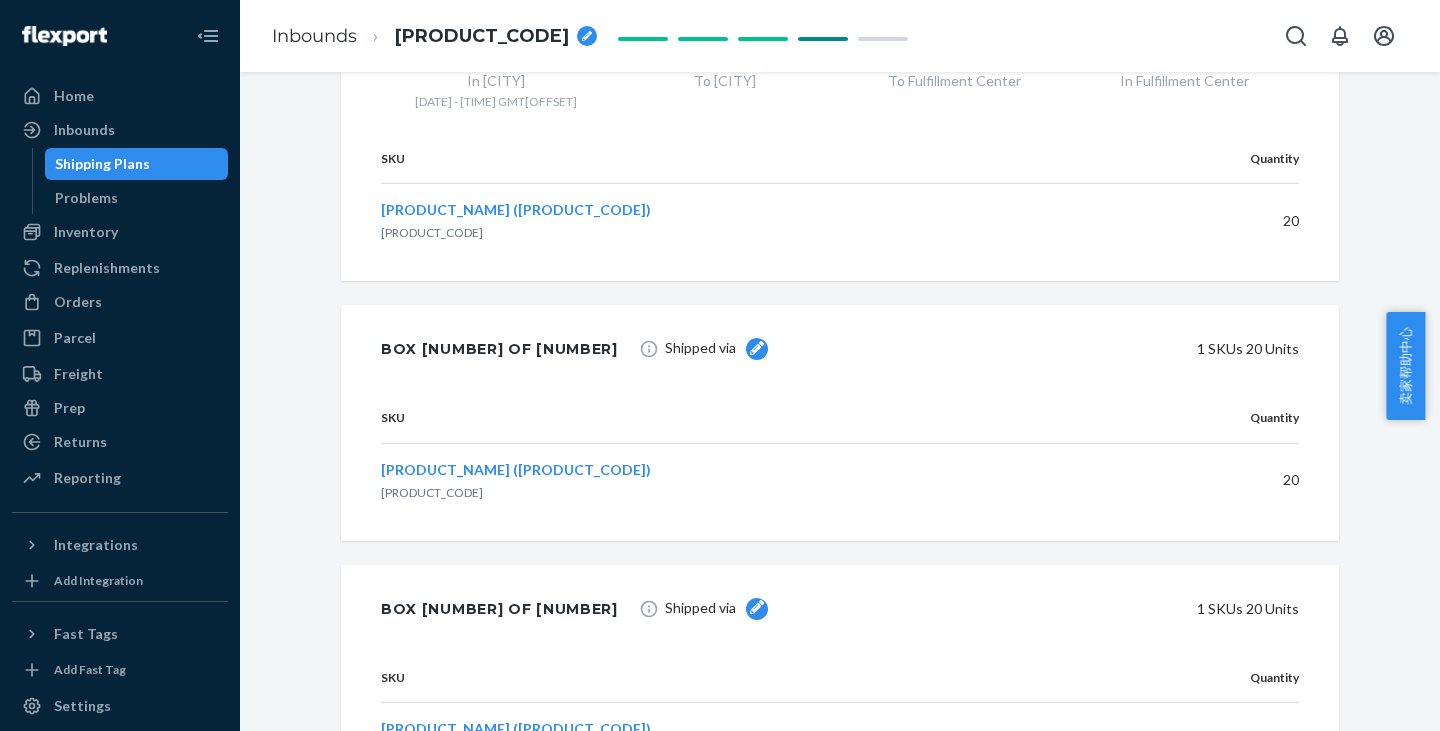 click at bounding box center [757, 349] 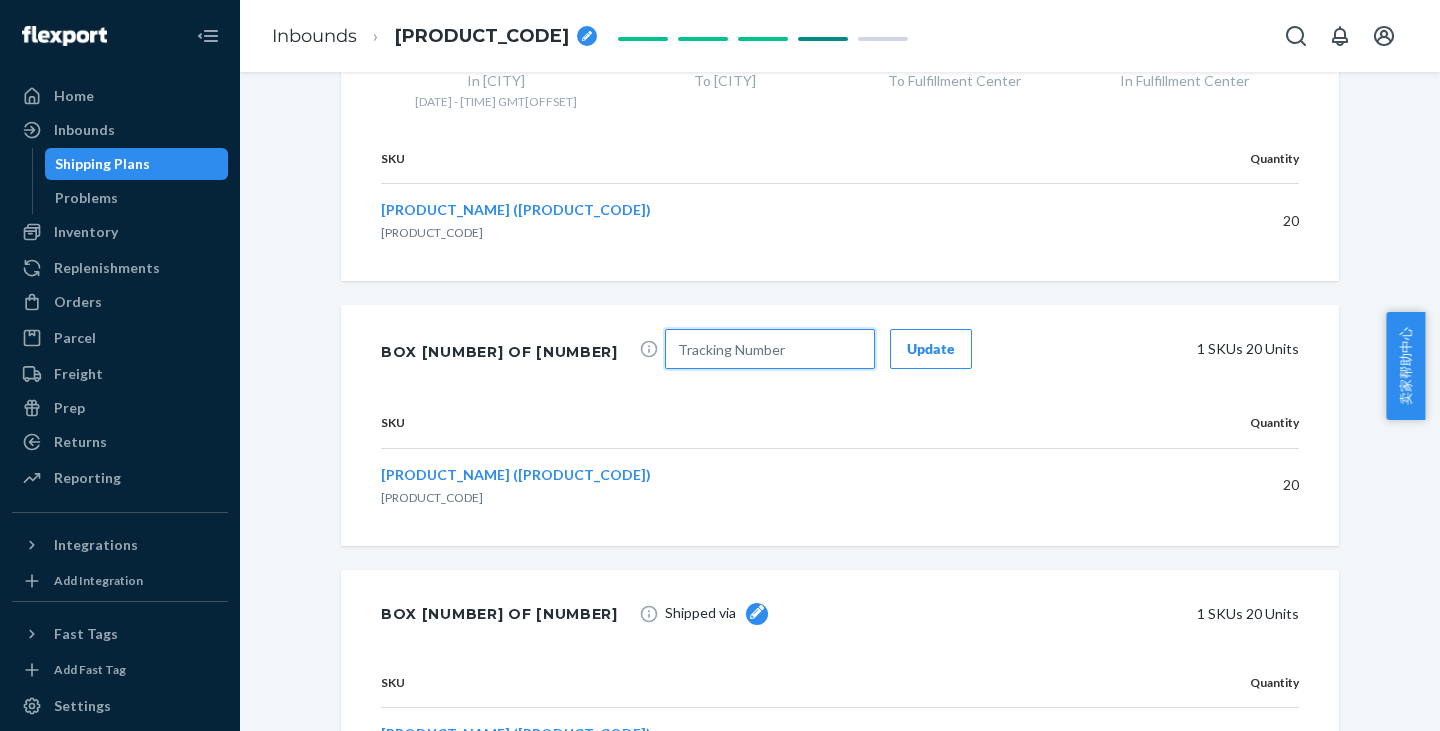 click at bounding box center [770, 349] 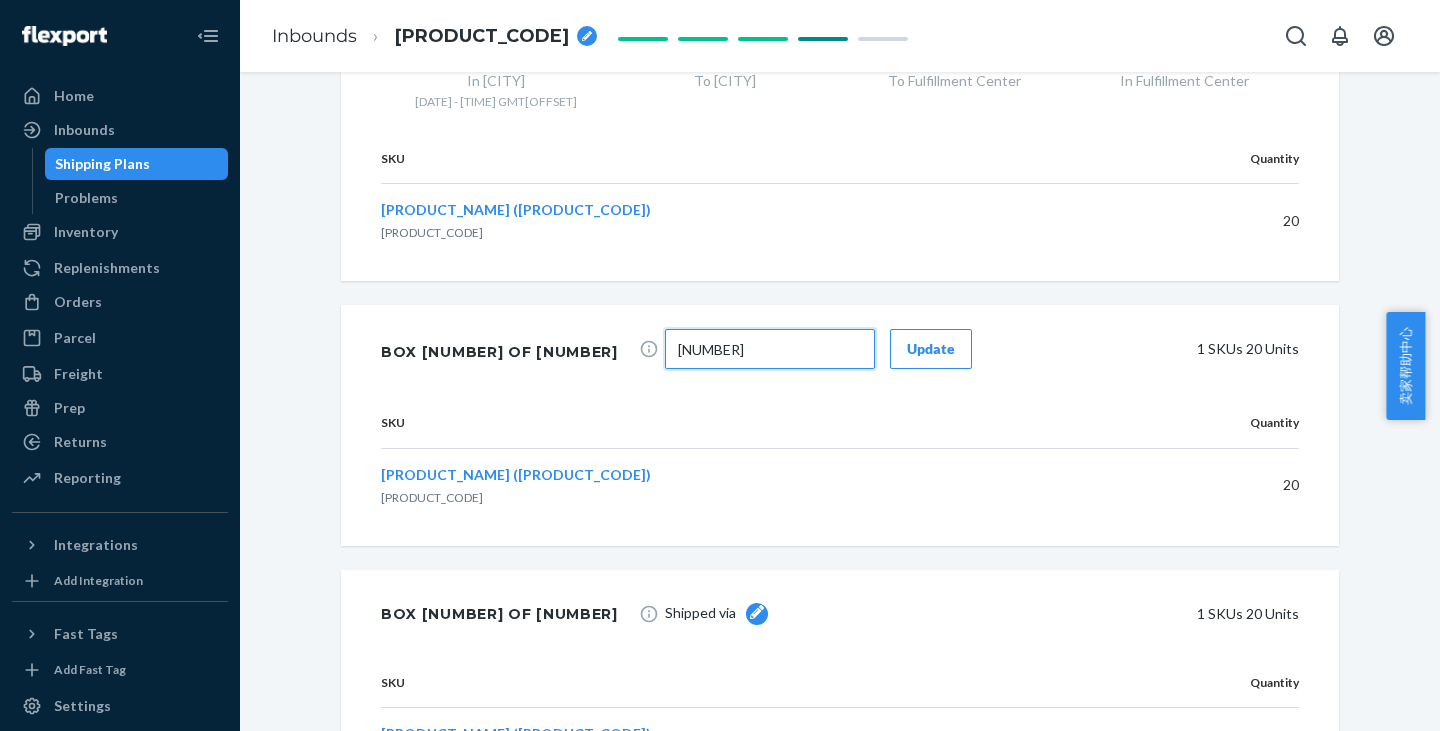 type on "[NUMBER]" 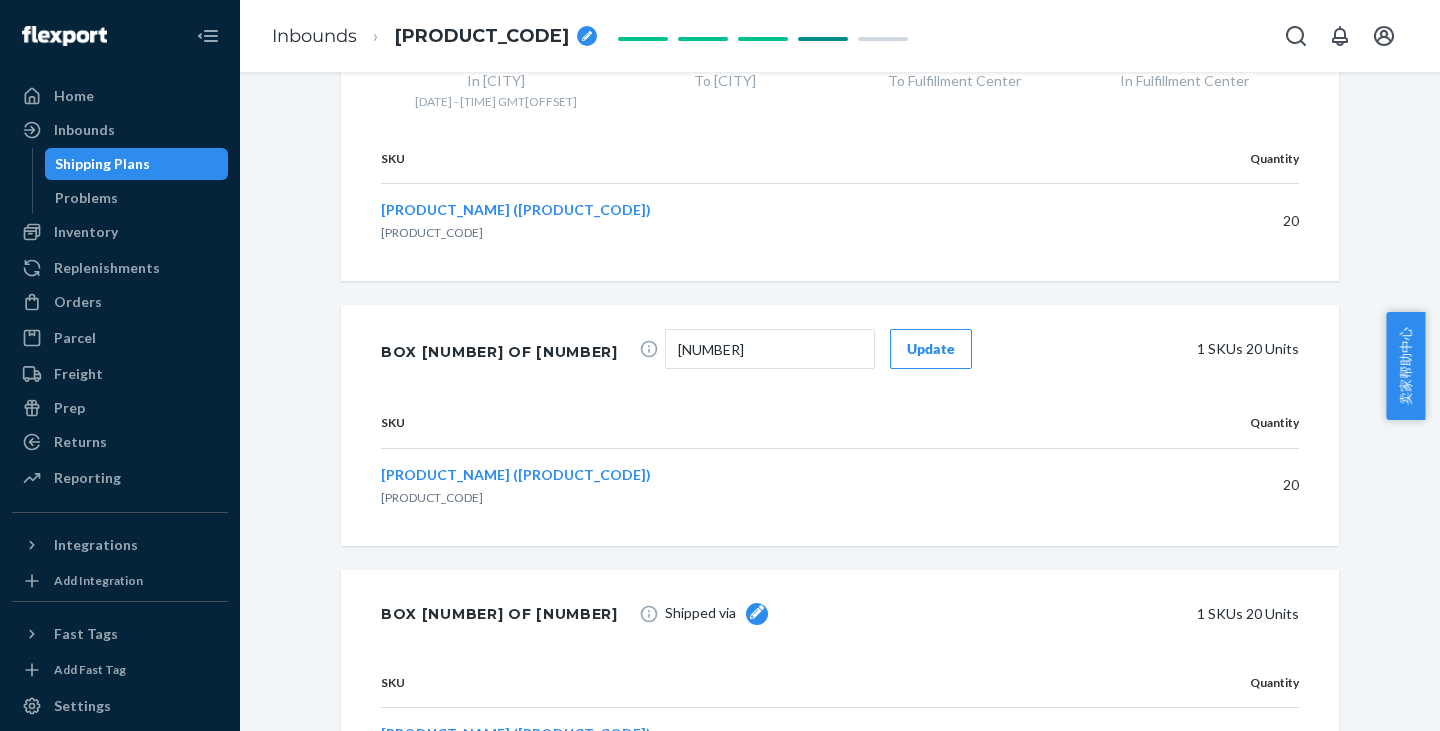 click on "Update" at bounding box center [931, 349] 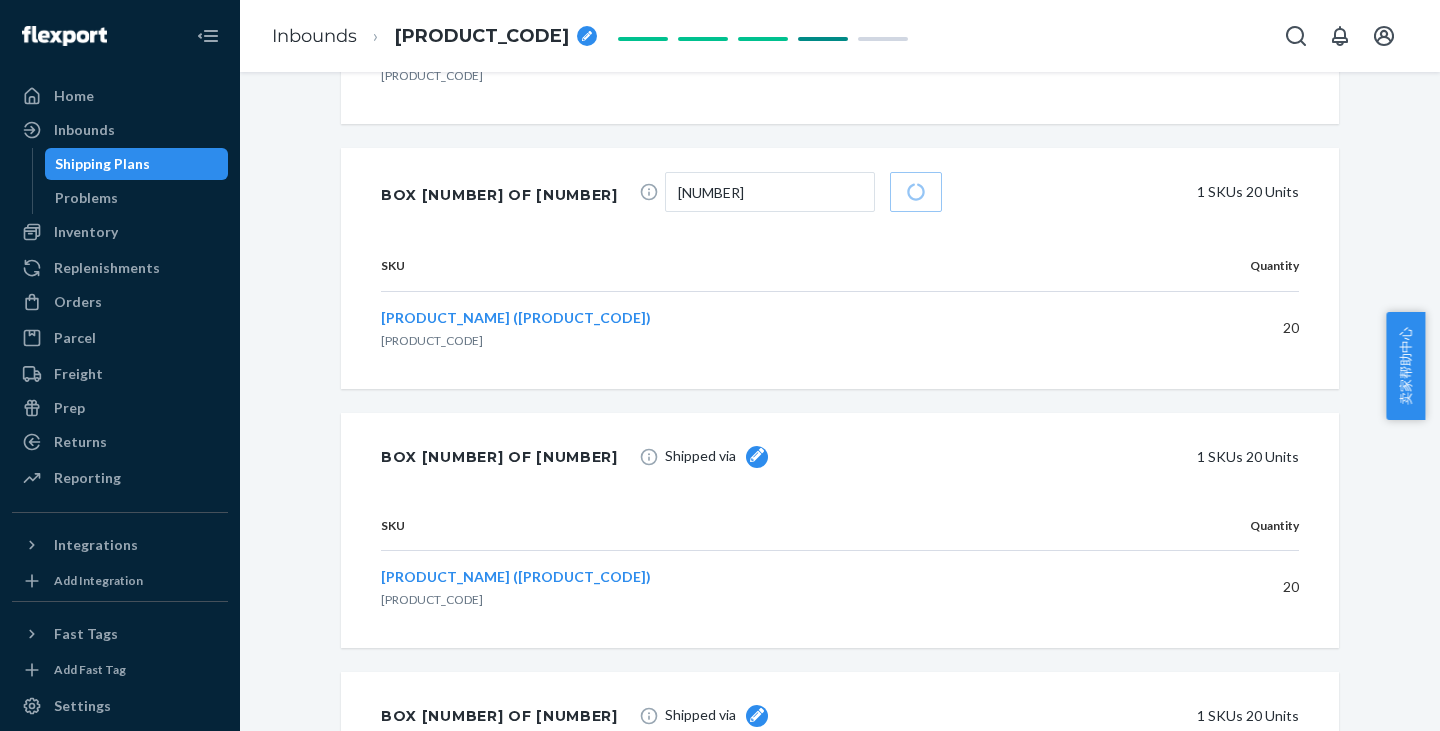 scroll, scrollTop: 4900, scrollLeft: 0, axis: vertical 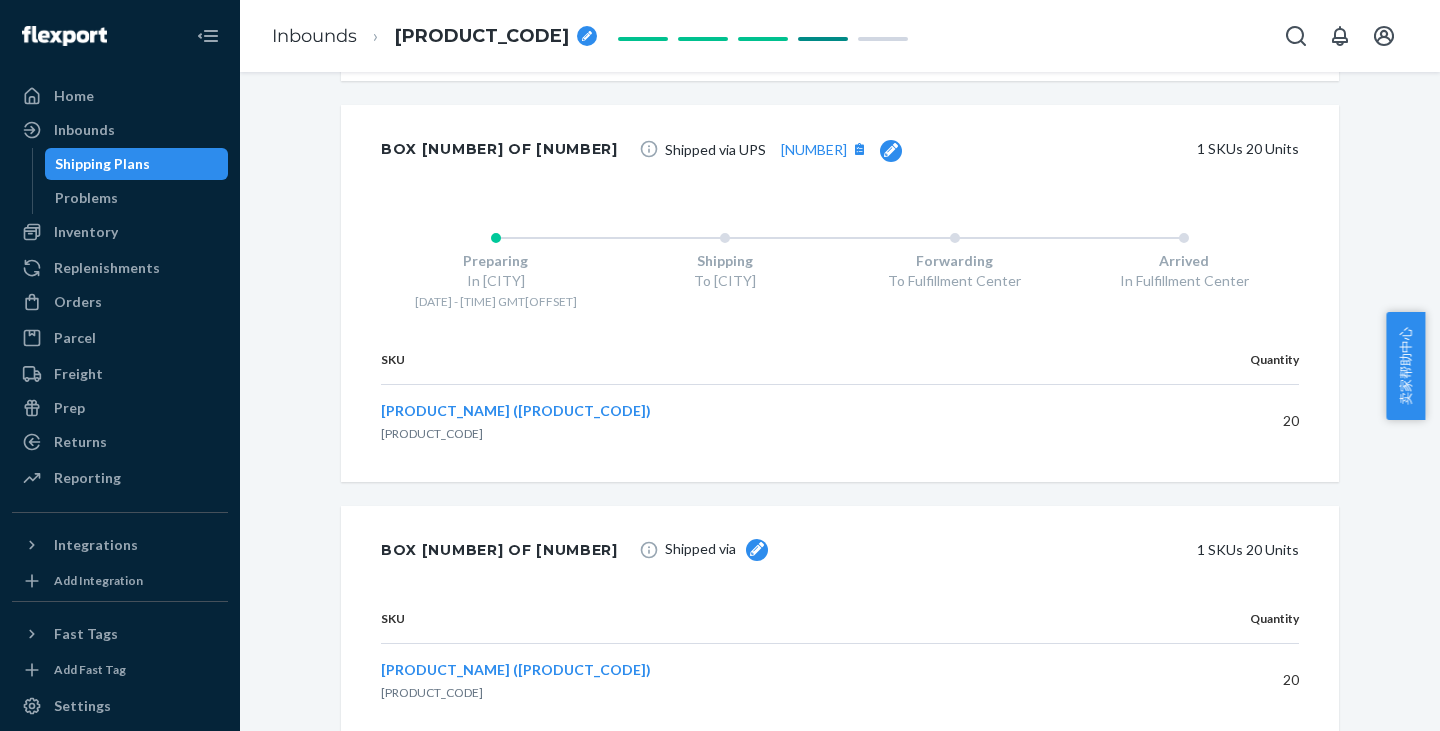 click 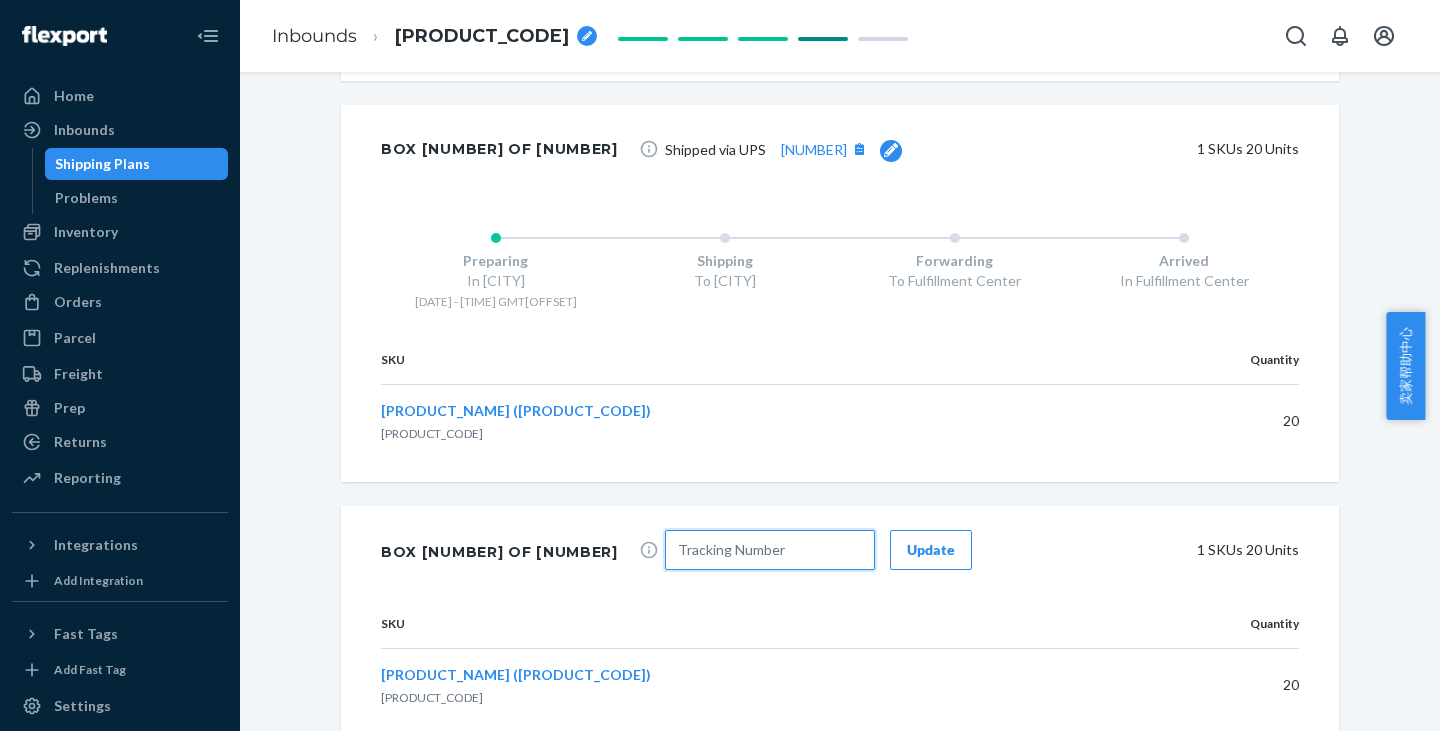 click at bounding box center (770, 550) 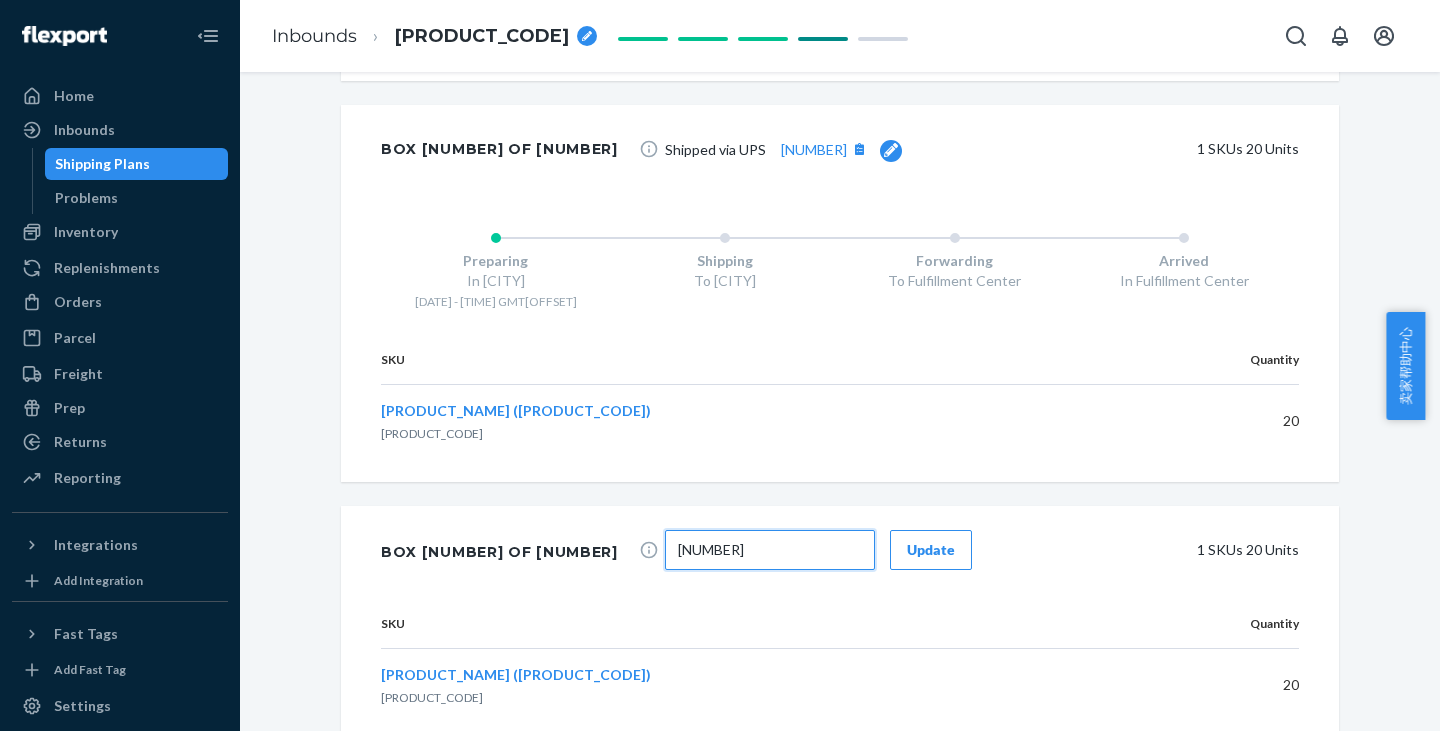 type on "[NUMBER]" 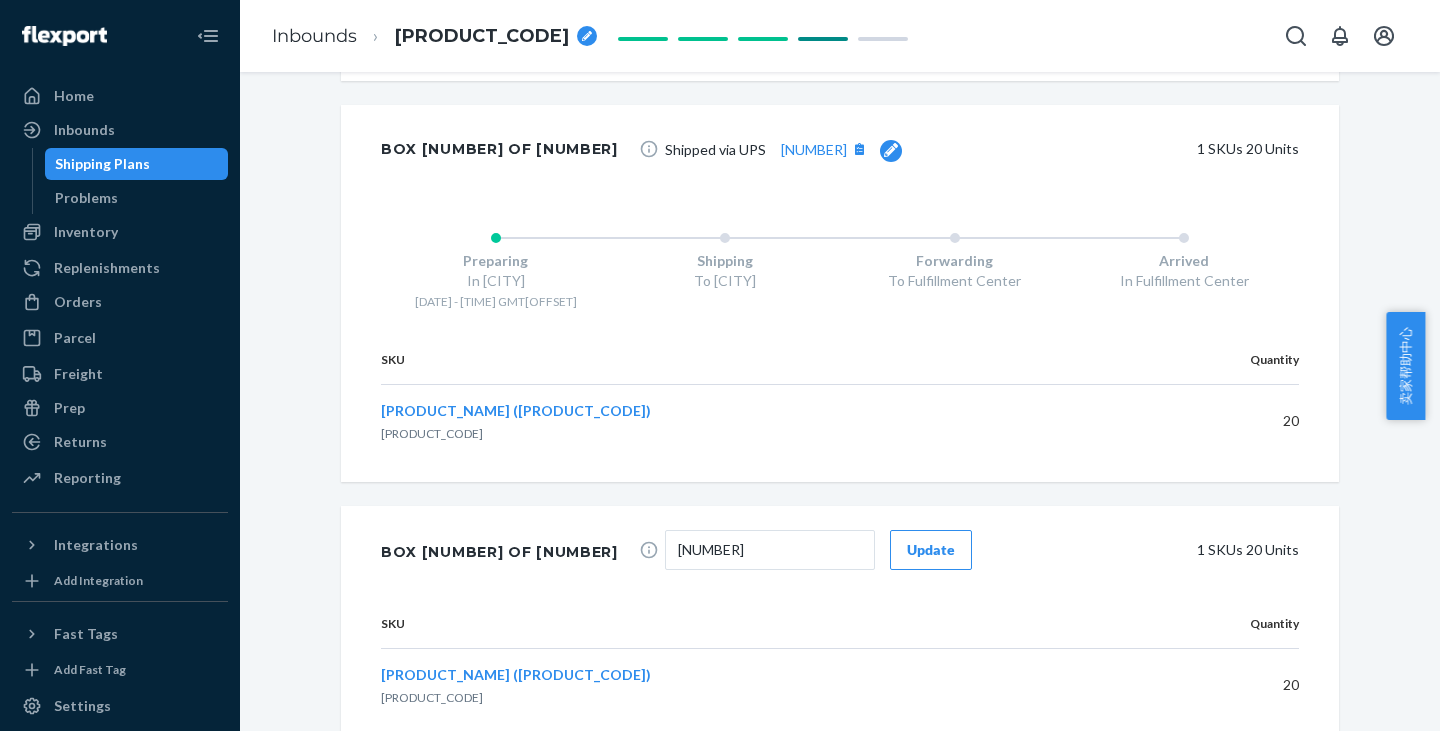 click on "Update" at bounding box center (931, 550) 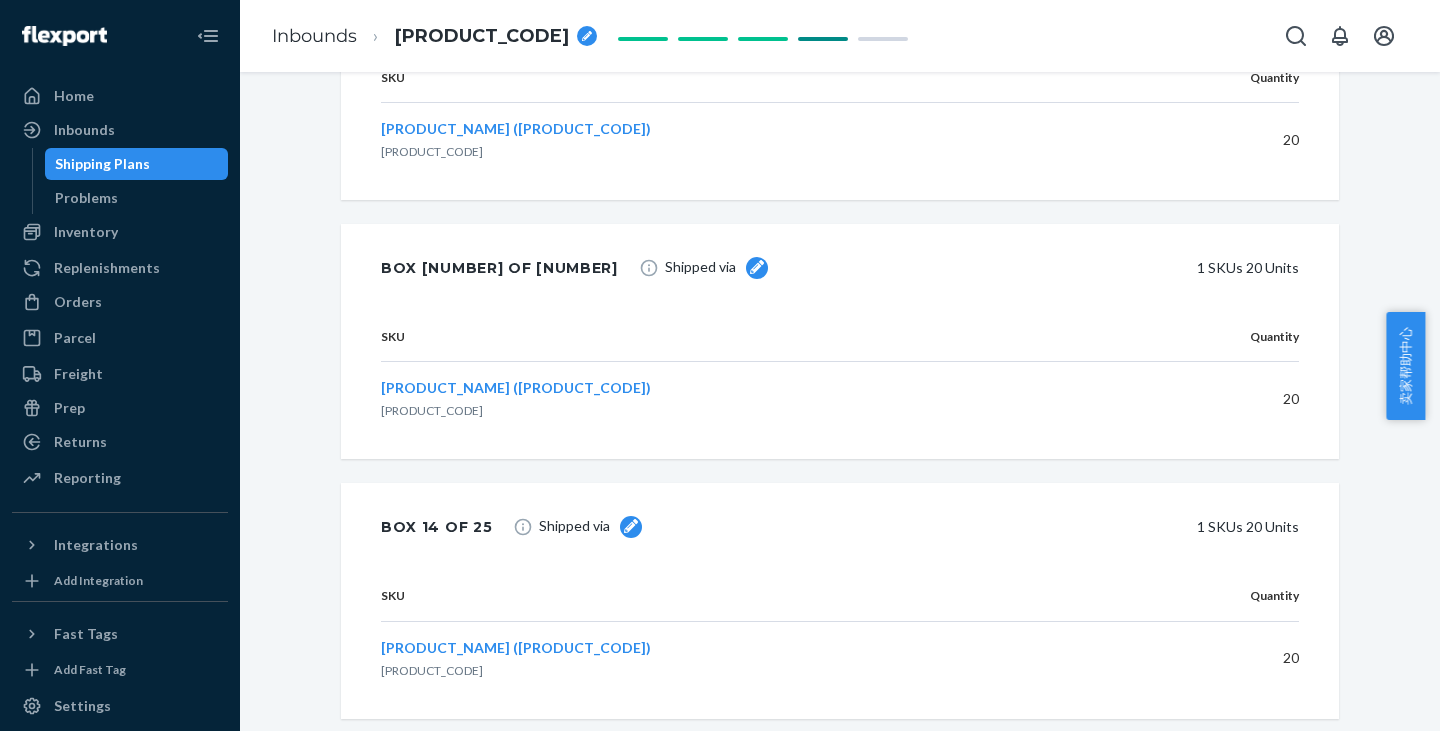 scroll, scrollTop: 5700, scrollLeft: 0, axis: vertical 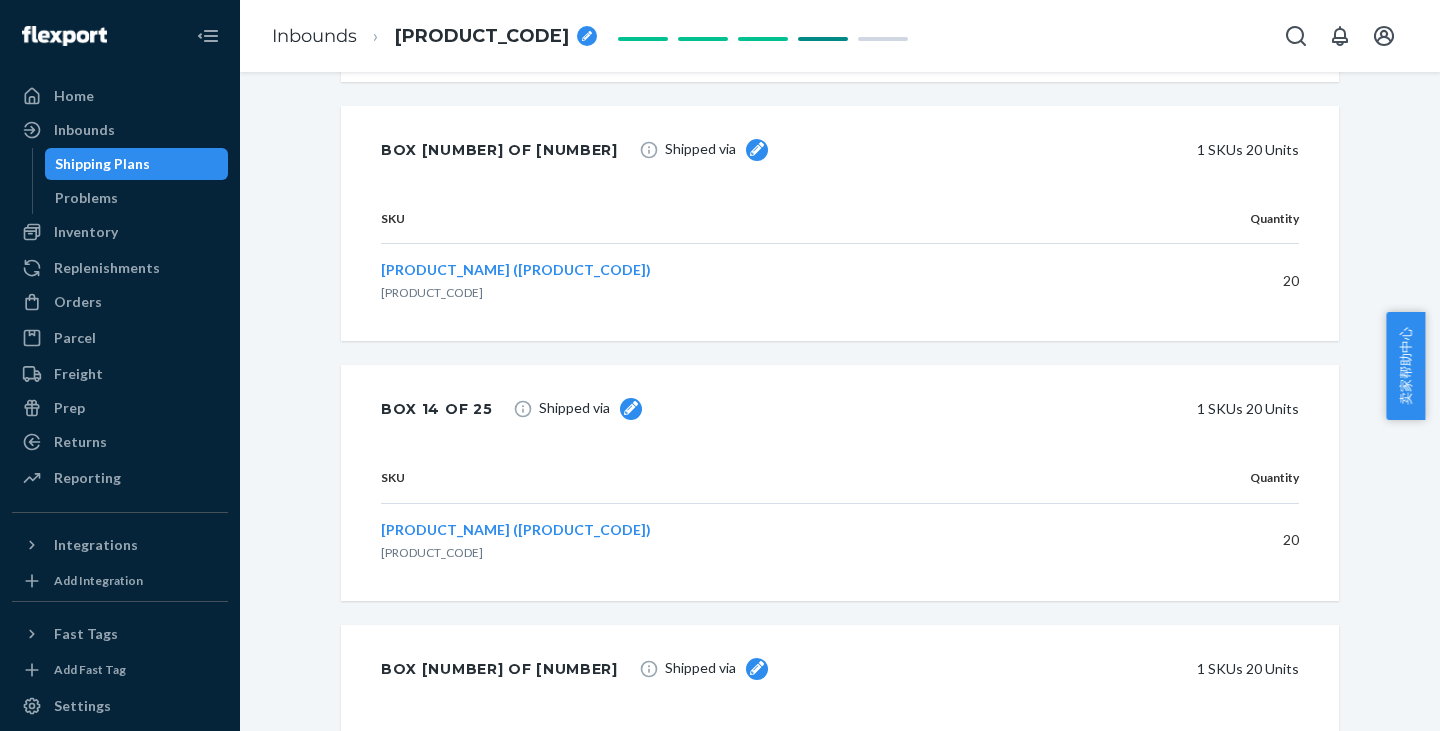 click 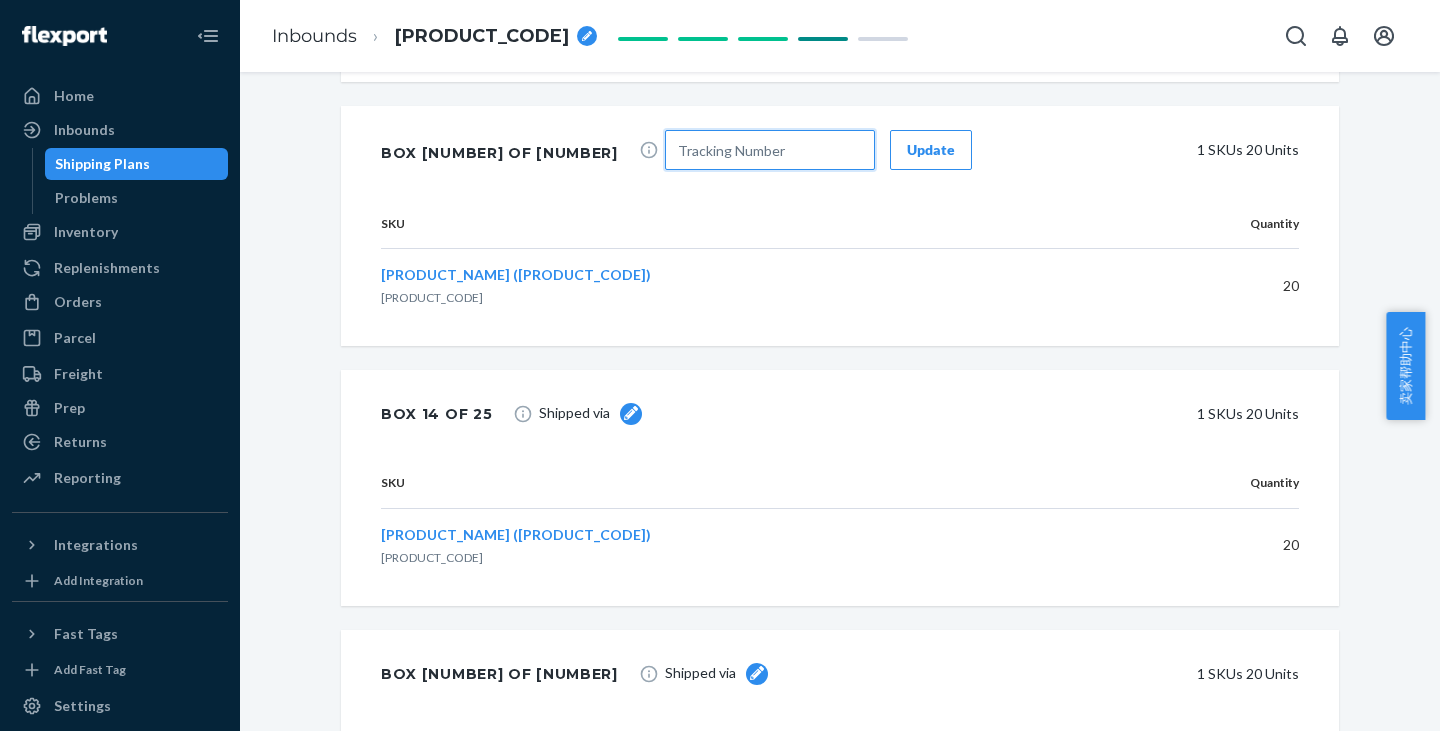 click at bounding box center [770, 150] 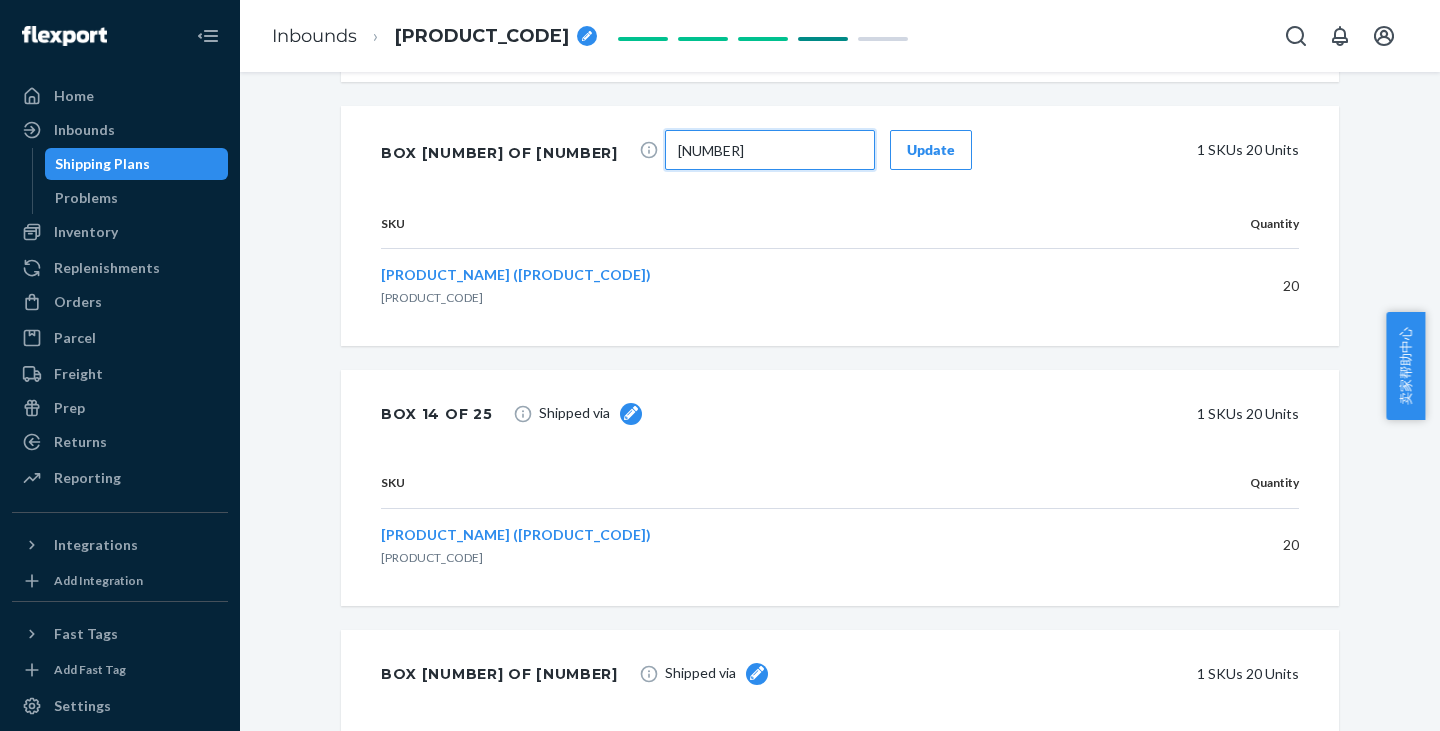 type on "[NUMBER]" 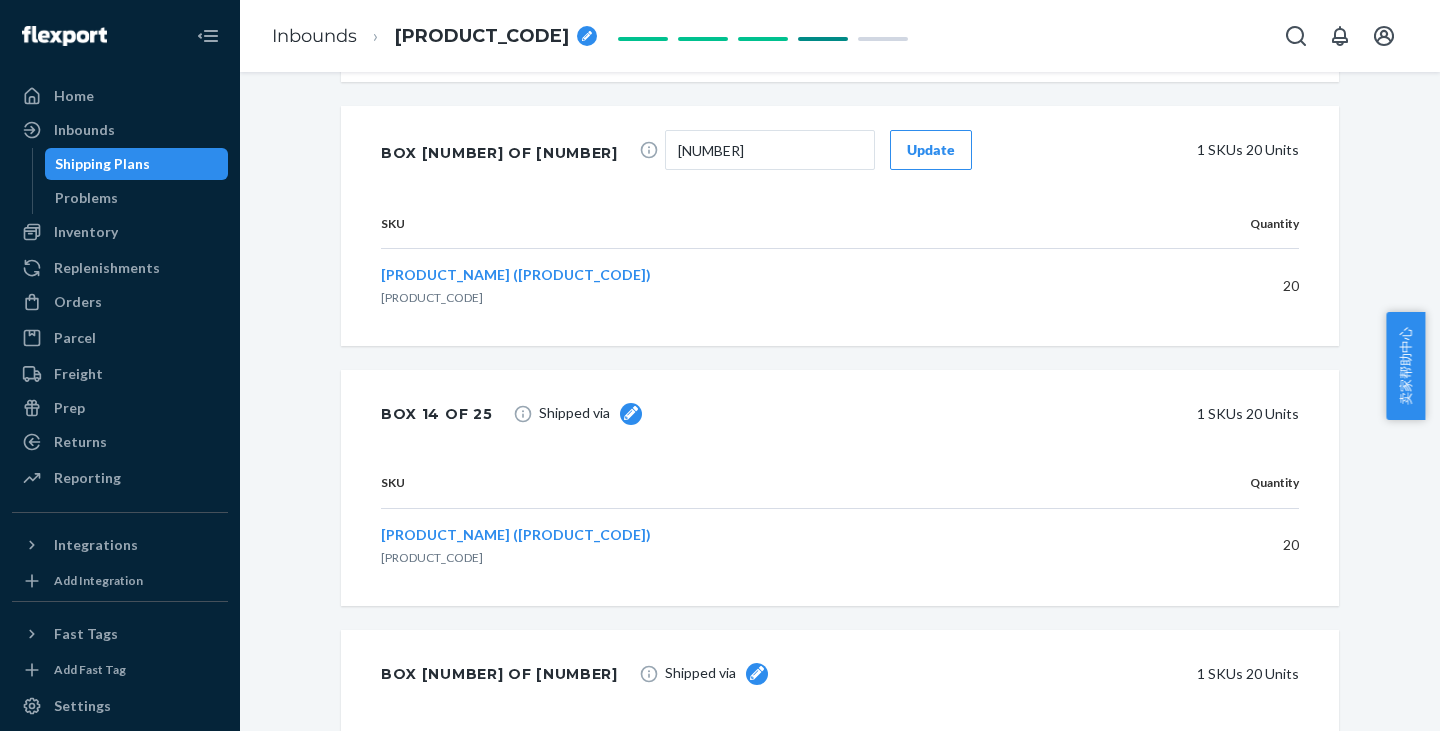 click on "Update" at bounding box center (931, 150) 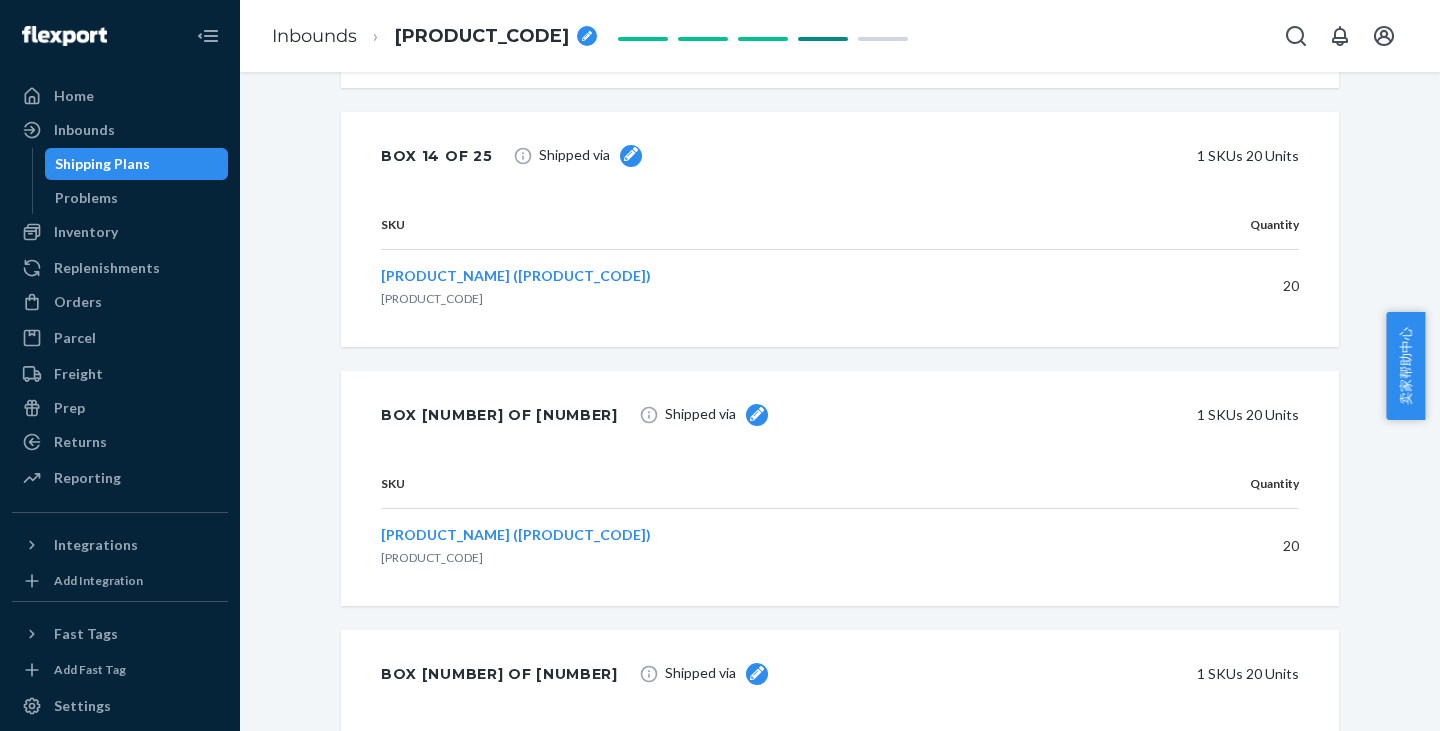 scroll, scrollTop: 6100, scrollLeft: 0, axis: vertical 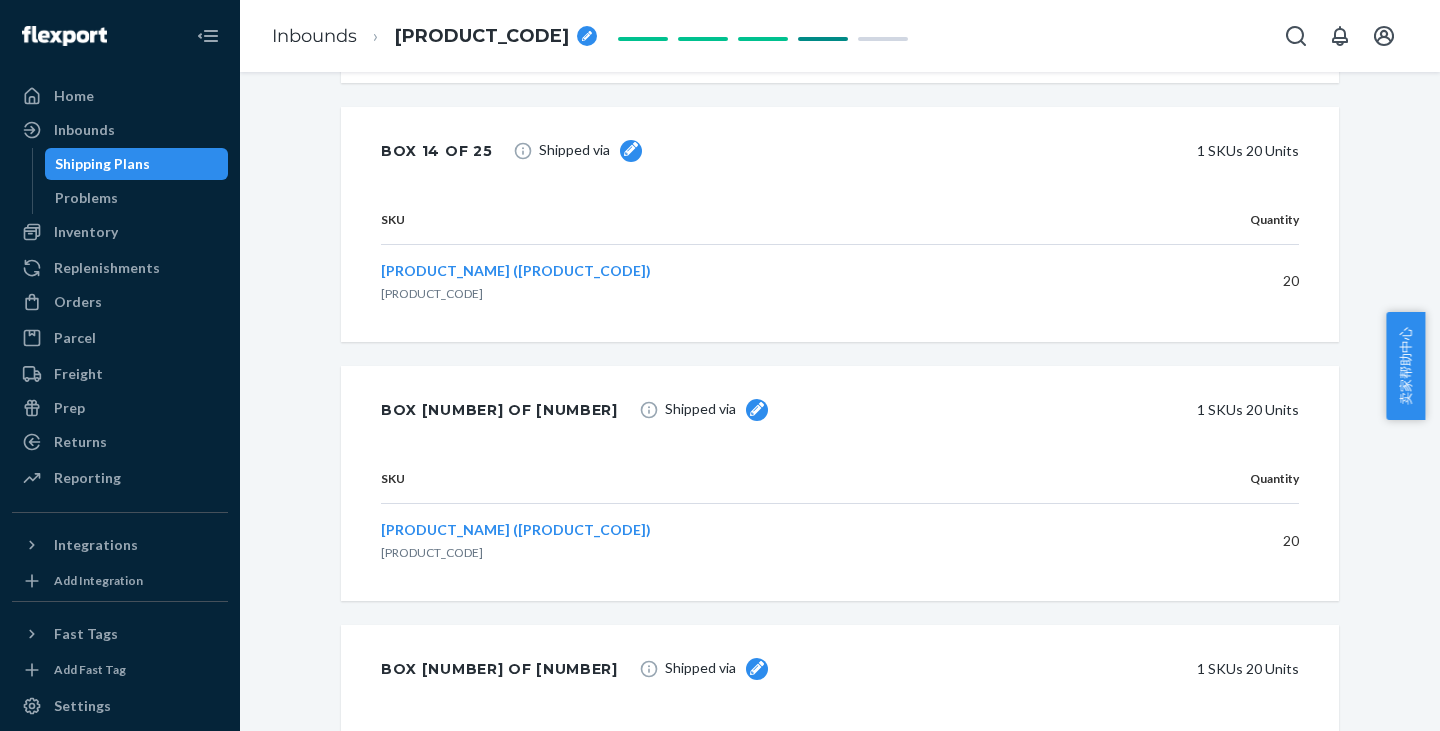 click at bounding box center [631, 151] 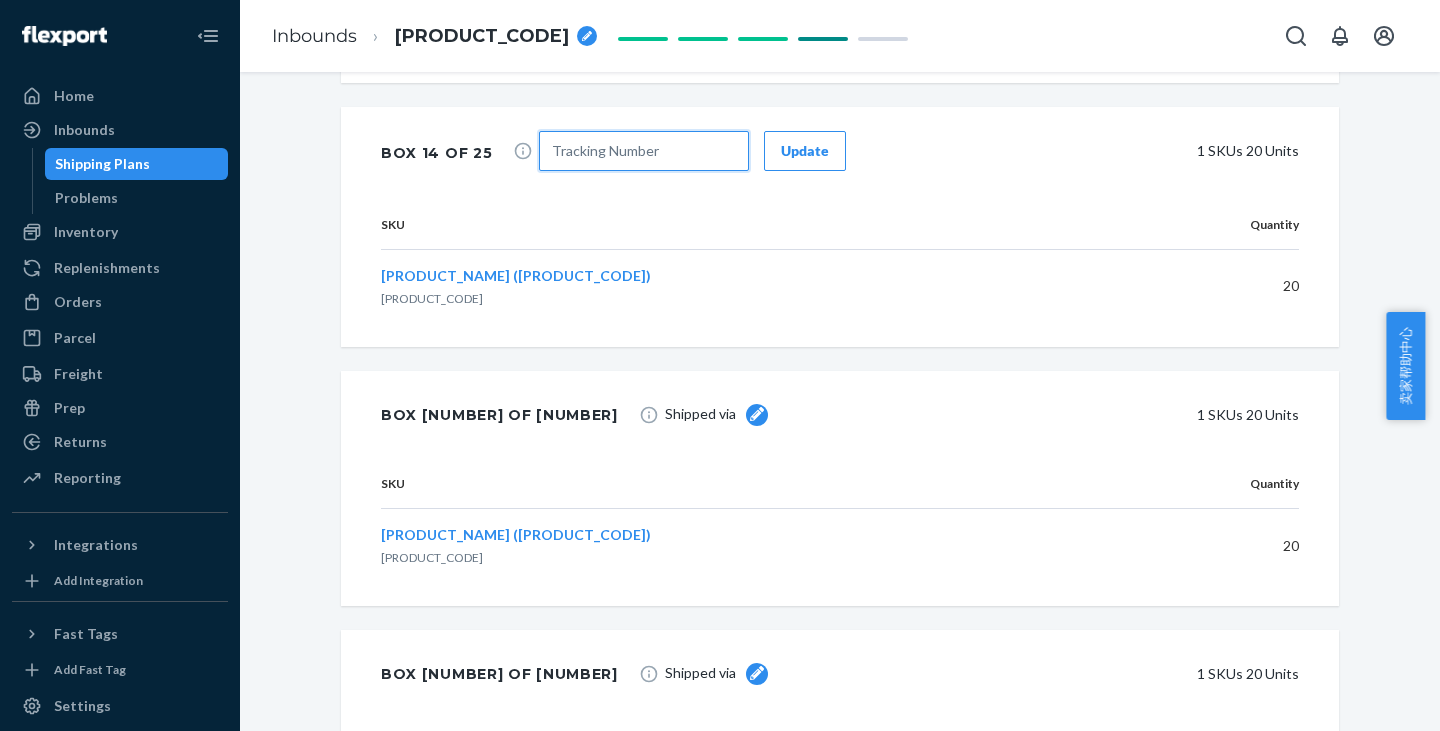 click at bounding box center (644, 151) 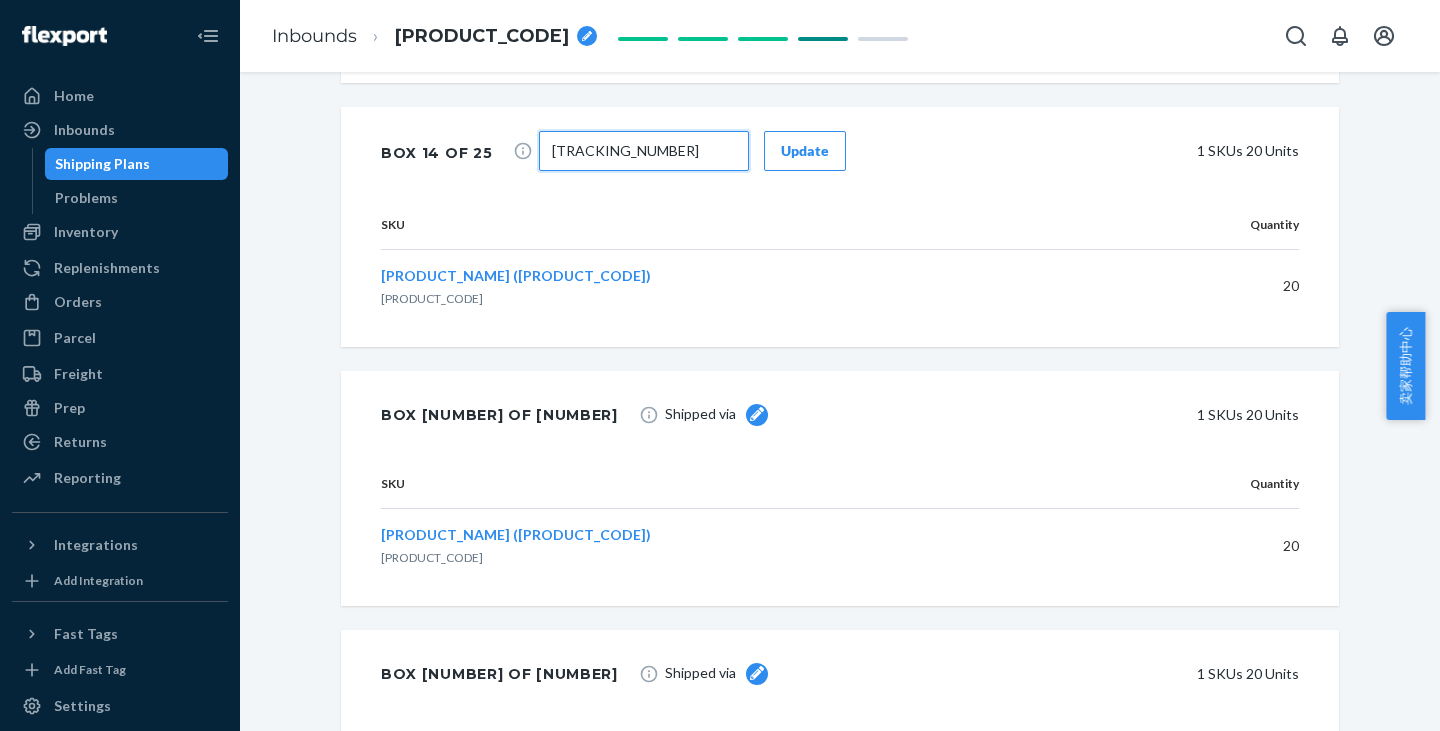 type on "[TRACKING_NUMBER]" 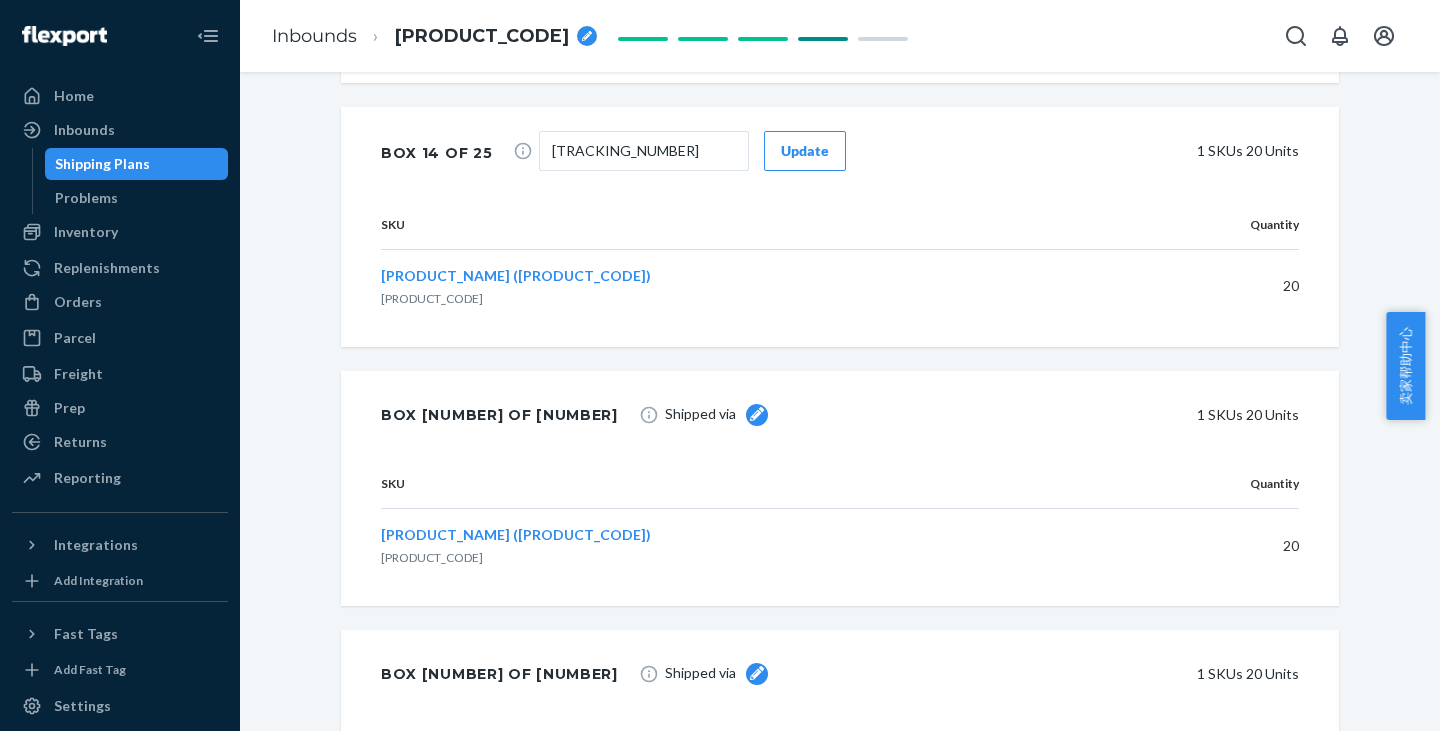 click on "Update" at bounding box center [805, 151] 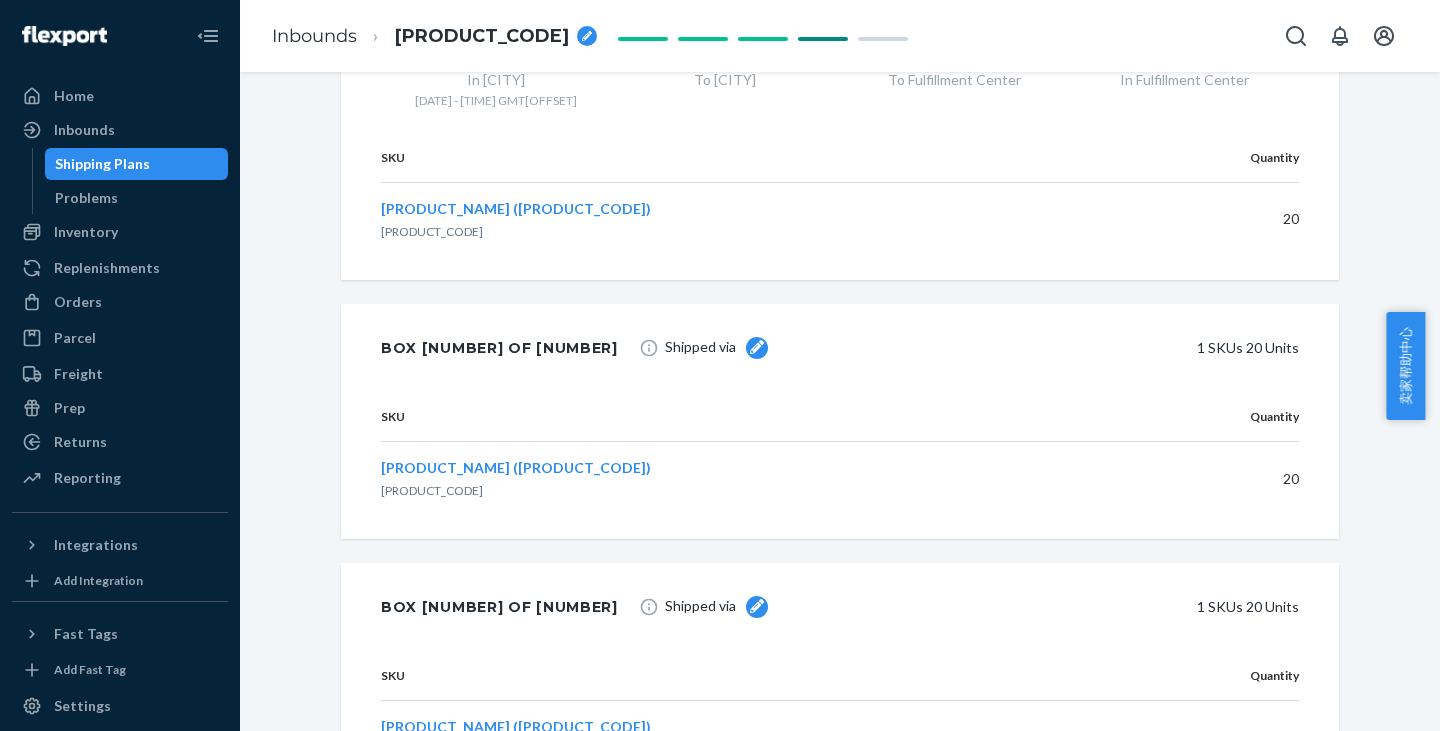scroll, scrollTop: 6400, scrollLeft: 0, axis: vertical 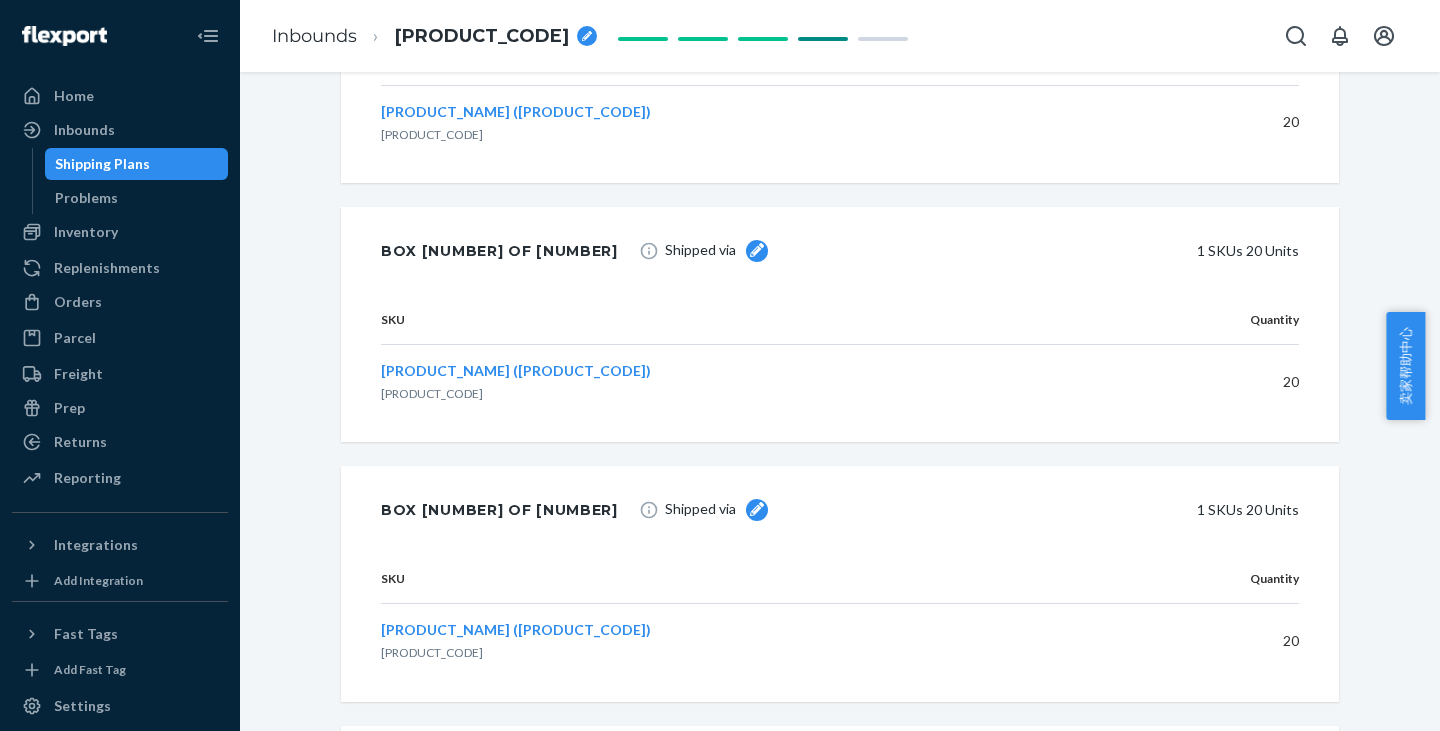 click at bounding box center (757, 251) 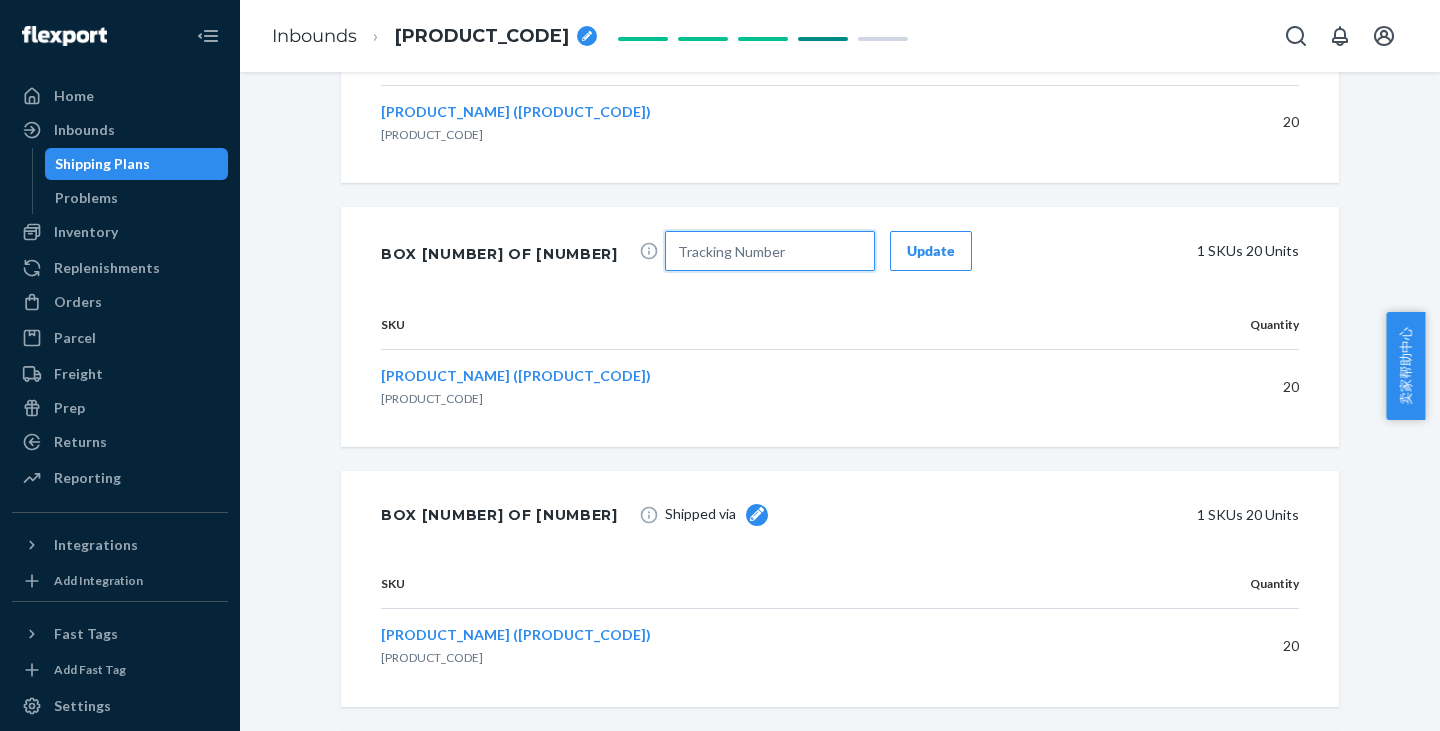 click at bounding box center [770, 251] 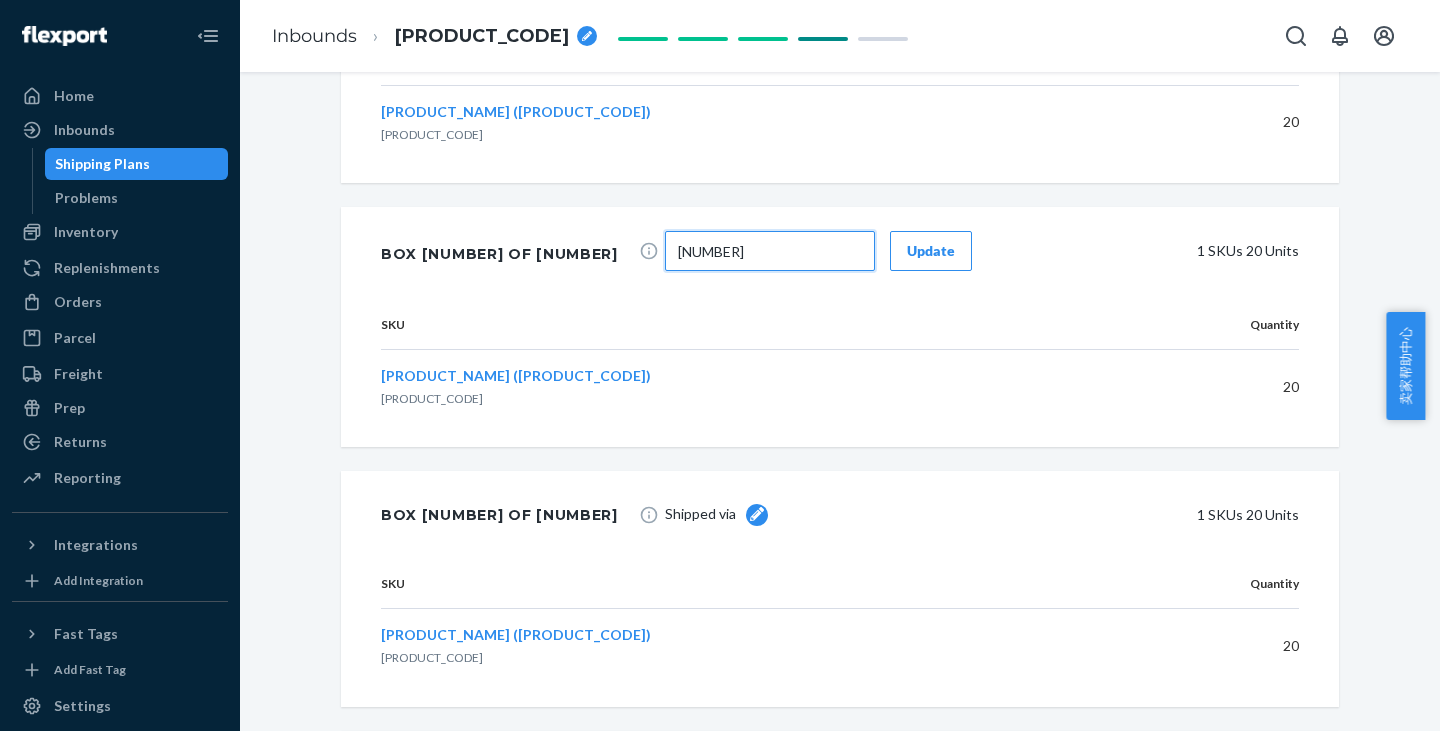 type on "[NUMBER]" 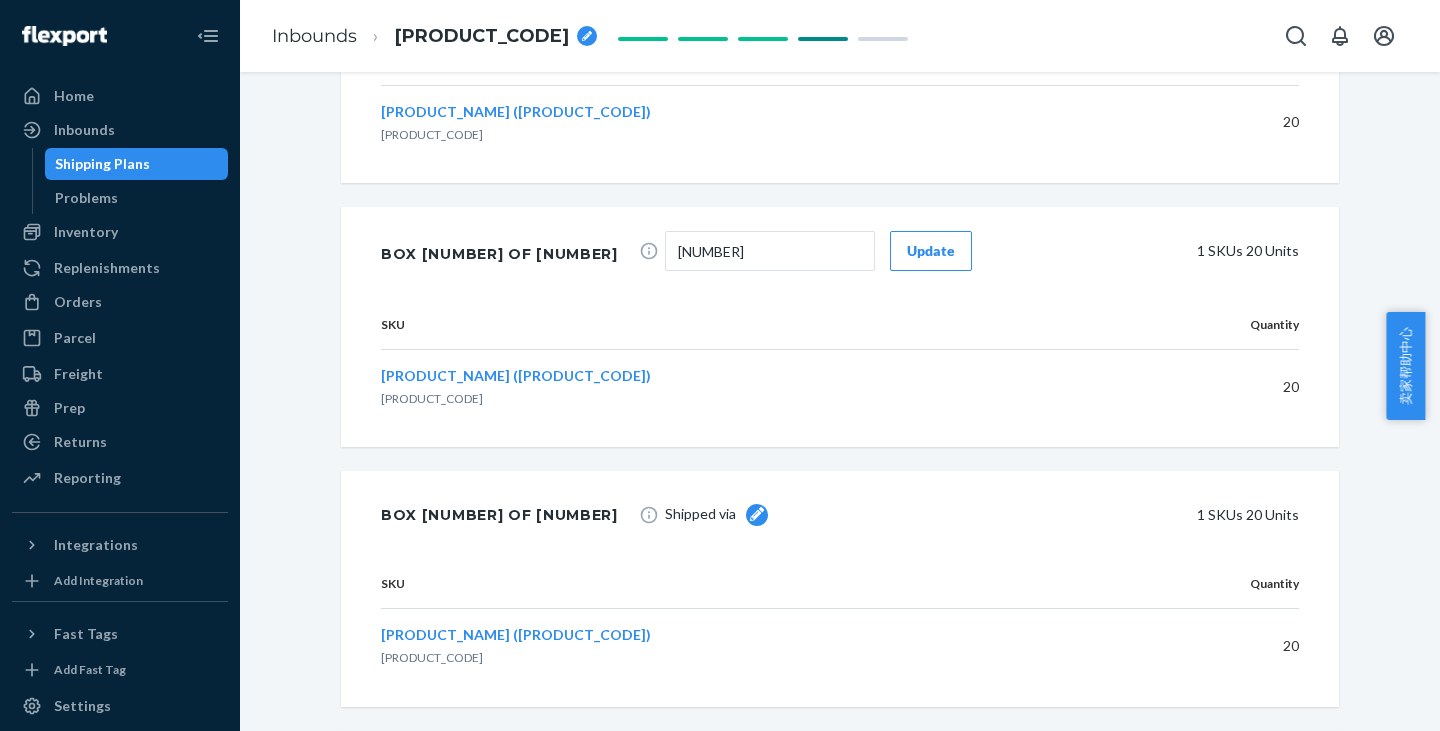 click on "Update" at bounding box center [931, 251] 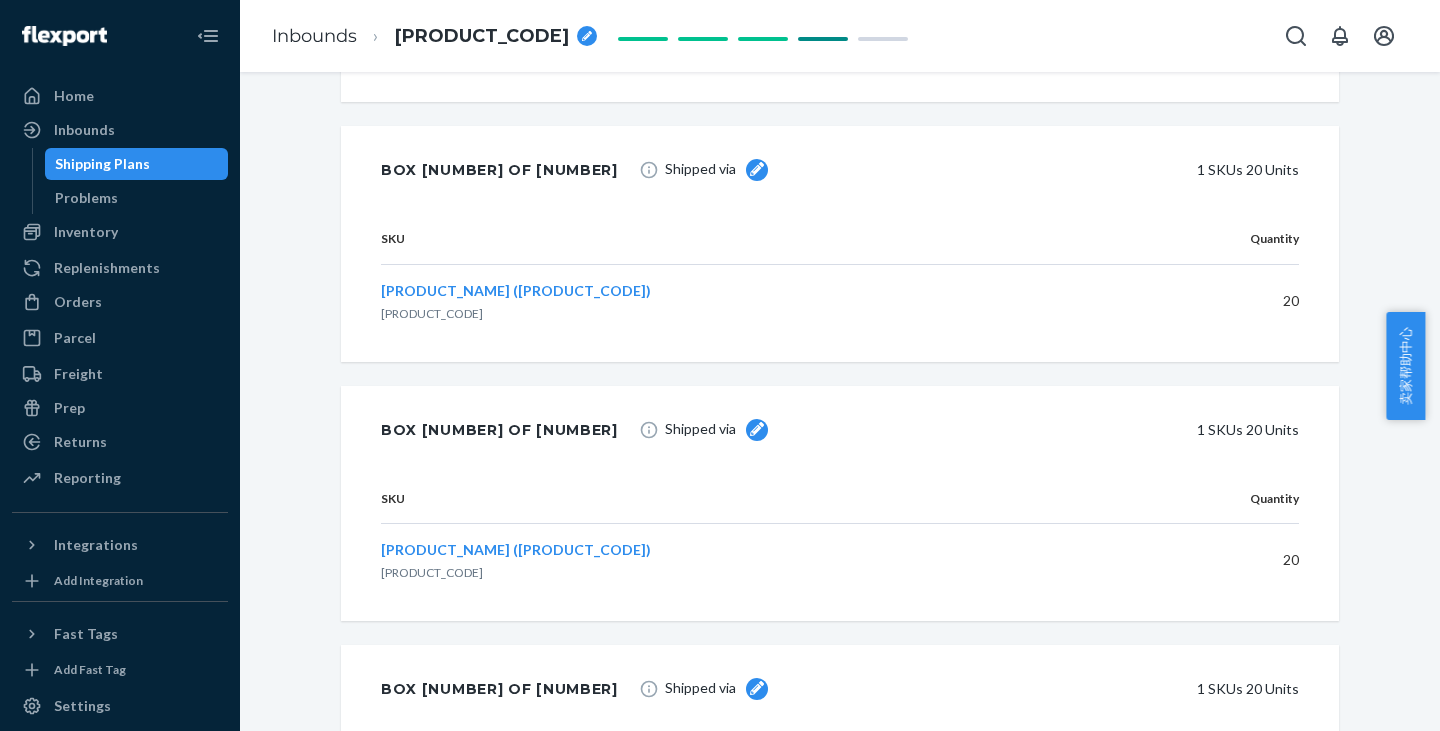 scroll, scrollTop: 6900, scrollLeft: 0, axis: vertical 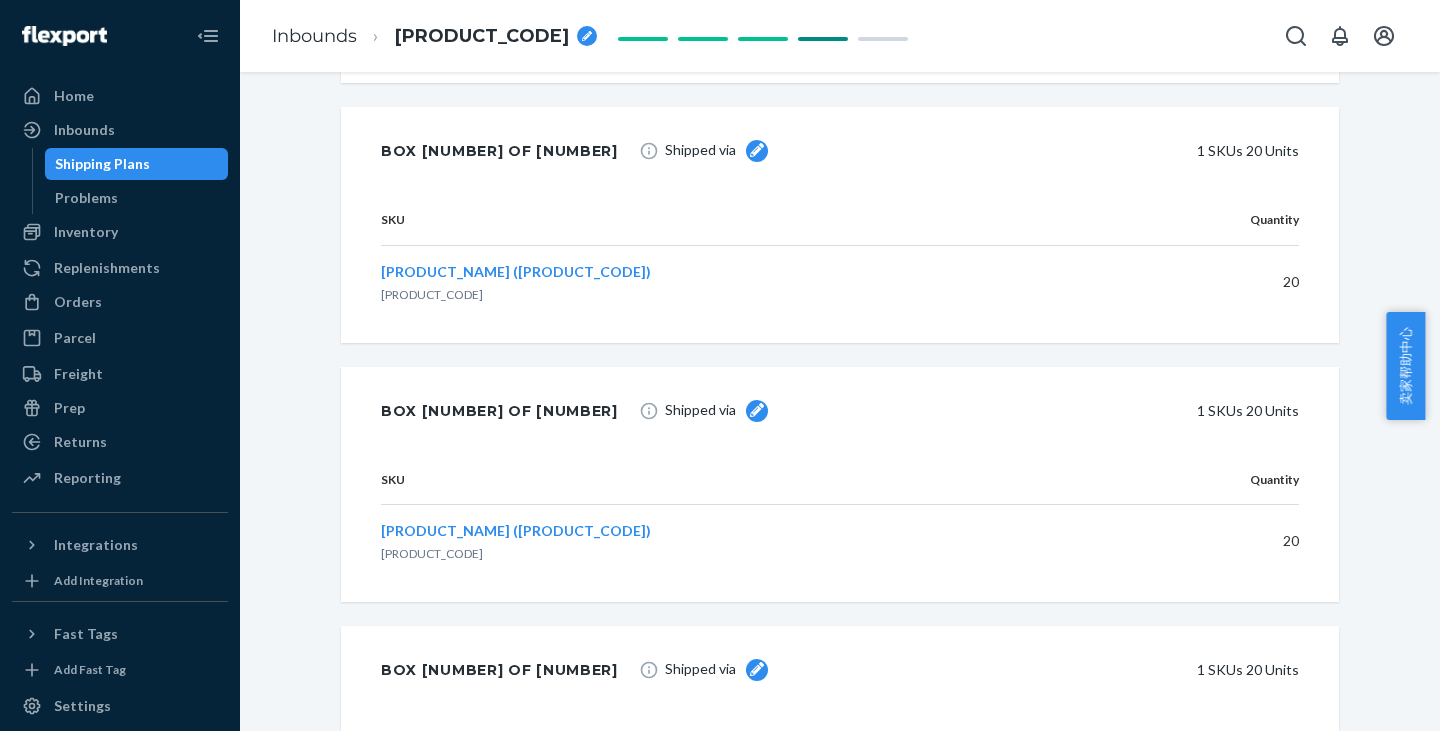 click at bounding box center [757, 151] 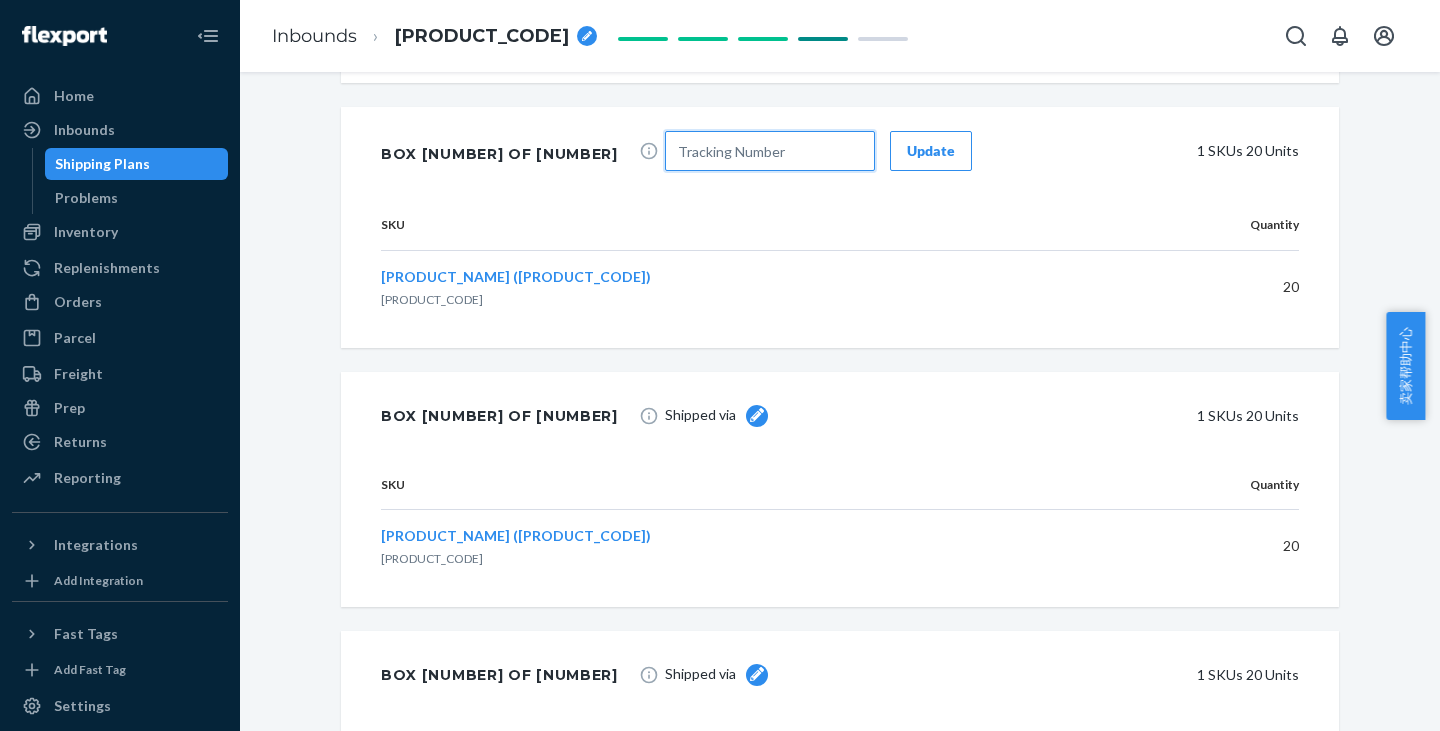 click at bounding box center (770, 151) 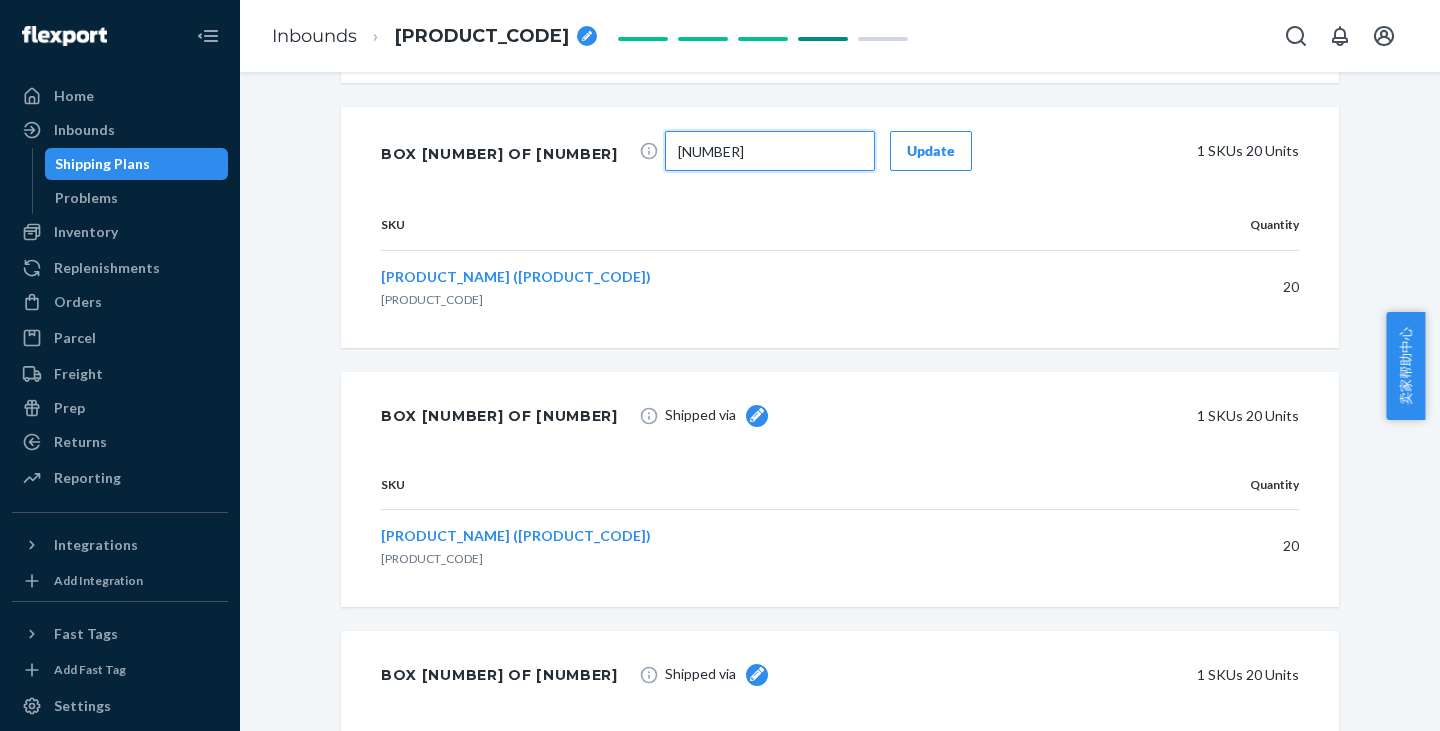 type on "[NUMBER]" 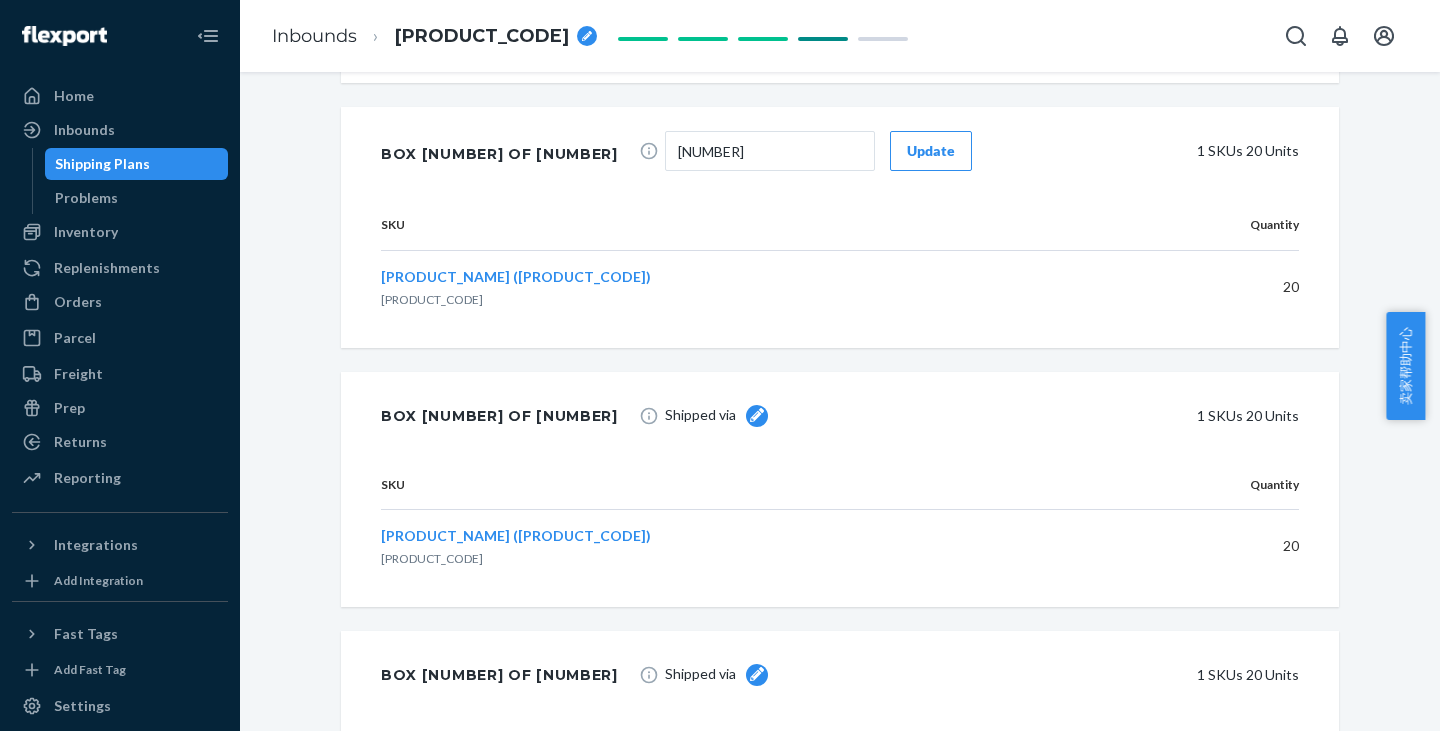 click on "Update" at bounding box center [931, 151] 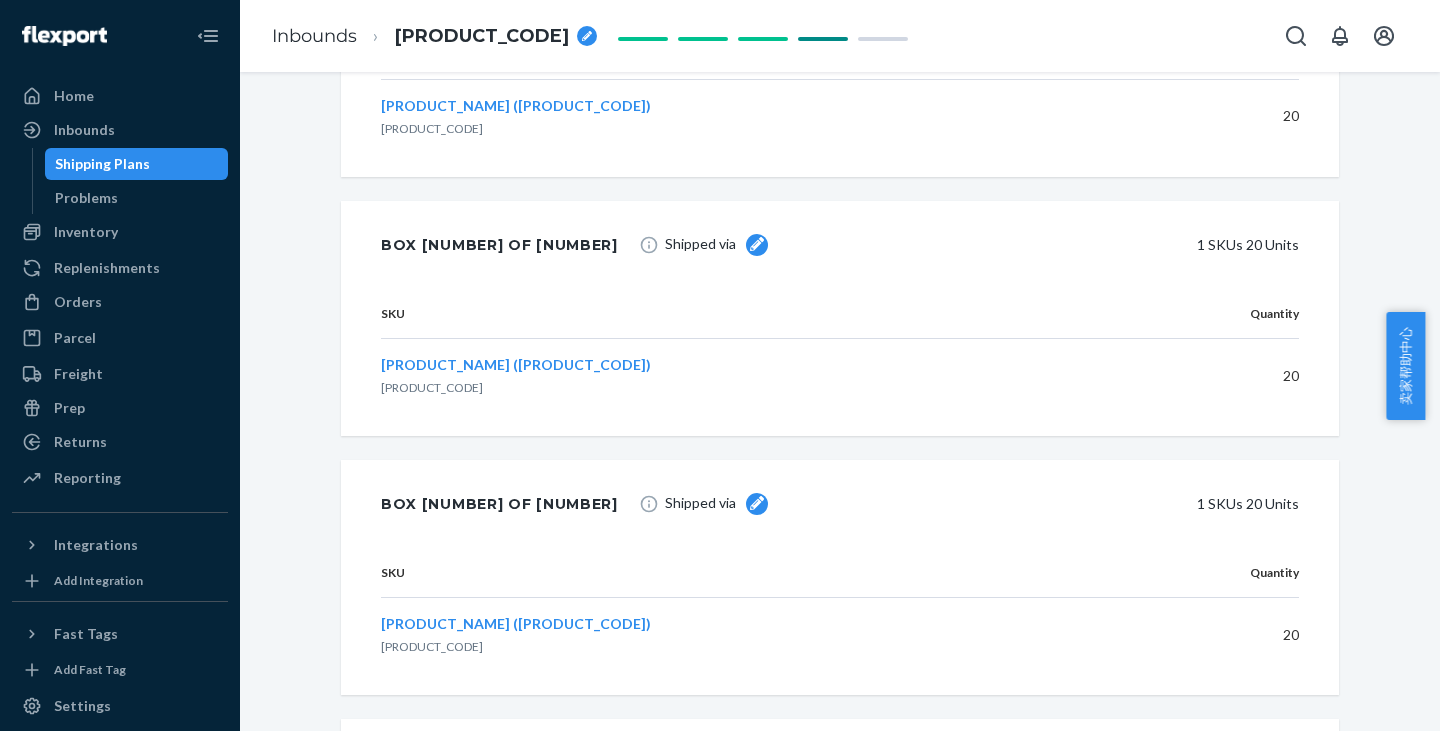 scroll, scrollTop: 7200, scrollLeft: 0, axis: vertical 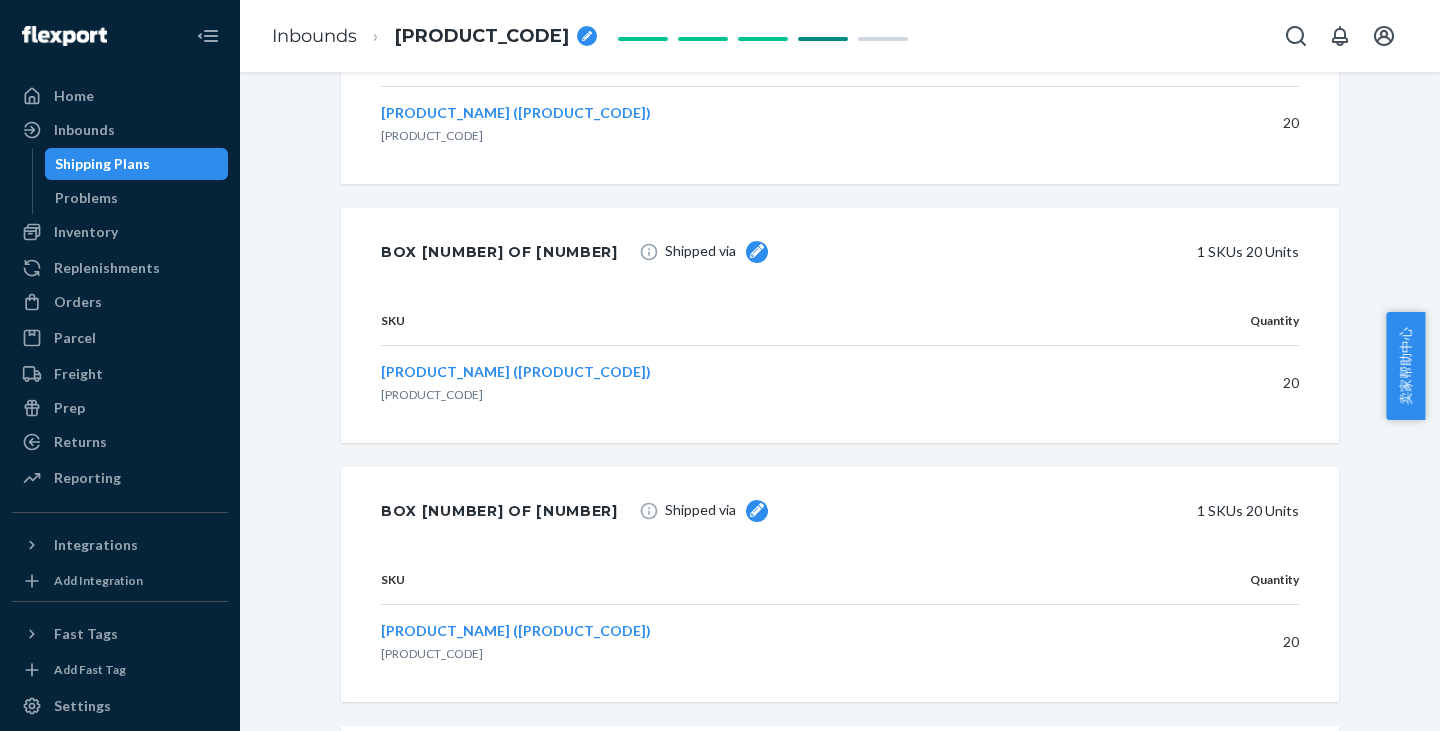 click 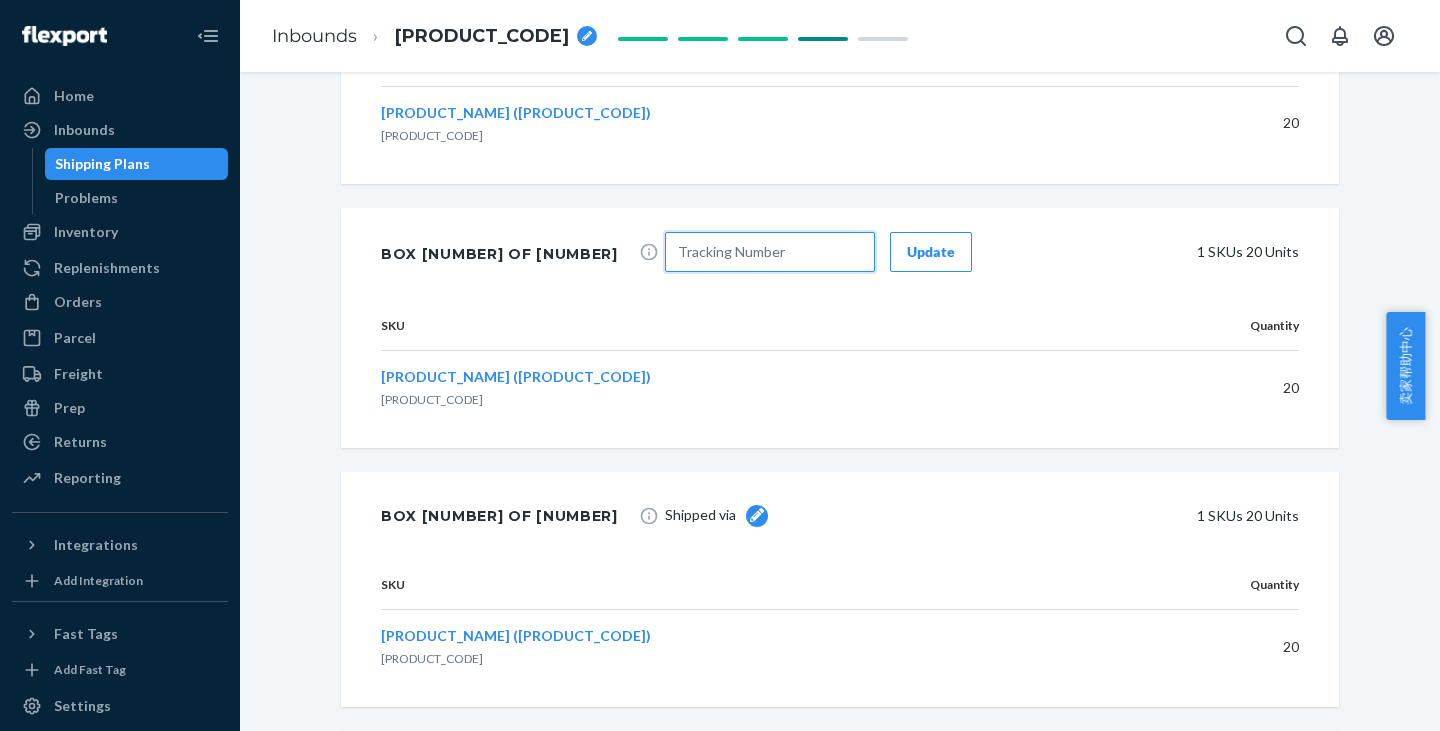 click at bounding box center (770, 252) 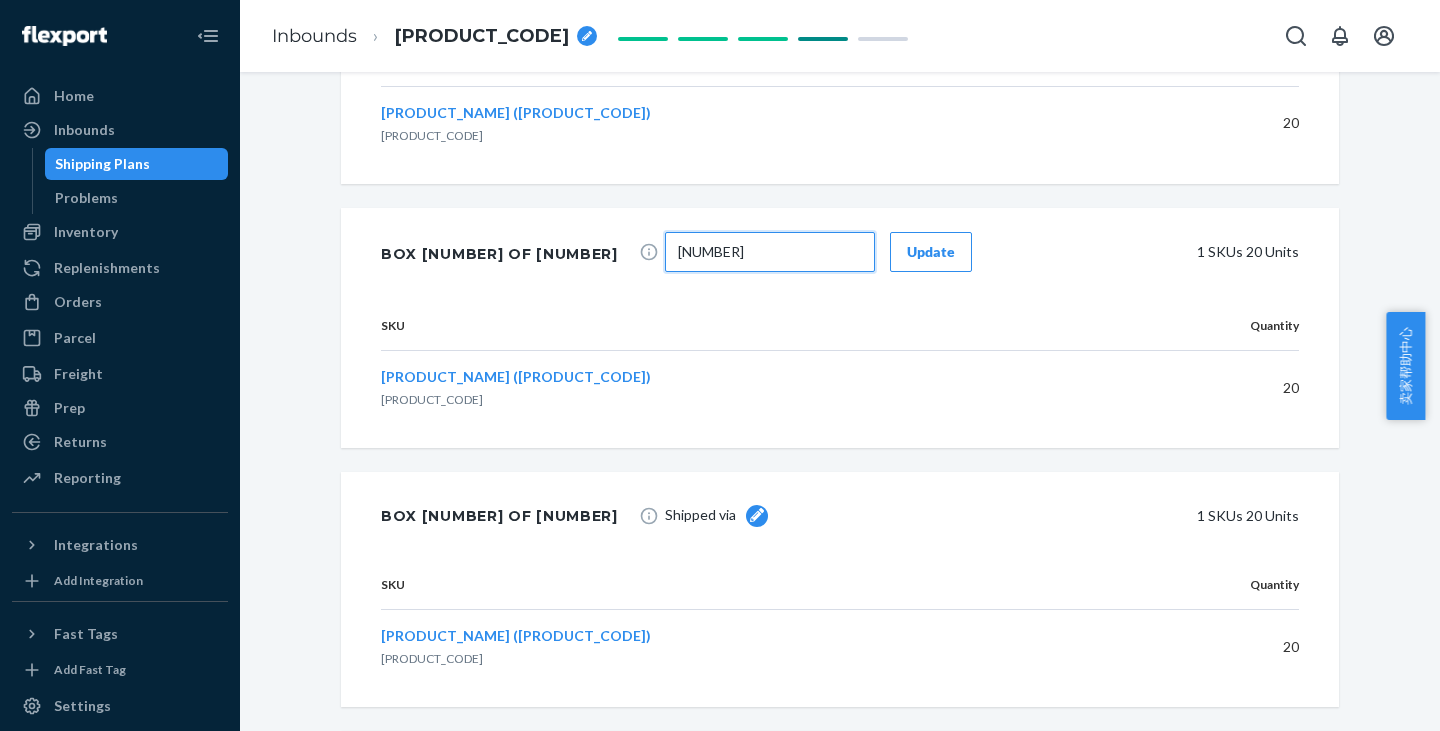 type on "[NUMBER]" 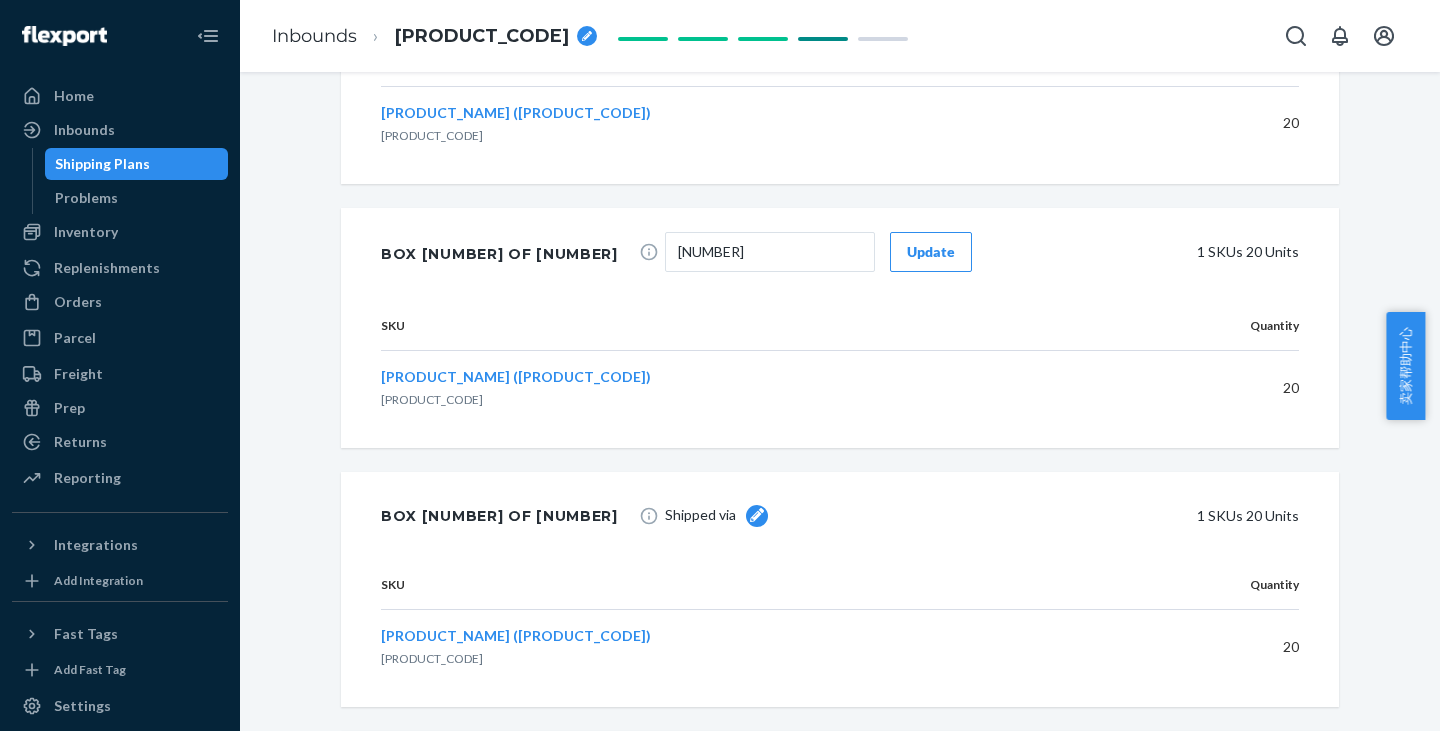 drag, startPoint x: 784, startPoint y: 250, endPoint x: 927, endPoint y: 395, distance: 203.65166 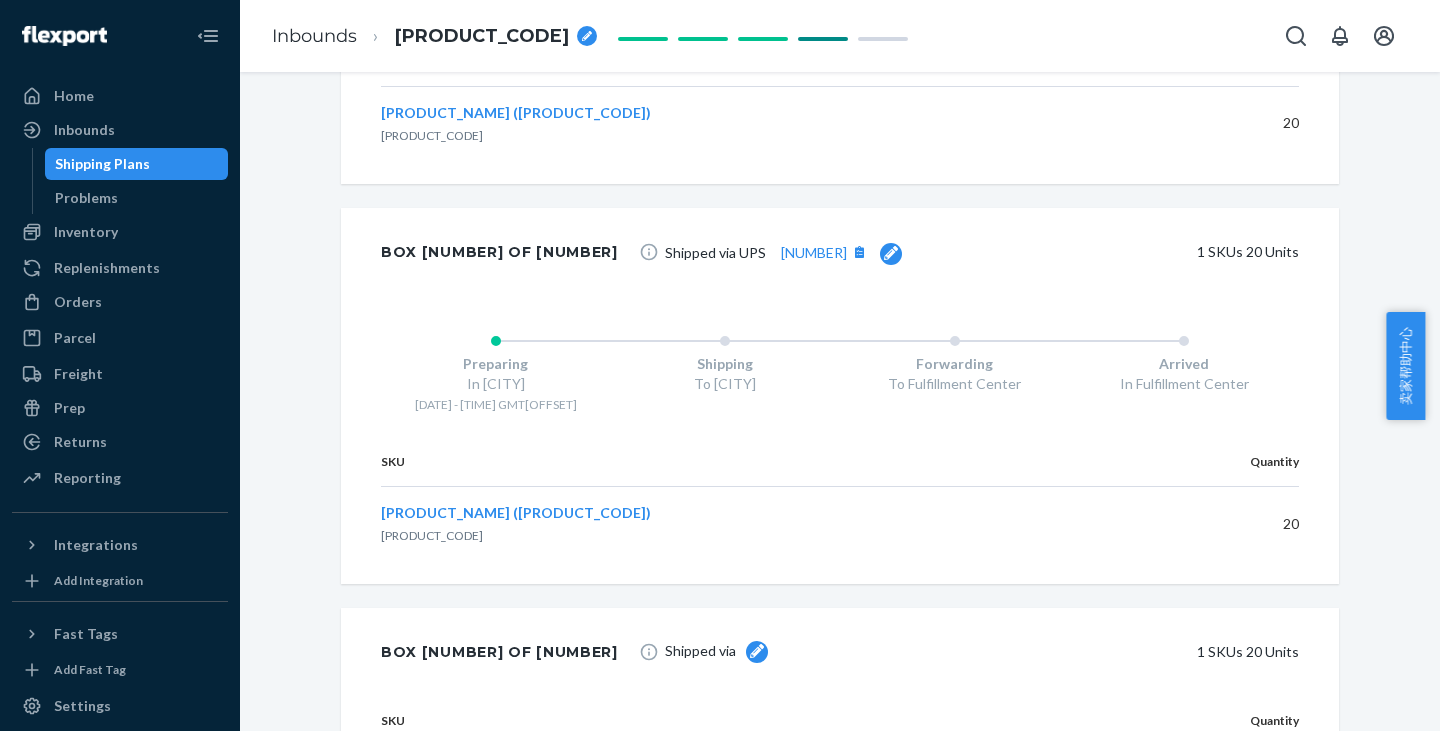 click on "Shipment Ready to ship Download Shipment ID [SHIPMENT_ID] Flexport PO# [PO_NUMBER] Inbounded on your carrier rates Contains 1 SKUs and 500 Units Placed on [DATE] at 5:05 pm GMT+8 Ship from Xotic Performance
[NUMBER] [STREET]
[CITY], [STATE] [POSTAL_CODE] Ship to Attn: Crossdock Flexport [NUMBER] [STREET]
[CITY], [STATE] [POSTAL_CODE] Shipment Confirmation Estimated total cost US$0.00 Inbound Shipment Details 1 SKUs 500 Units SKU Barcode Expected Received Discrepancy Standpipe (Default Title) SP100 [BARCODE] [BARCODE] [BARCODE] DUFF8CHN9EK Add alternate barcode 500 — — Box 1 of 25 Shipped via UPS [TRACKING_NUMBER] 1 SKUs 20 Units Preparing In [CITY] 7/25 - 5pm GMT+8 Shipping To [CITY] Forwarding To Fulfillment Center Arrived In Fulfillment Center SKU Quantity Standpipe (Default Title) SP100 20 Box 2 of 25 Shipped via UPS [TRACKING_NUMBER] 1 SKUs 20 Units Preparing In [CITY] 7/25 - 5pm GMT+8 Shipping To [CITY] Forwarding To Fulfillment Center Arrived" at bounding box center (840, -2188) 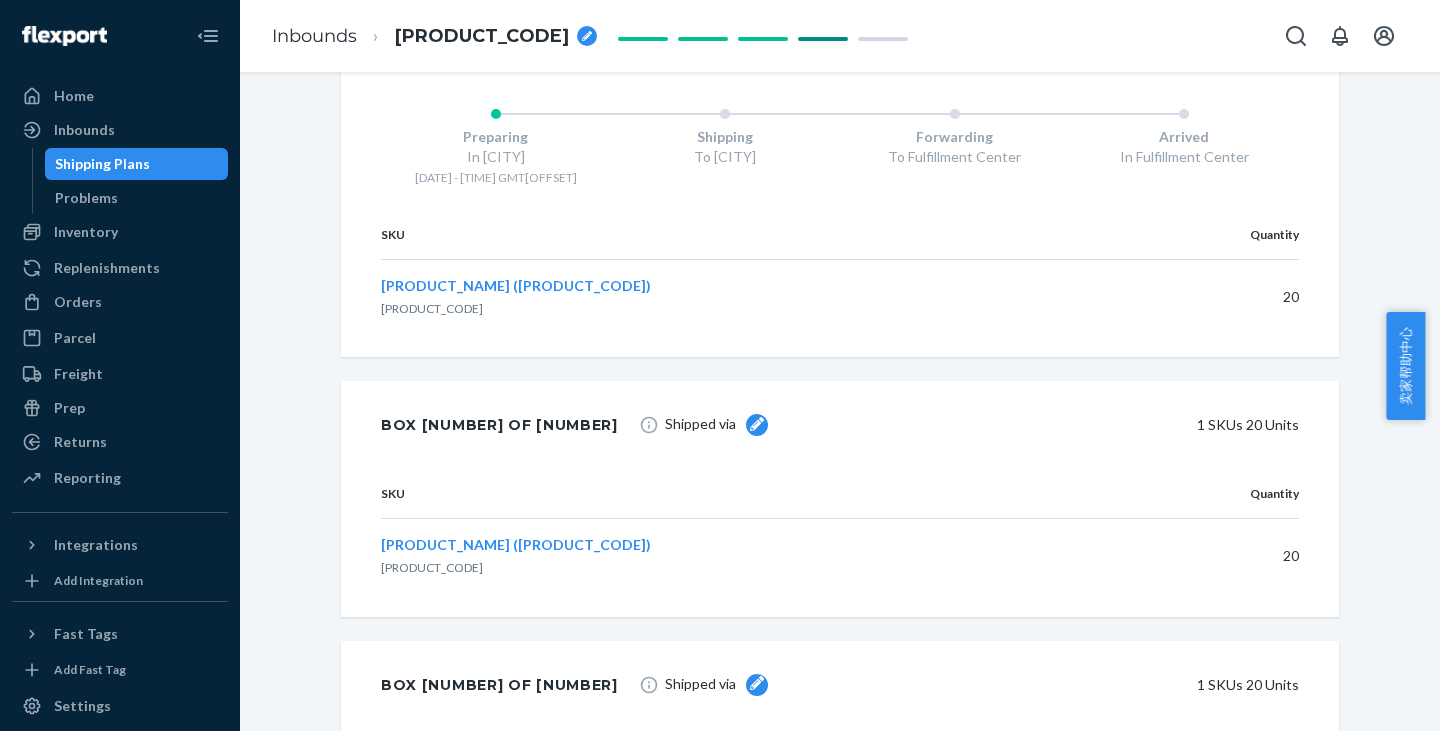 scroll, scrollTop: 7400, scrollLeft: 0, axis: vertical 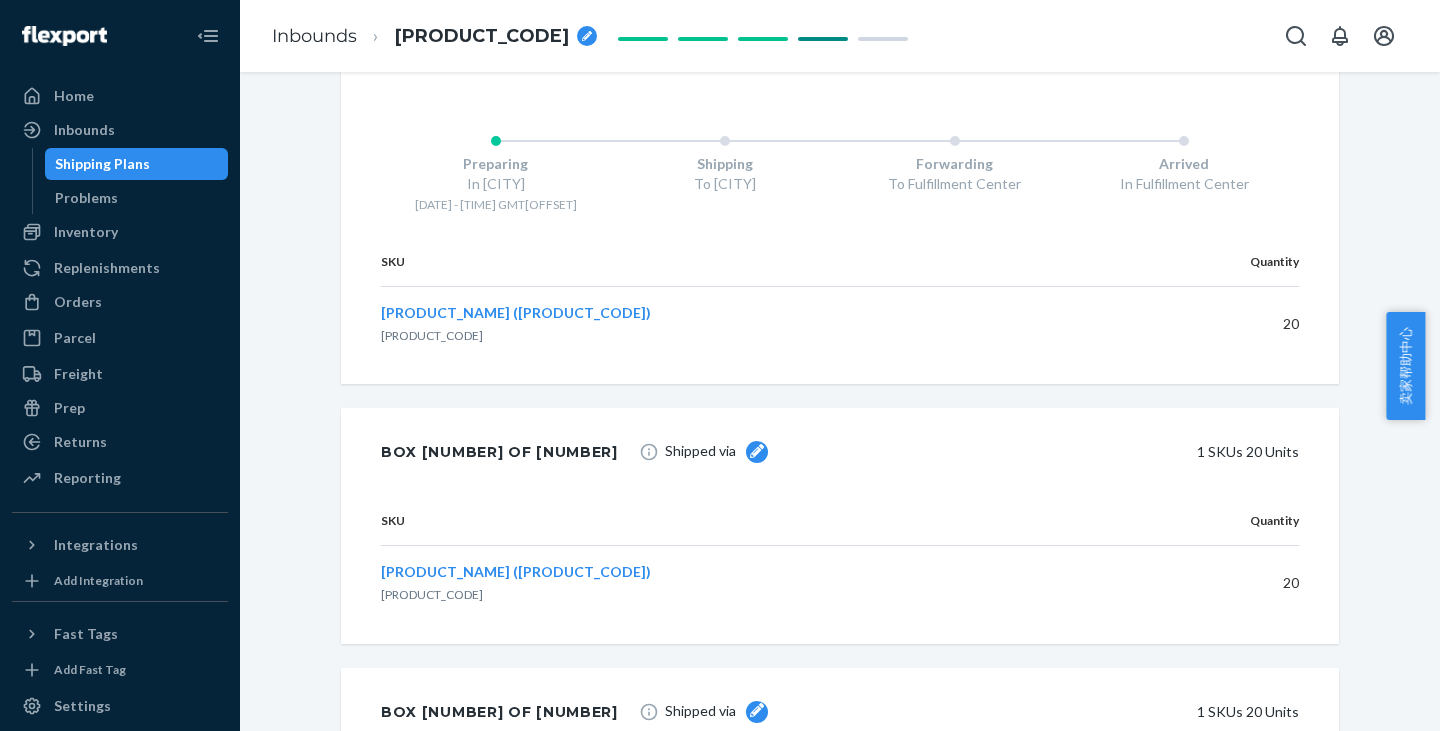 click 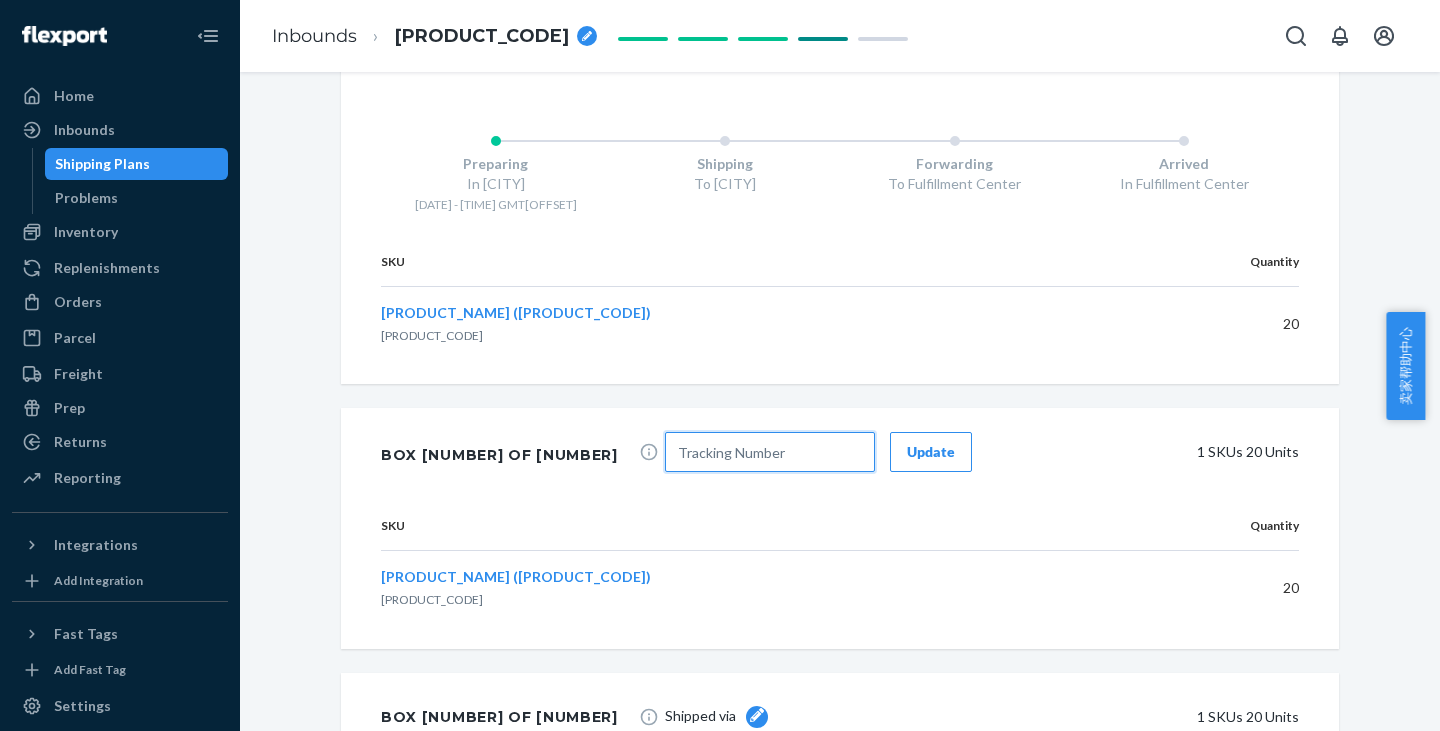 drag, startPoint x: 616, startPoint y: 447, endPoint x: 646, endPoint y: 455, distance: 31.04835 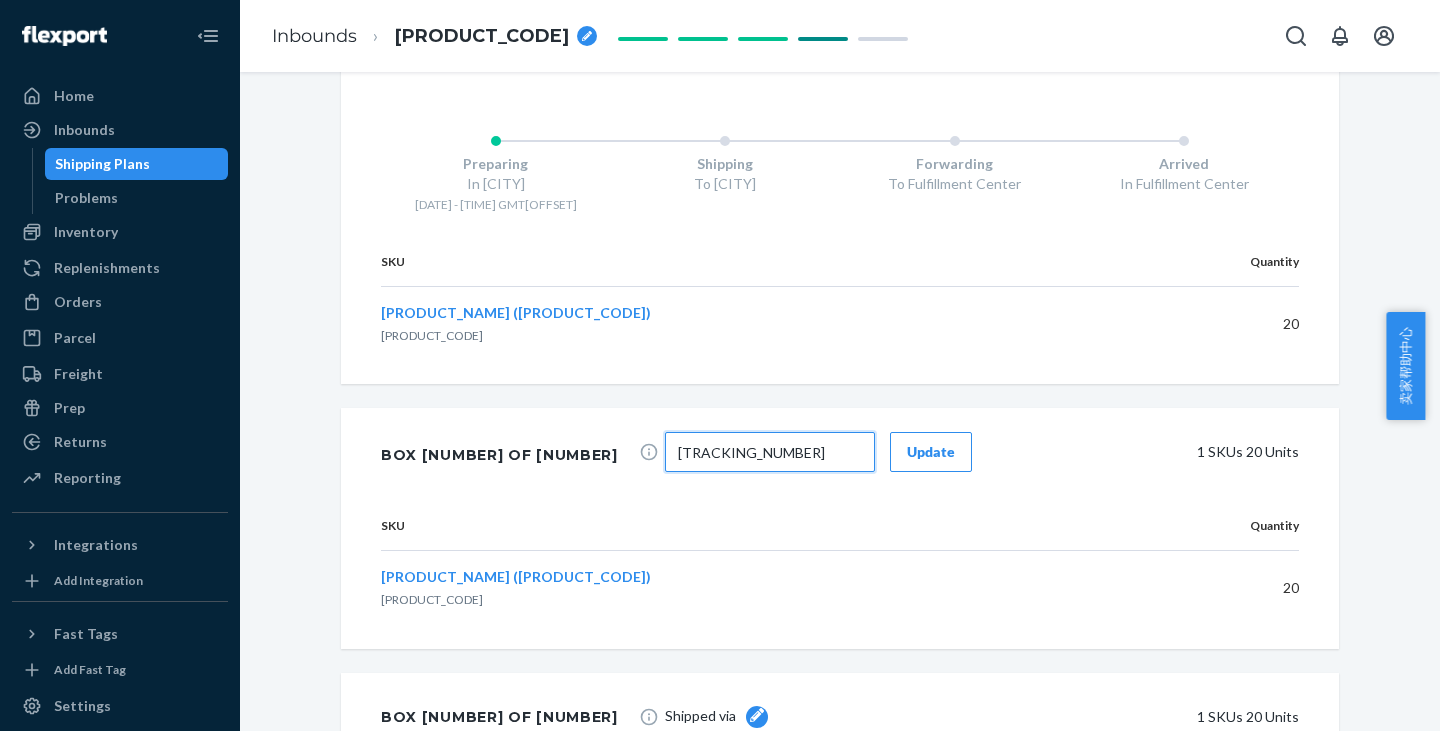 type on "[TRACKING_NUMBER]" 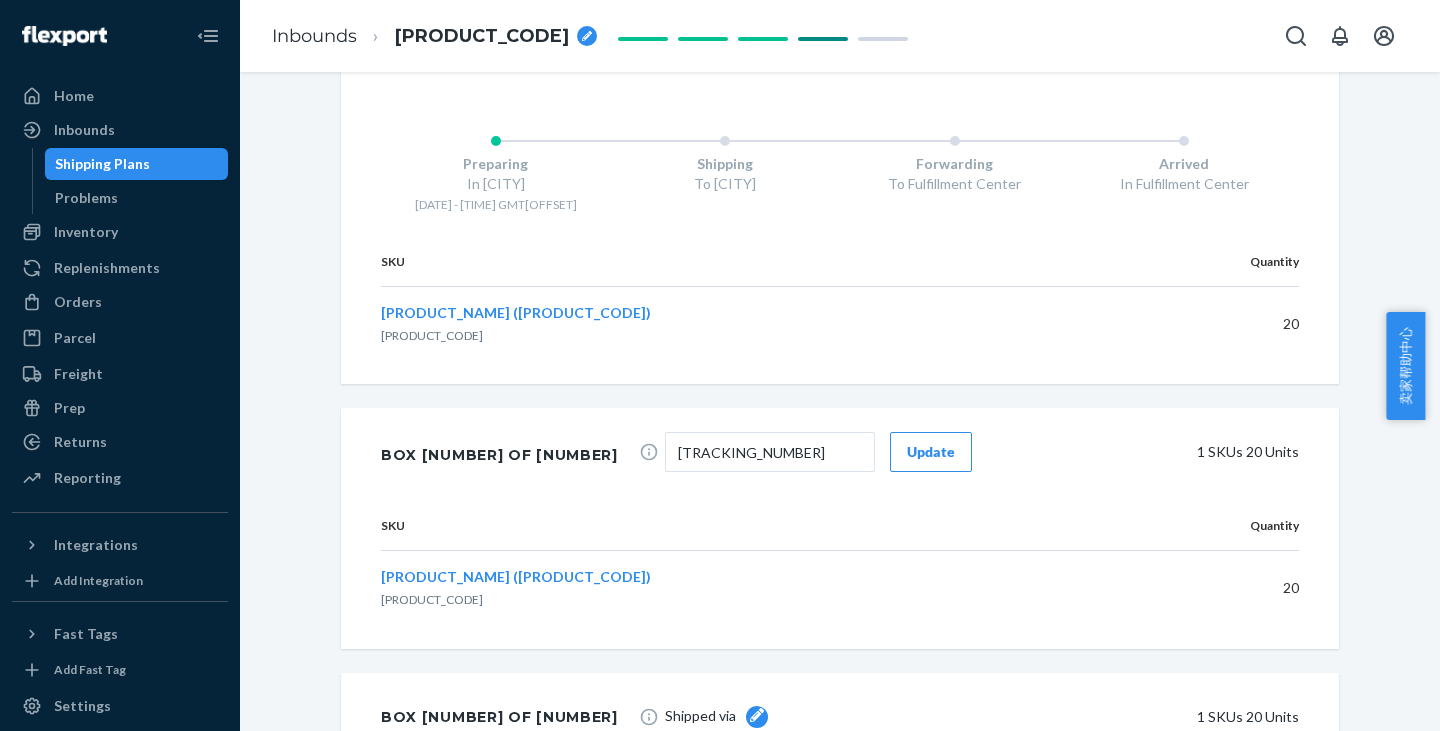 click on "Update" at bounding box center [931, 452] 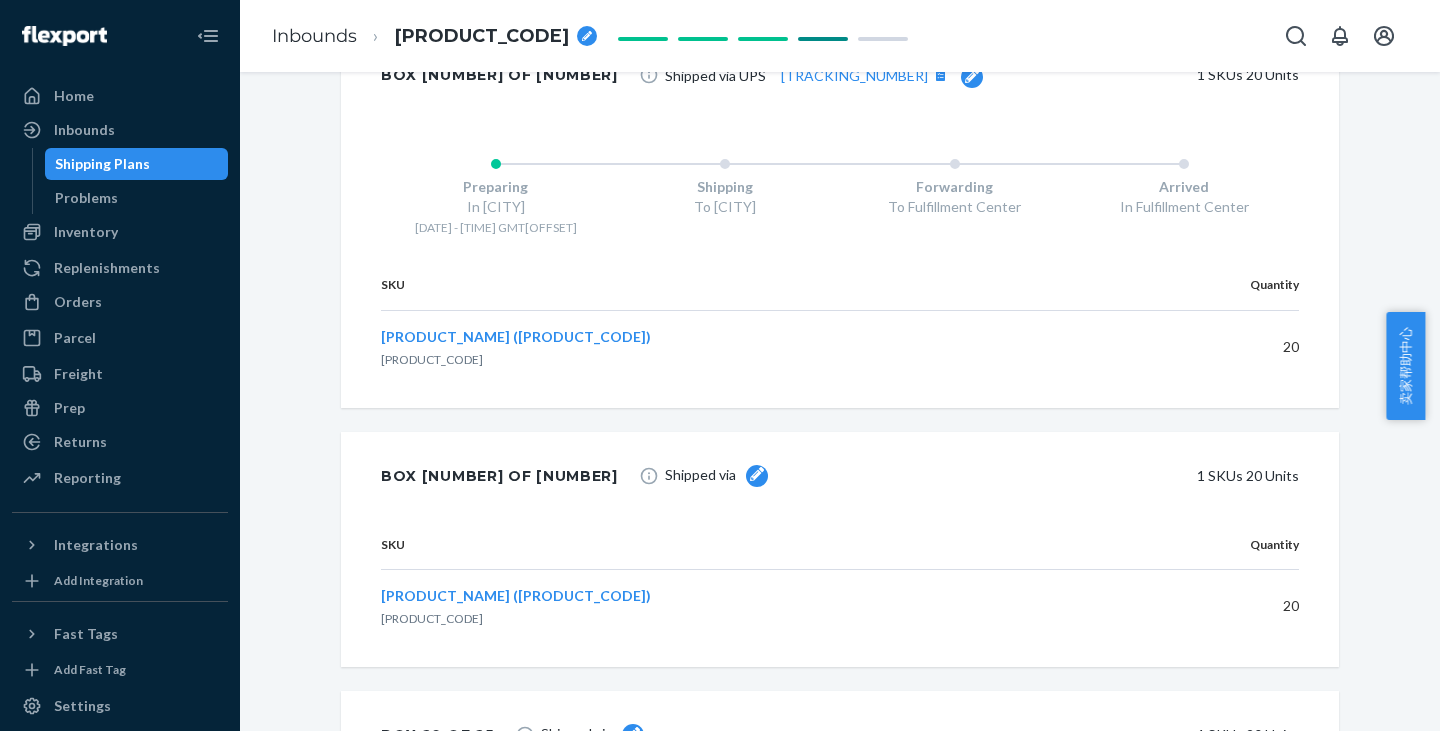 scroll, scrollTop: 7800, scrollLeft: 0, axis: vertical 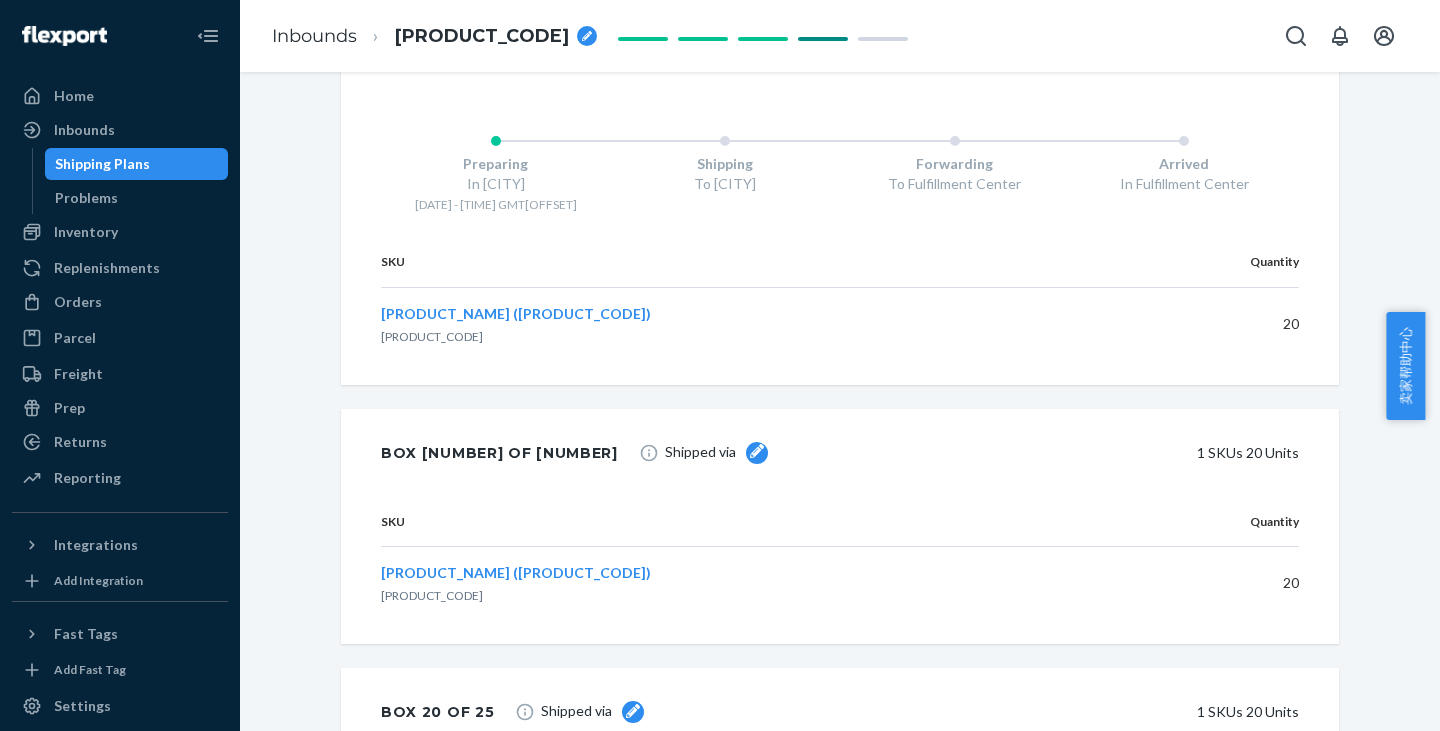 drag, startPoint x: 1399, startPoint y: 511, endPoint x: 1330, endPoint y: 499, distance: 70.035706 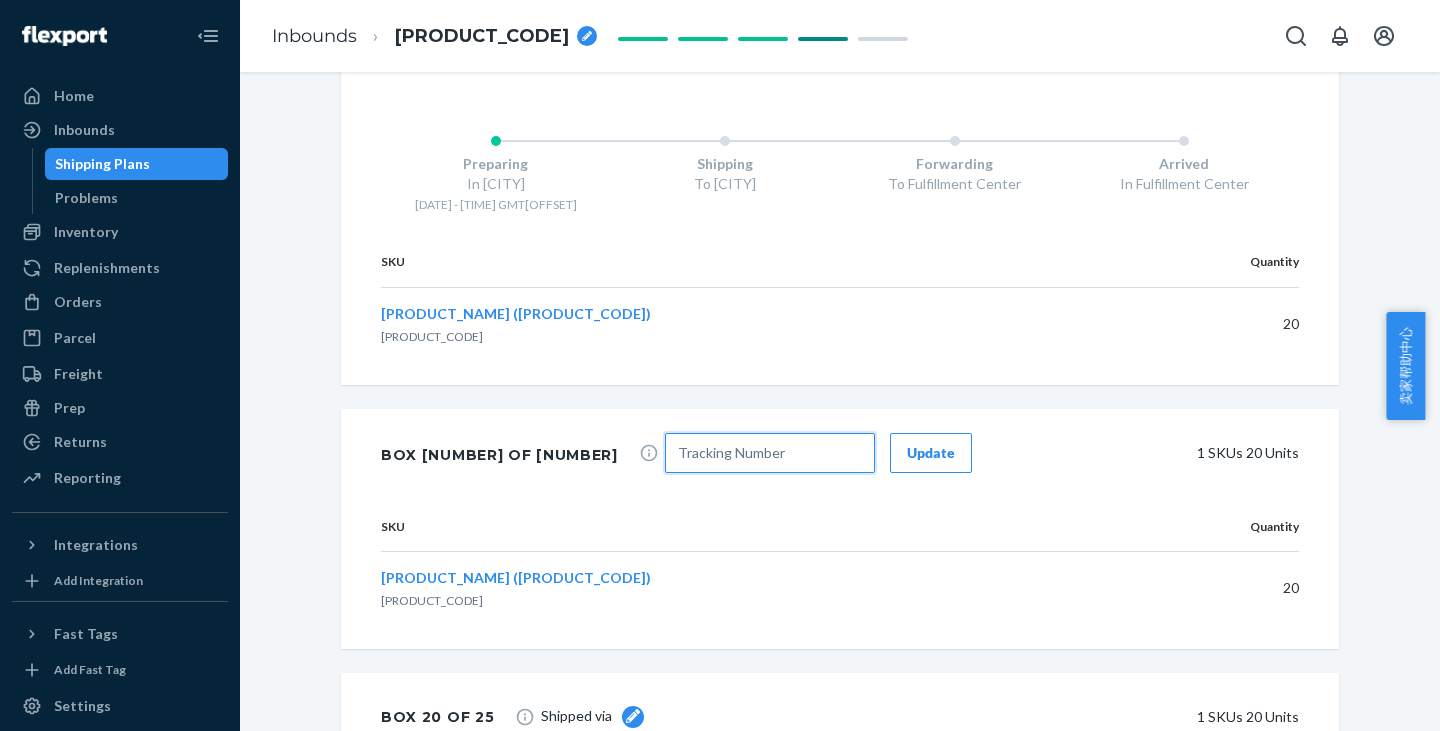 drag, startPoint x: 617, startPoint y: 452, endPoint x: 656, endPoint y: 463, distance: 40.5216 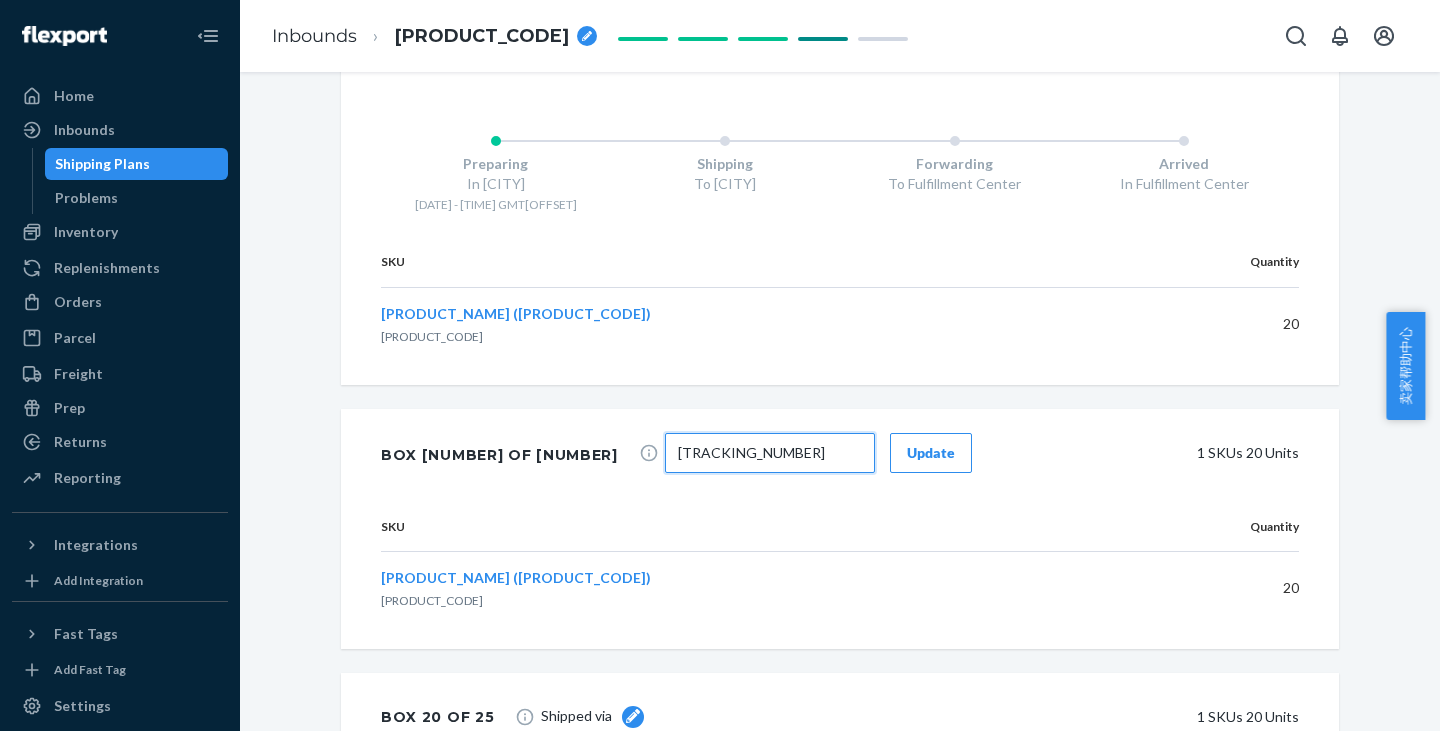 type on "[TRACKING_NUMBER]" 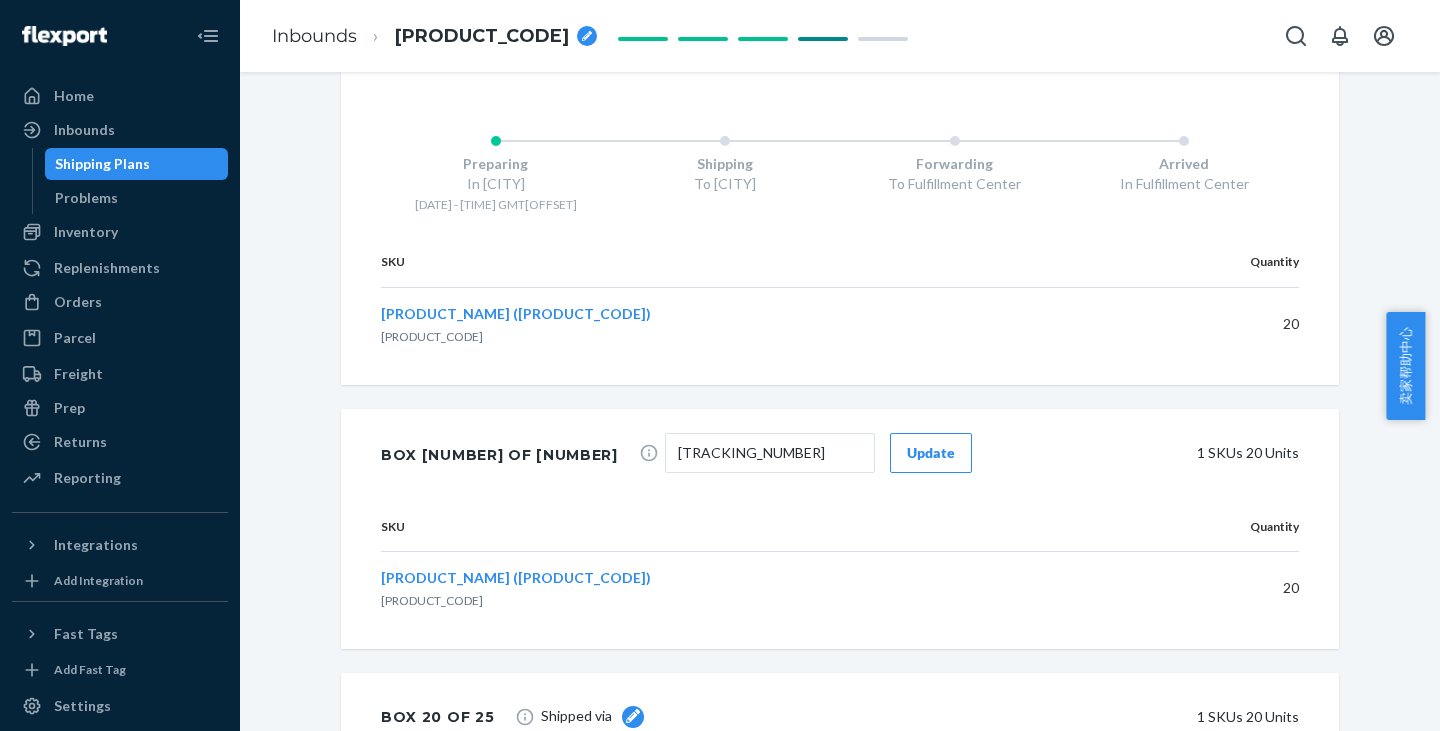 click on "Update" at bounding box center (931, 453) 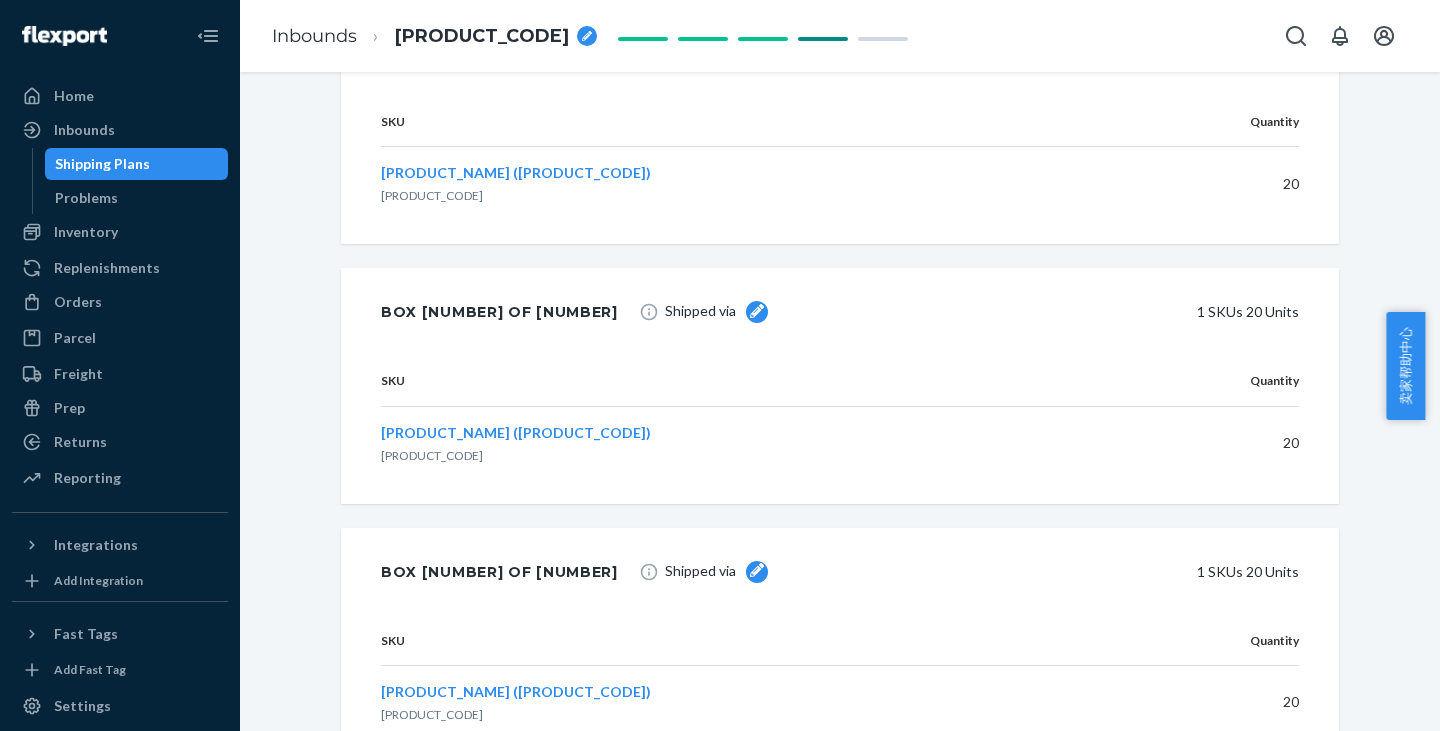 scroll, scrollTop: 8500, scrollLeft: 0, axis: vertical 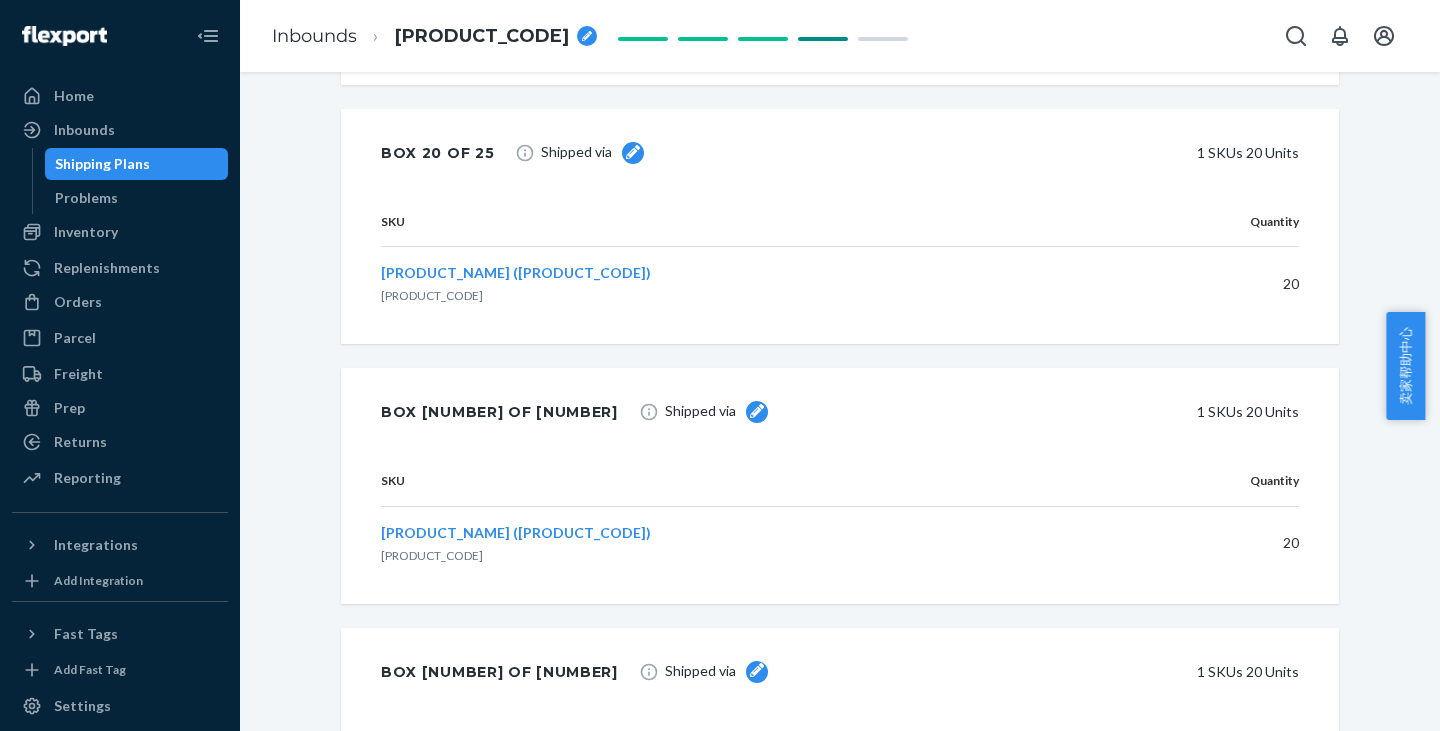 click at bounding box center [633, 153] 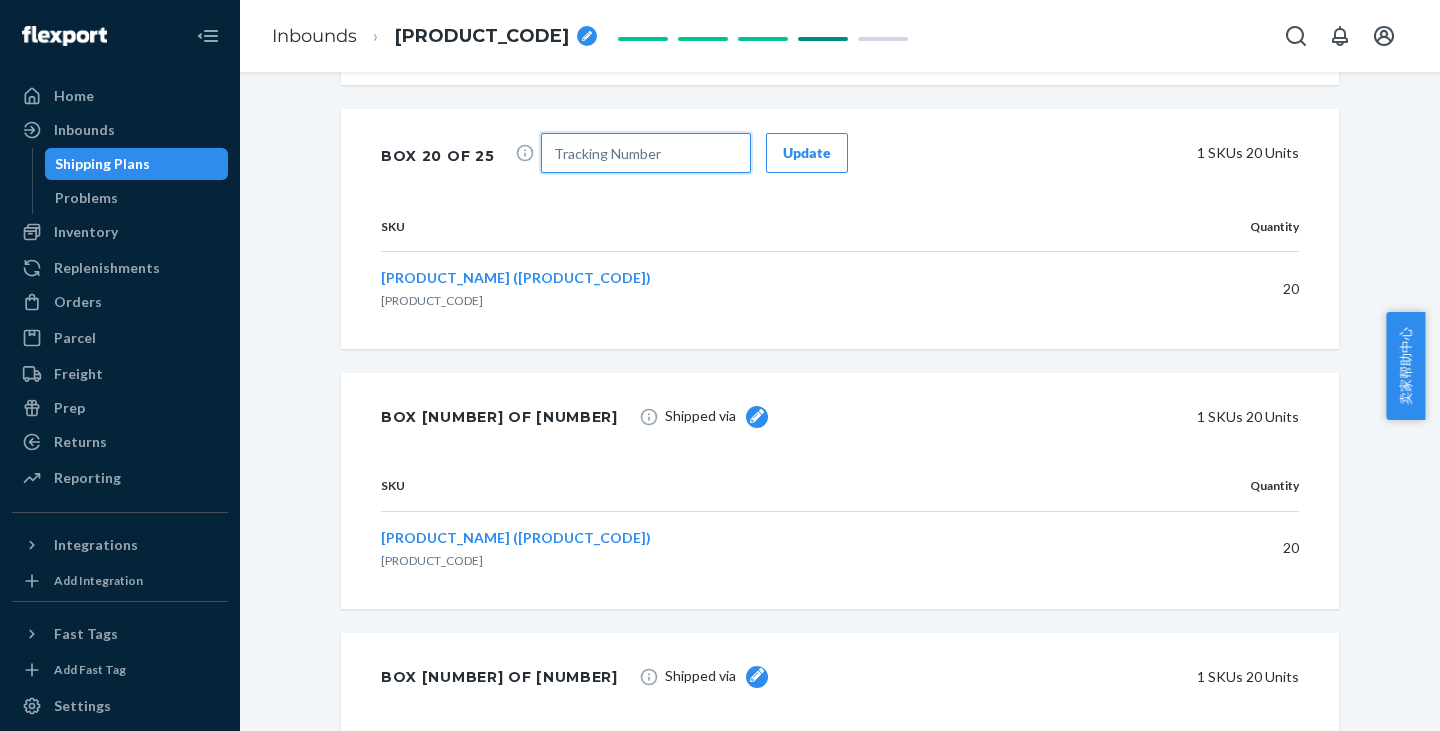 click at bounding box center [646, 153] 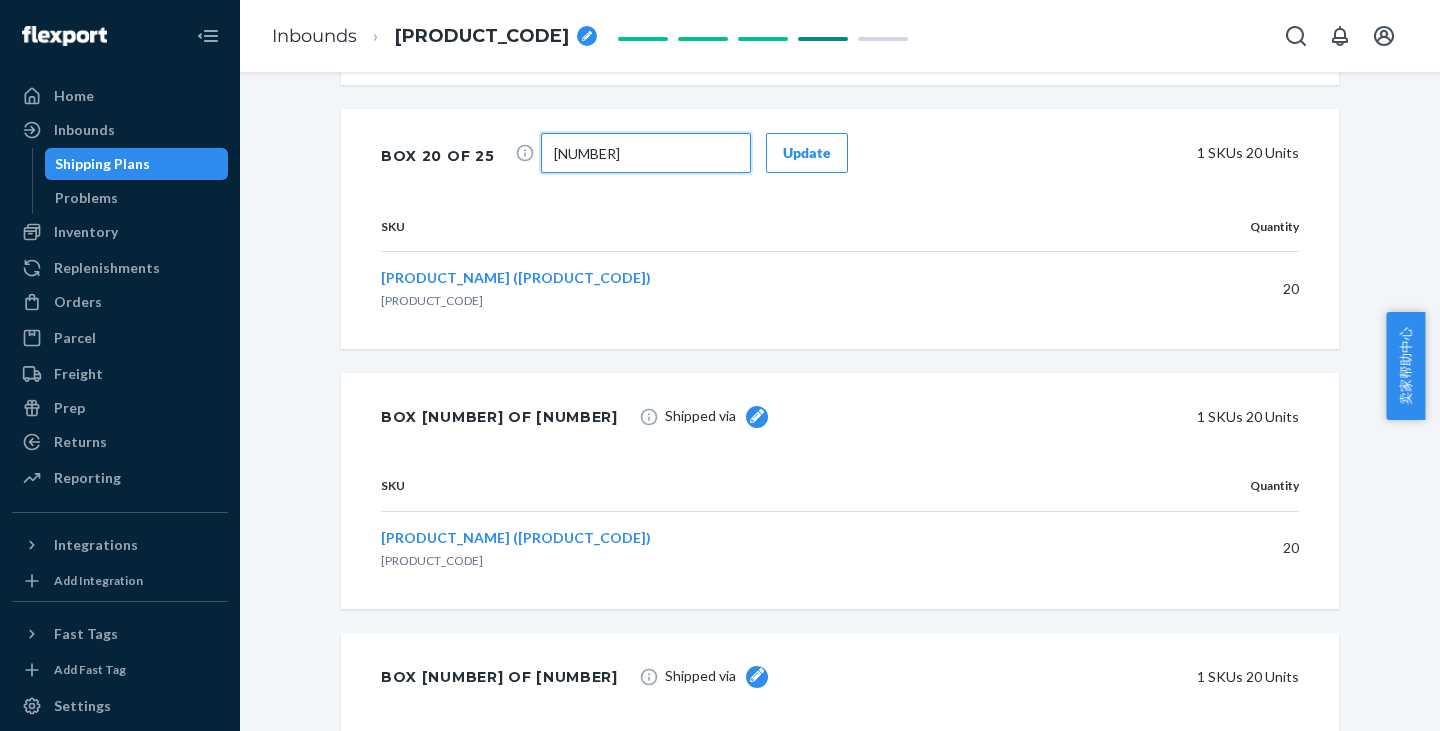 type on "[NUMBER]" 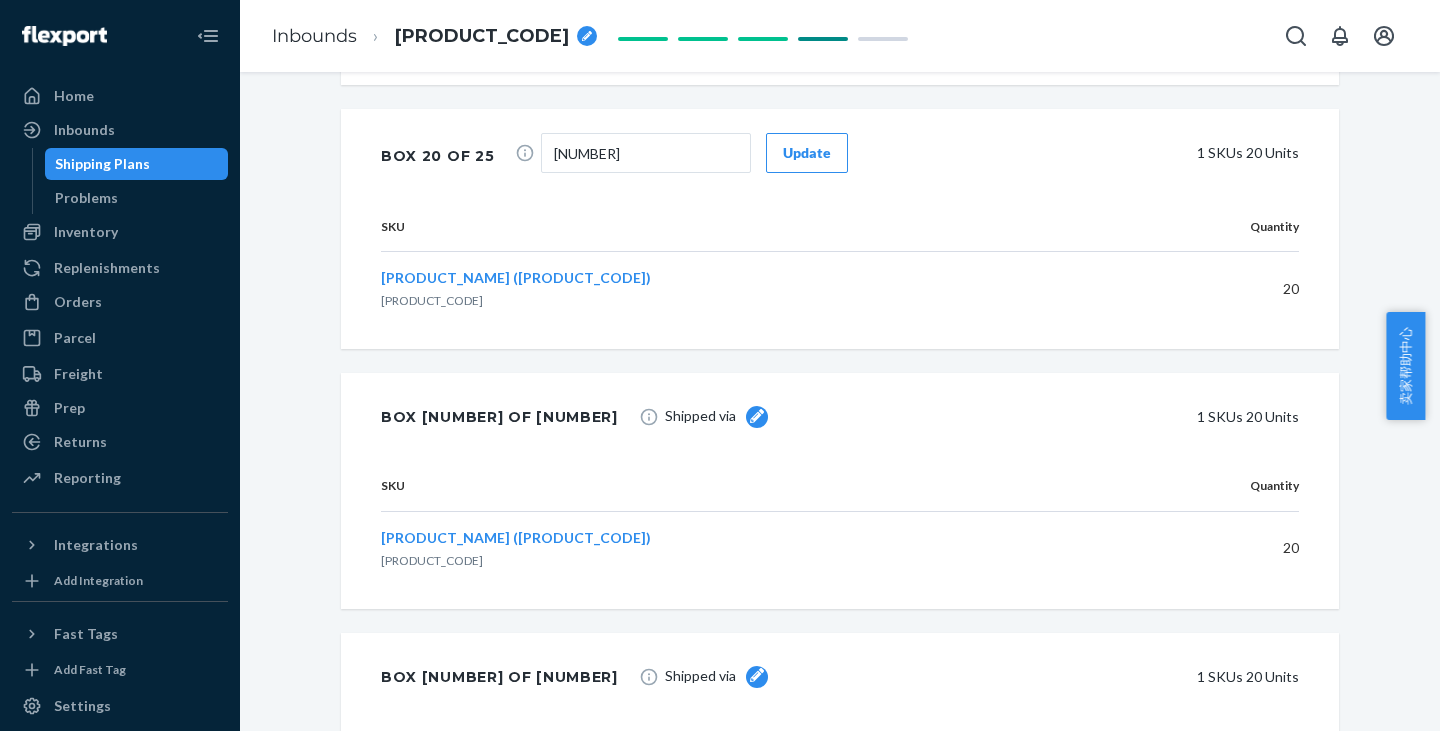 click on "Update" at bounding box center [807, 153] 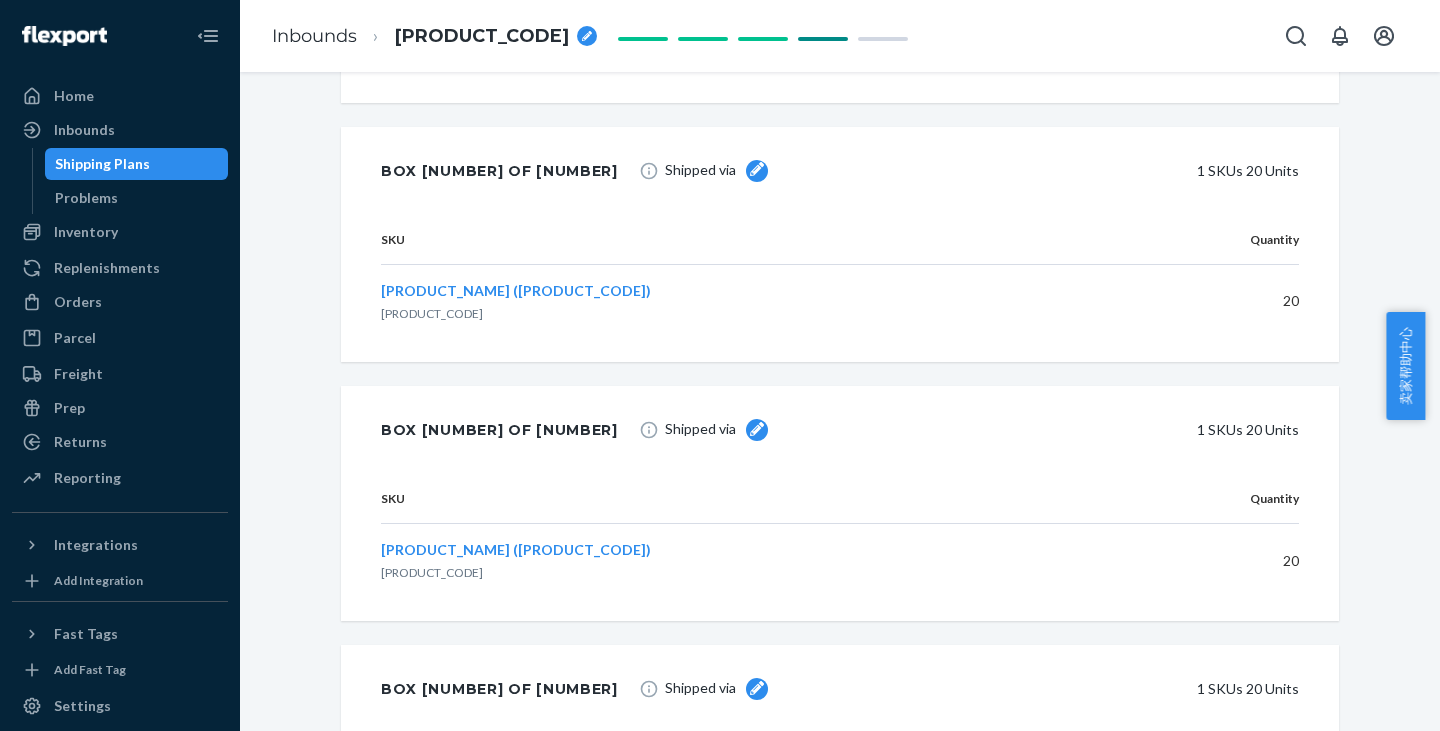 scroll, scrollTop: 8900, scrollLeft: 0, axis: vertical 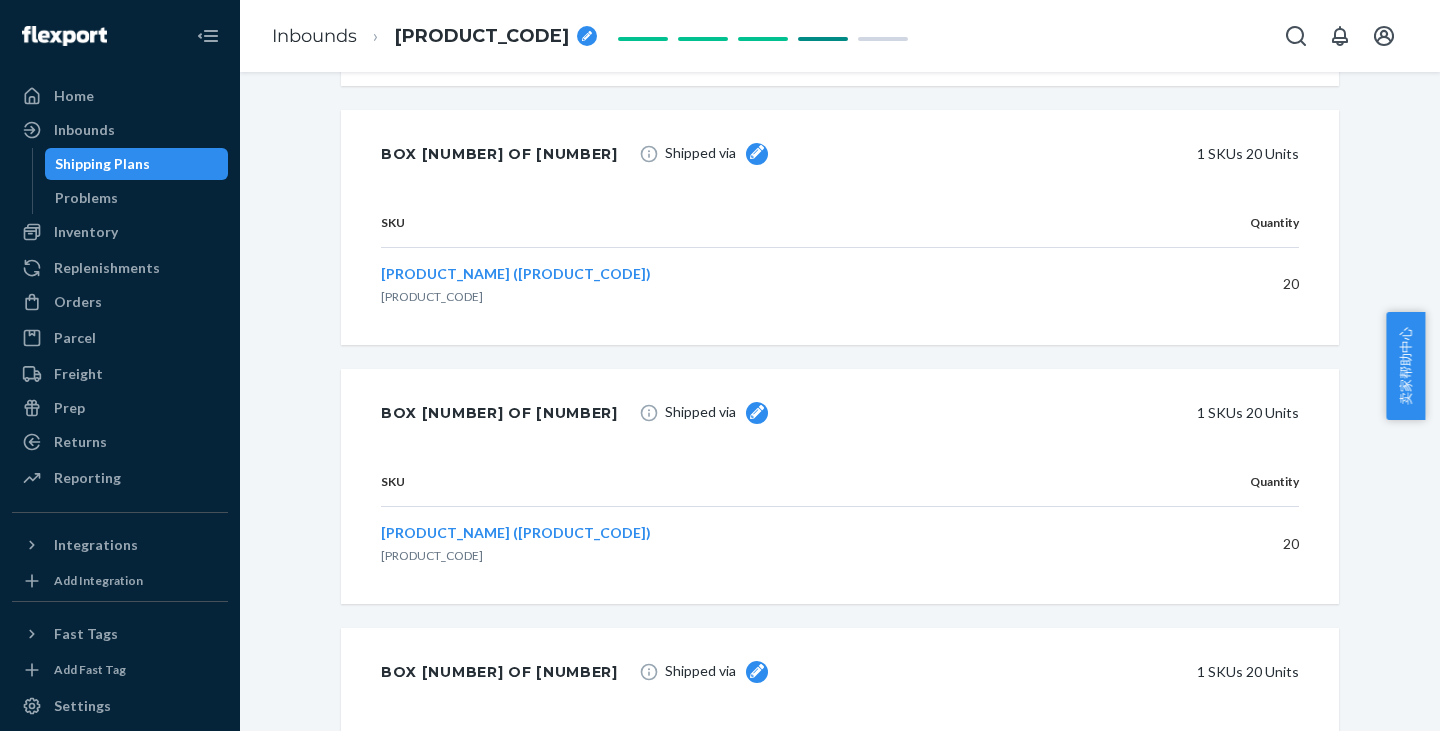 click on "20" at bounding box center [1214, 544] 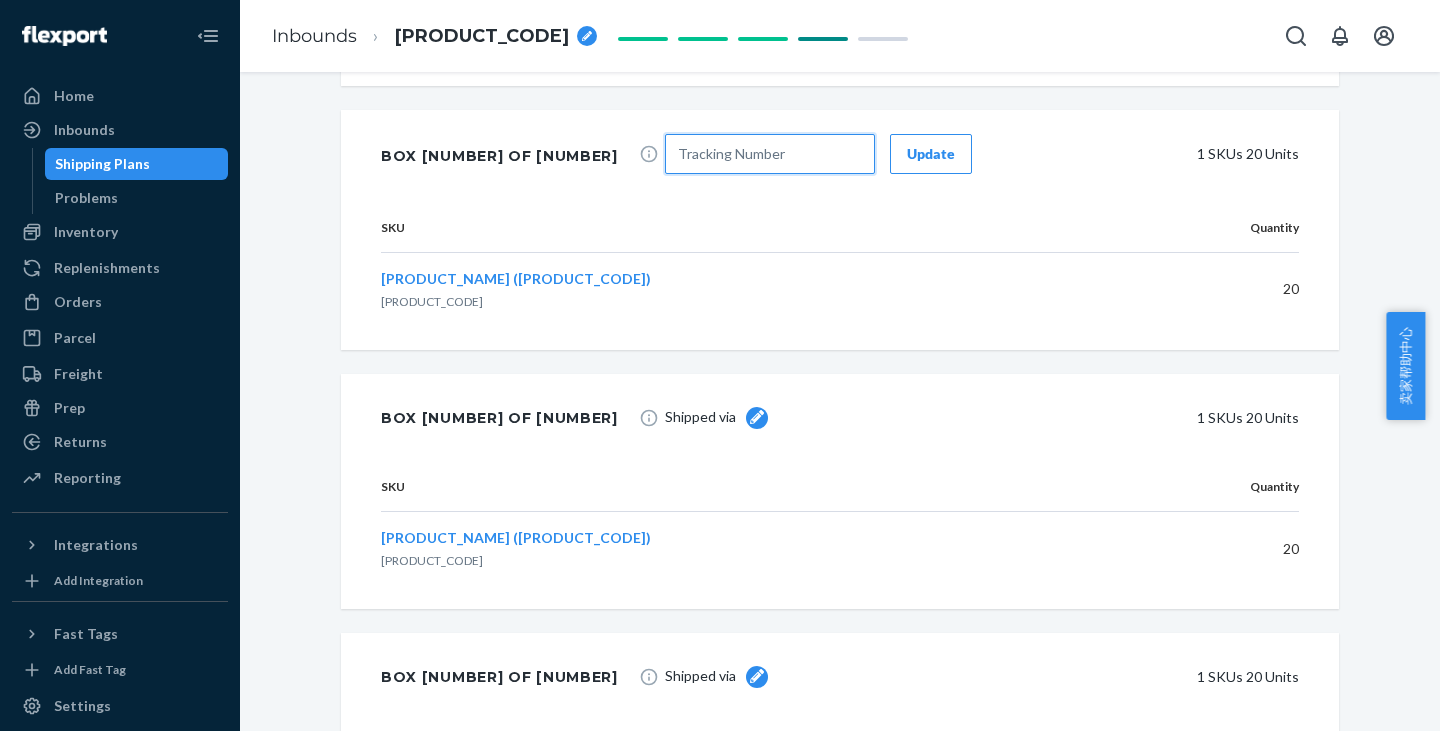 click at bounding box center [770, 154] 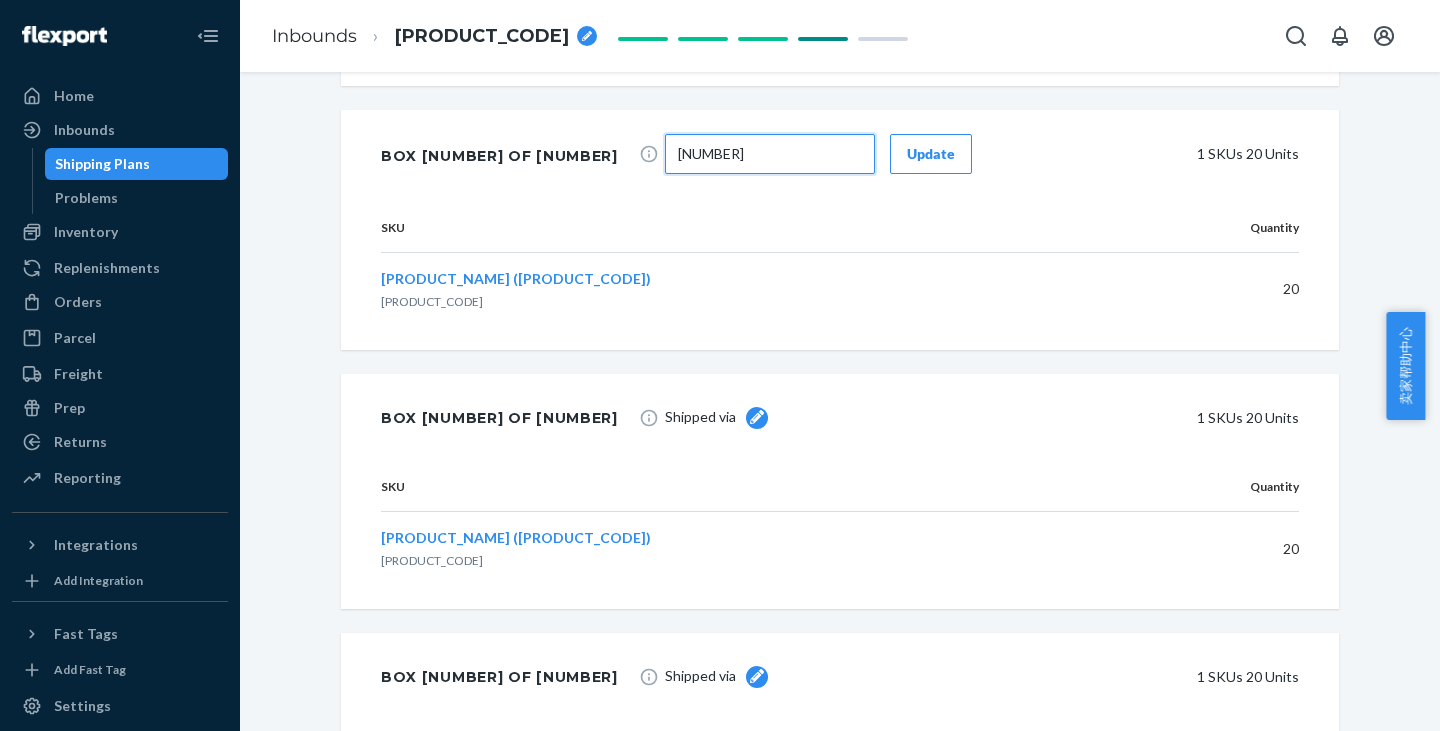 type on "[NUMBER]" 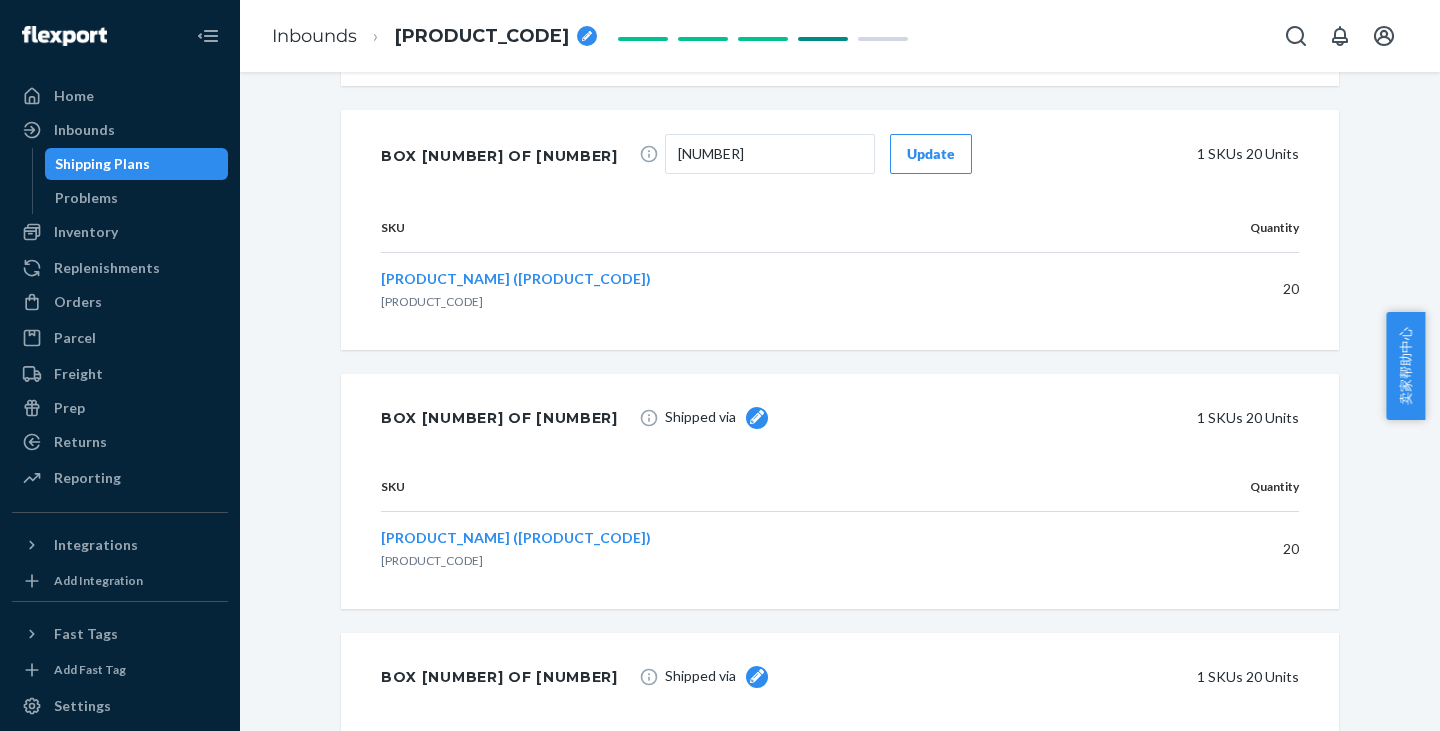 click on "Update" at bounding box center (931, 154) 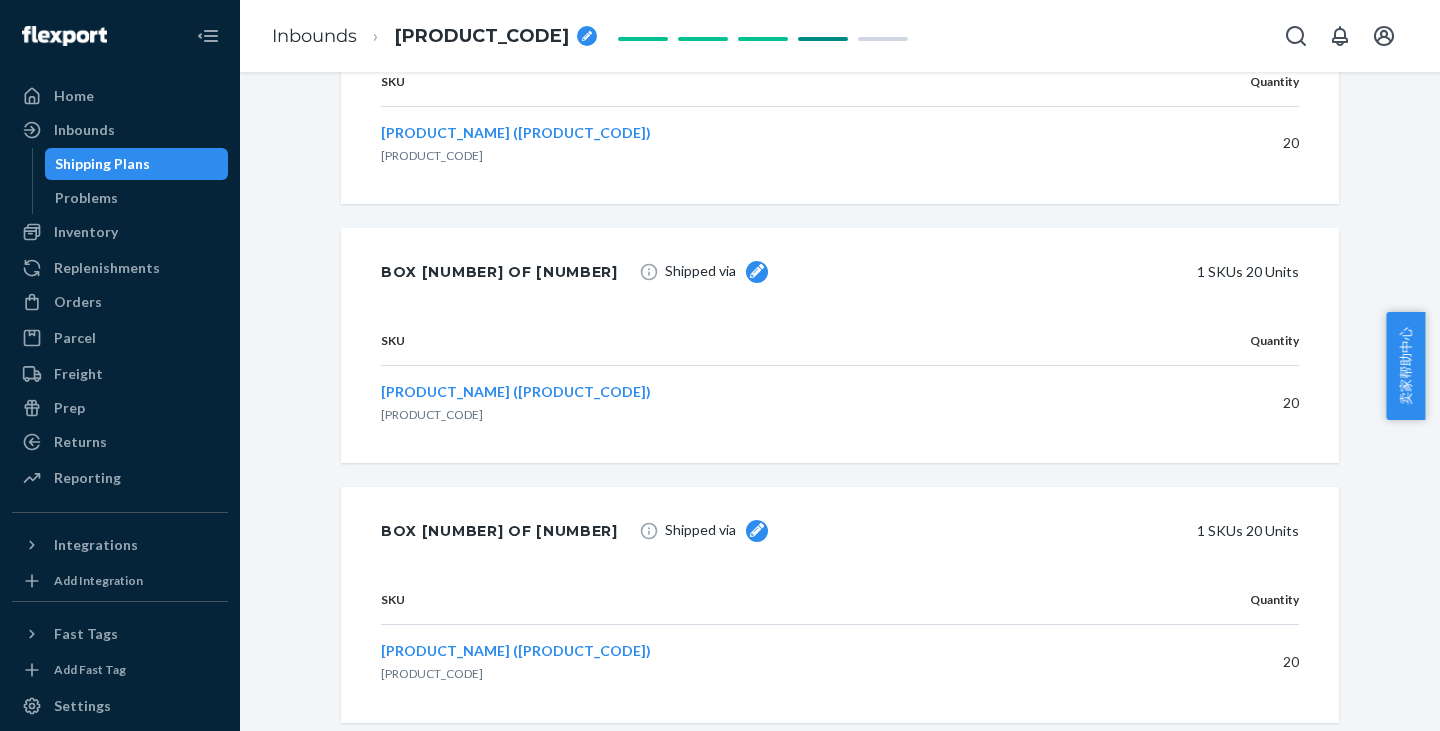 scroll, scrollTop: 9200, scrollLeft: 0, axis: vertical 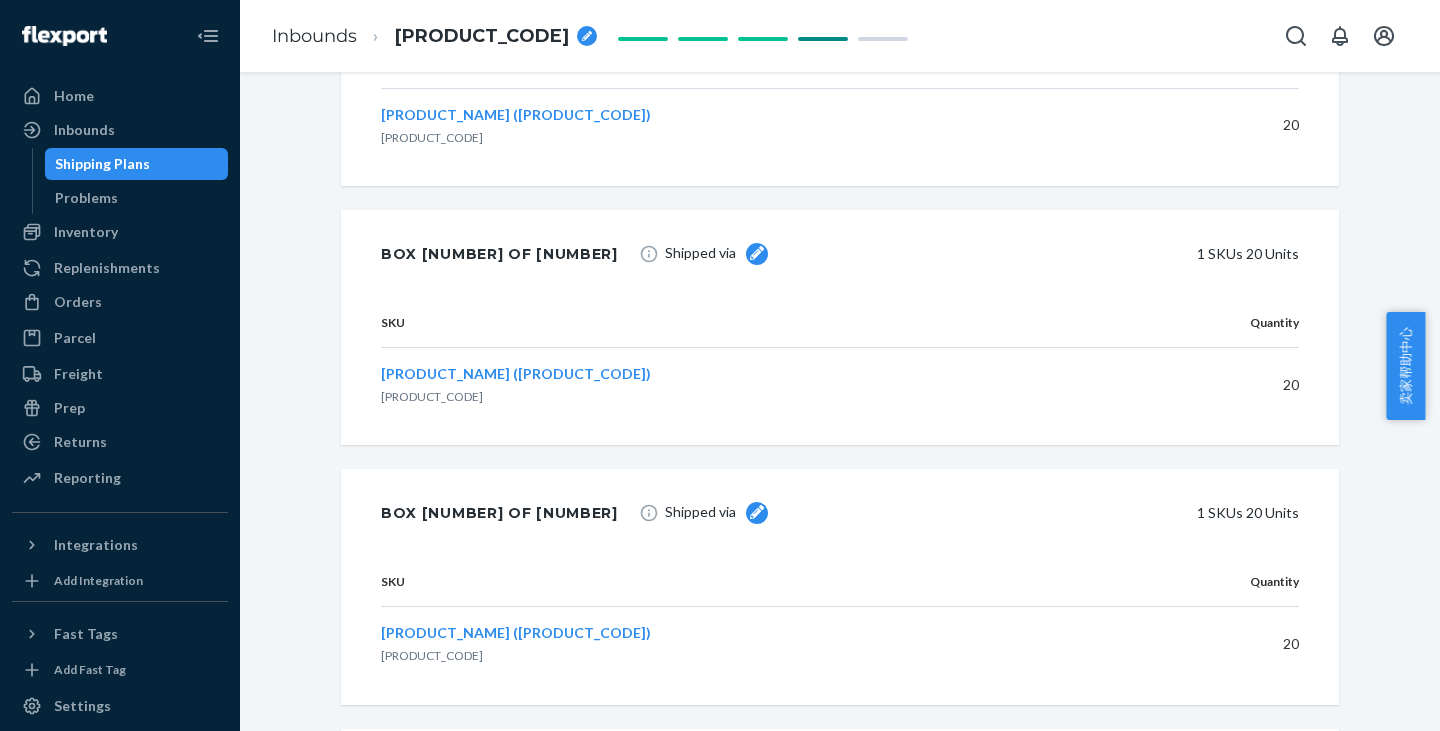 click 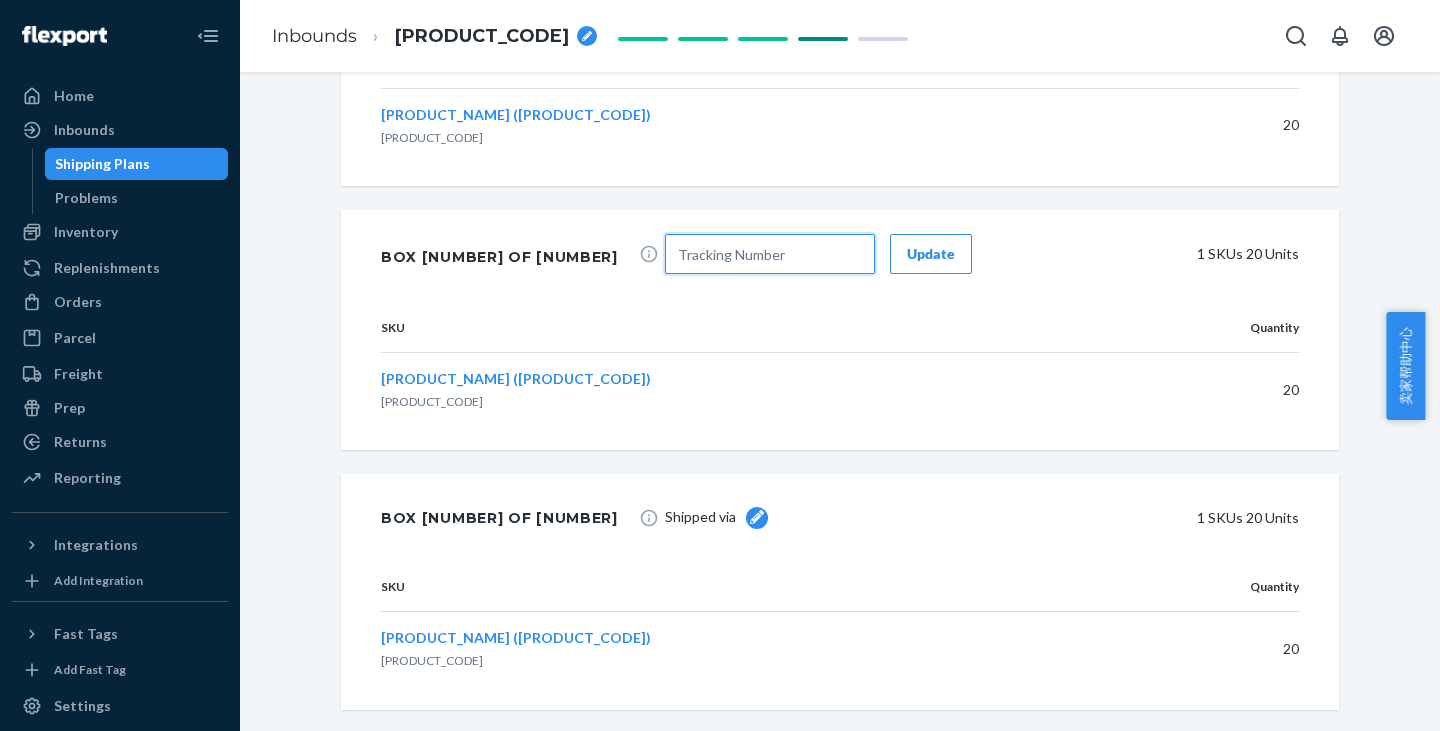 click at bounding box center (770, 254) 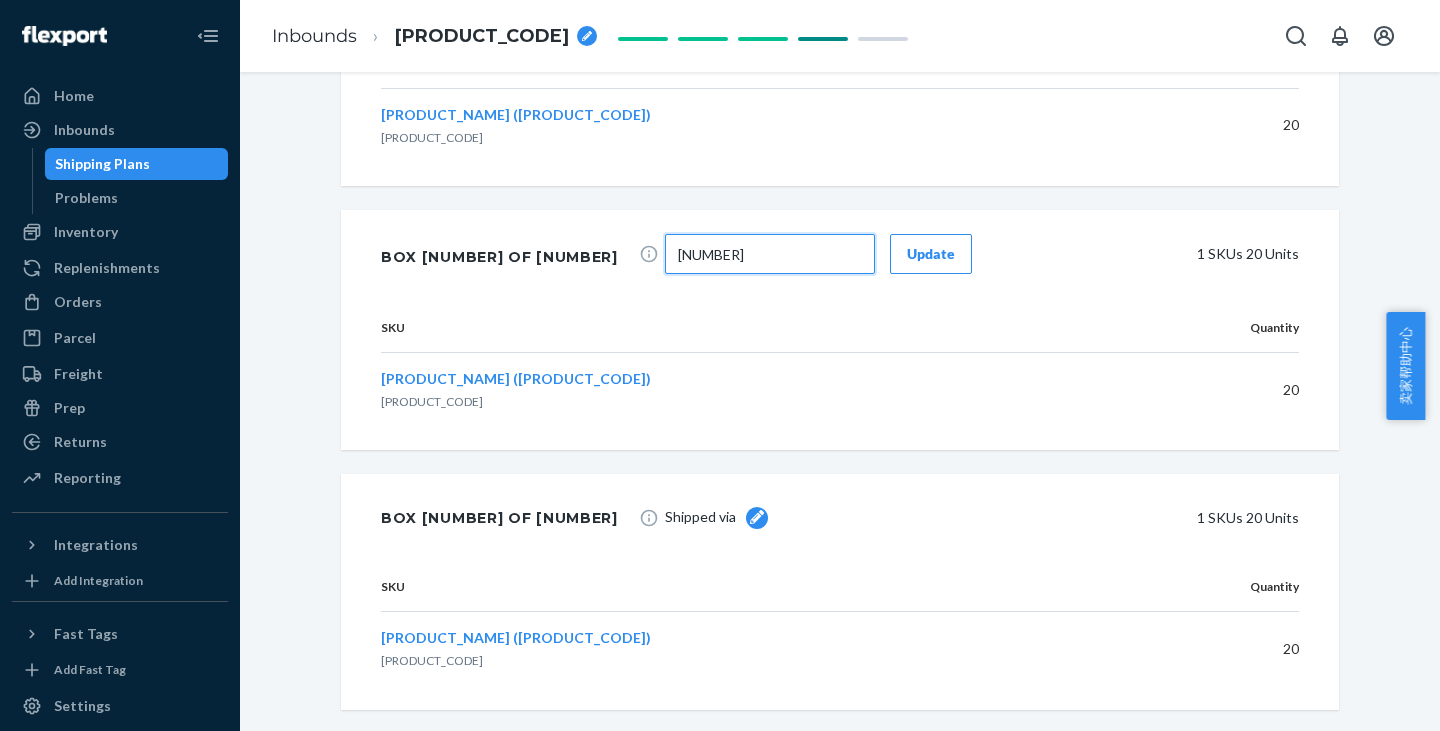 type on "[NUMBER]" 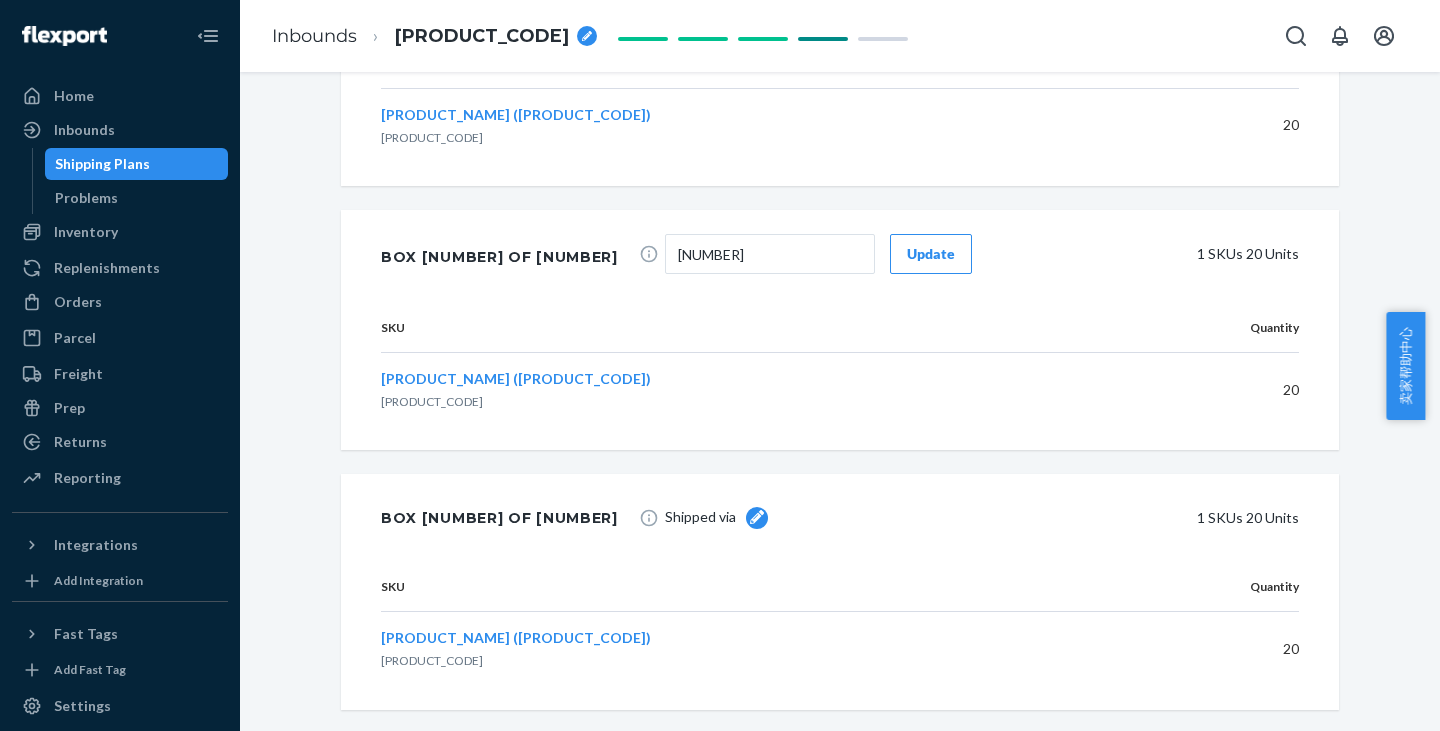 click on "Update" at bounding box center (931, 254) 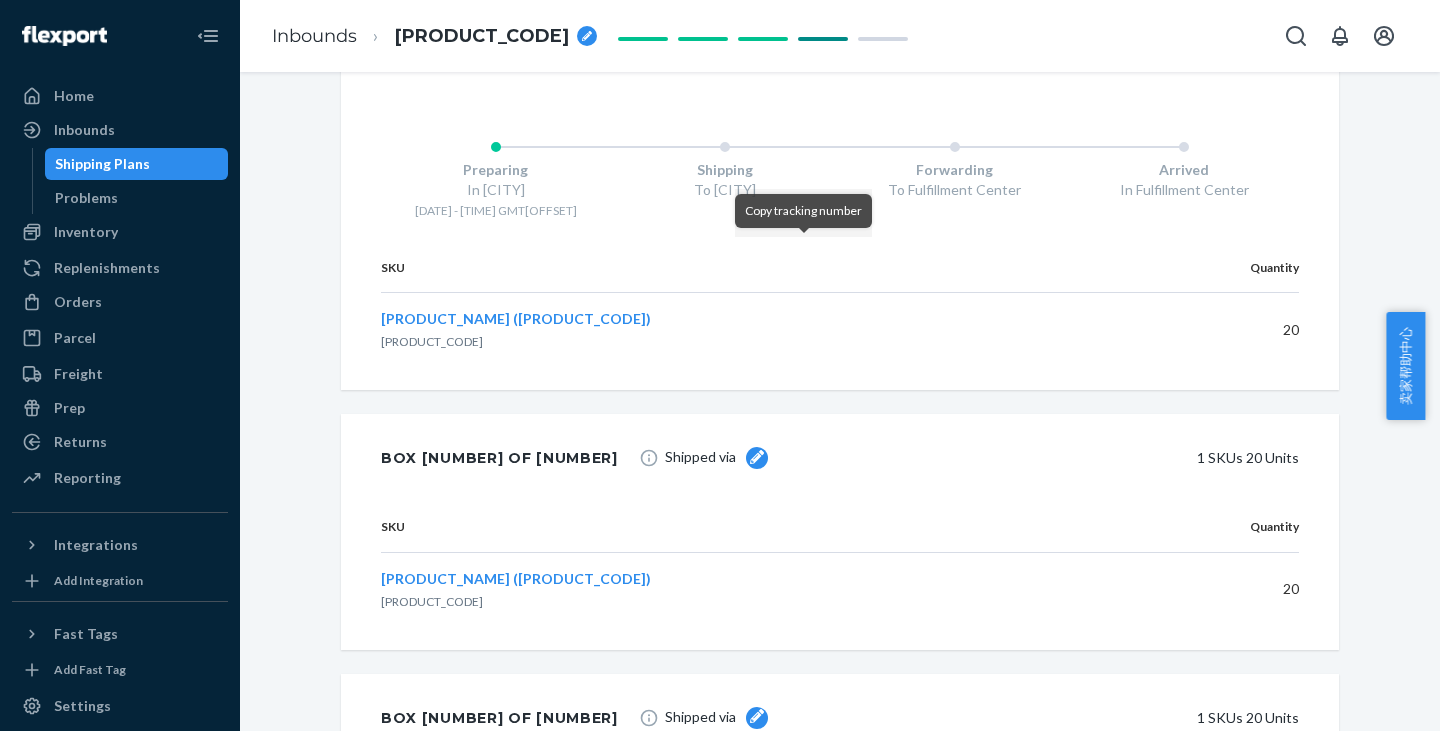 scroll, scrollTop: 9500, scrollLeft: 0, axis: vertical 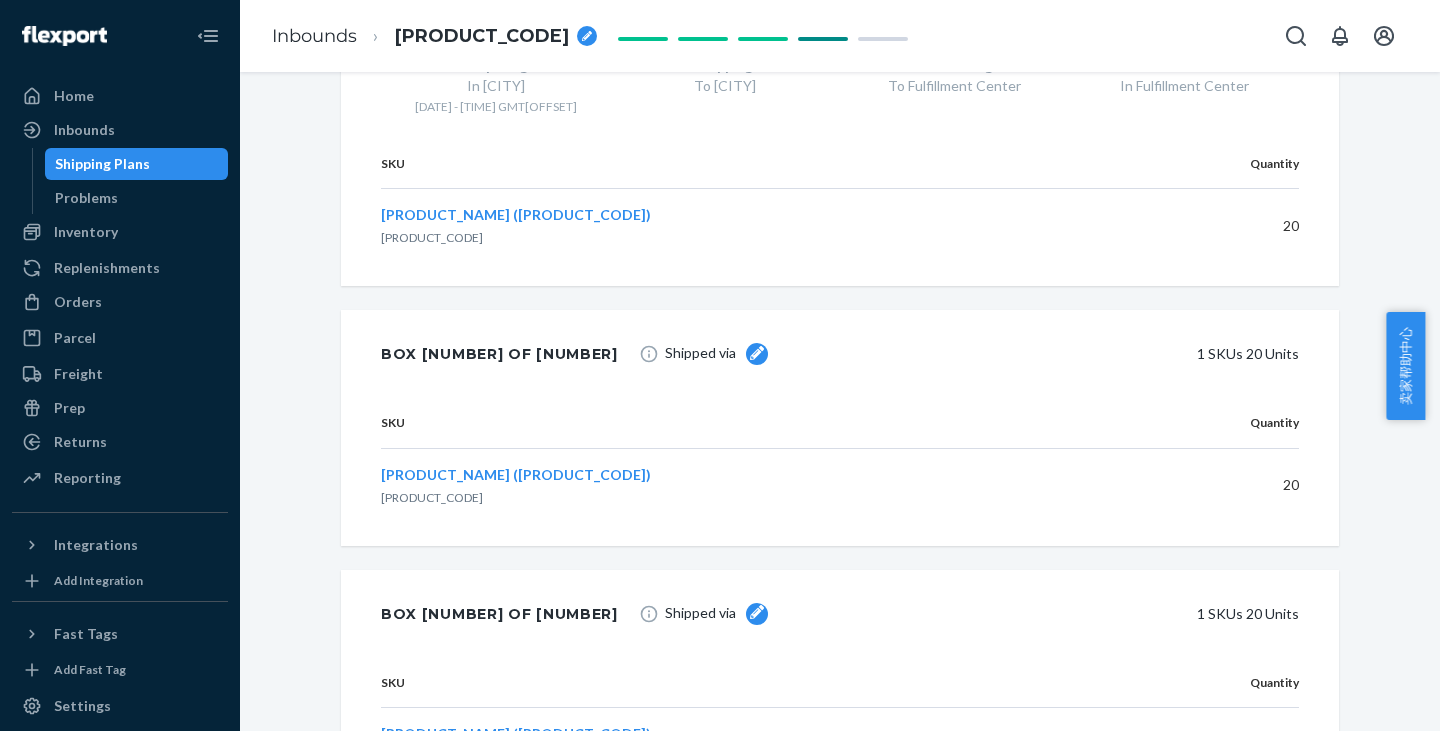 click 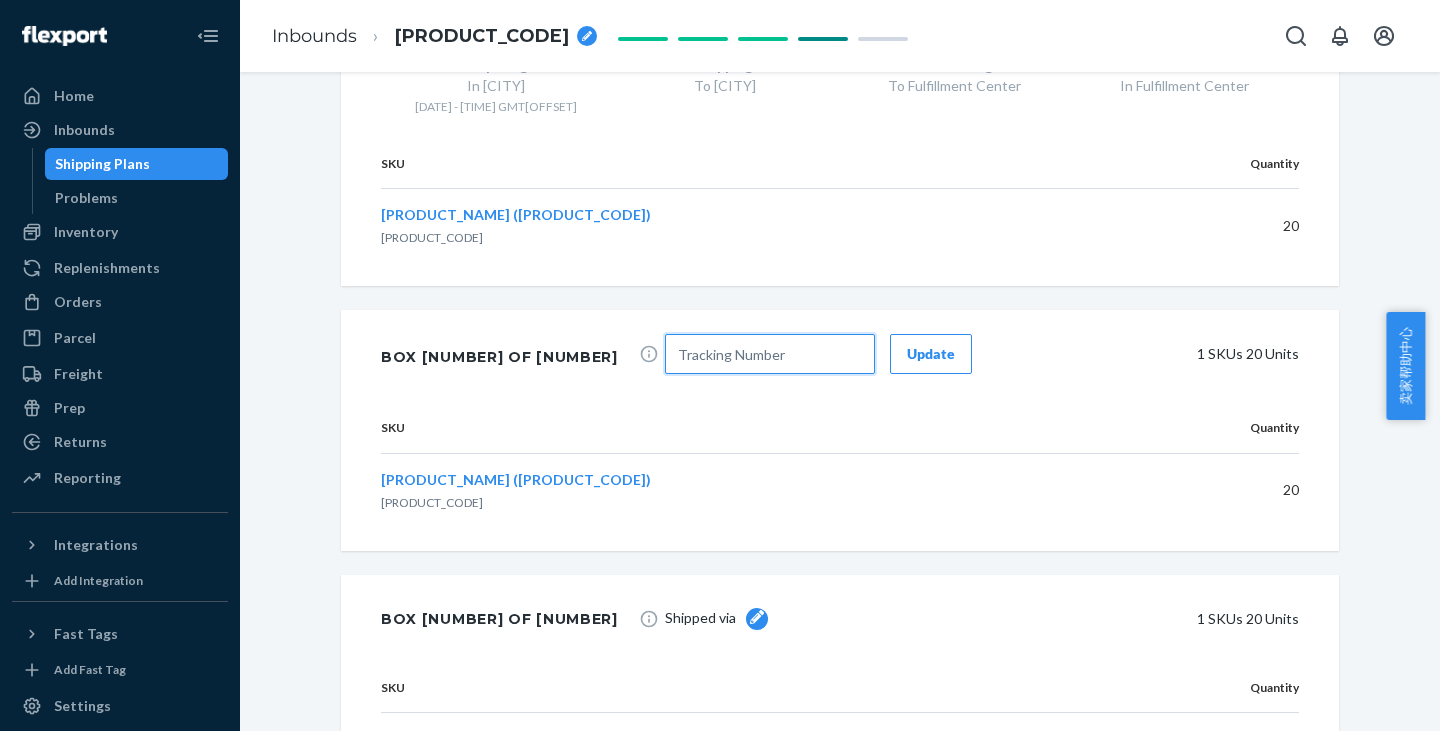 click at bounding box center (770, 354) 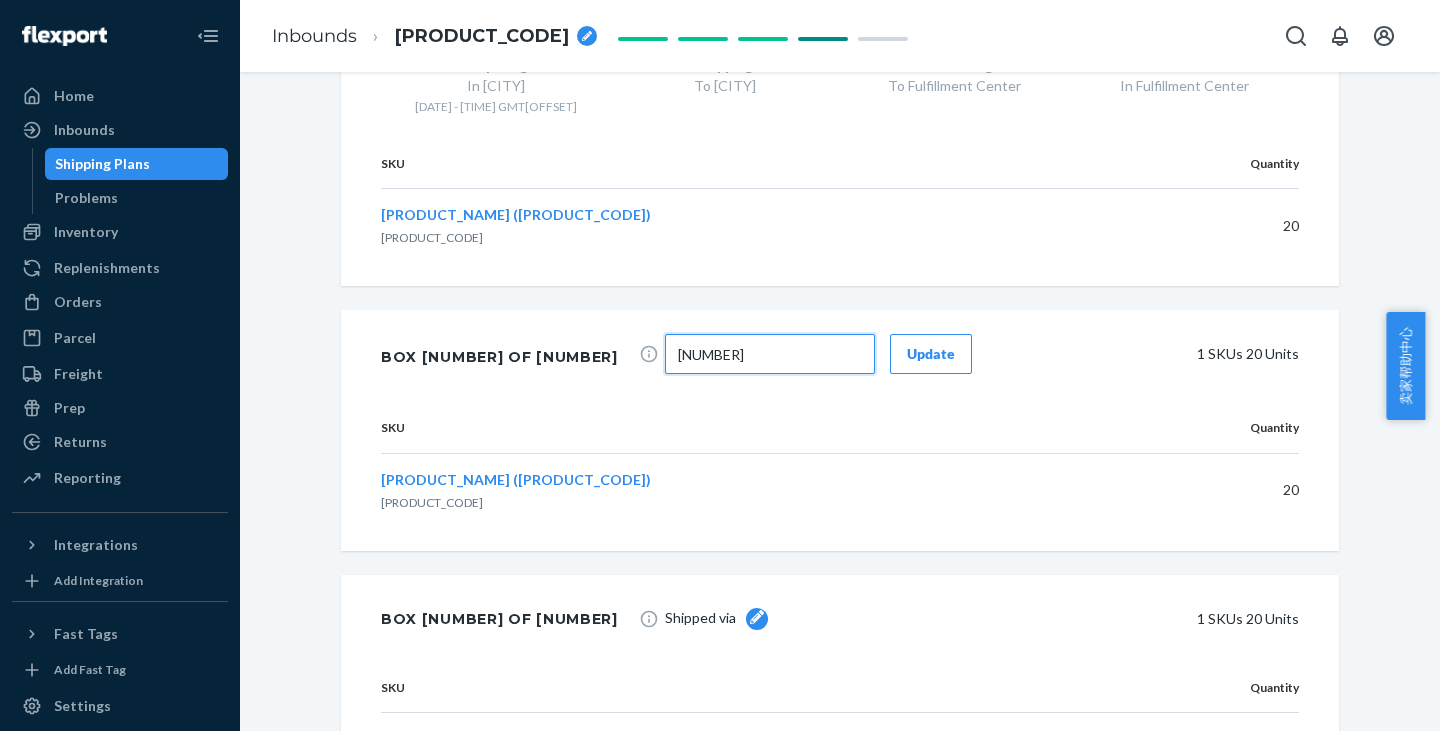 type on "[NUMBER]" 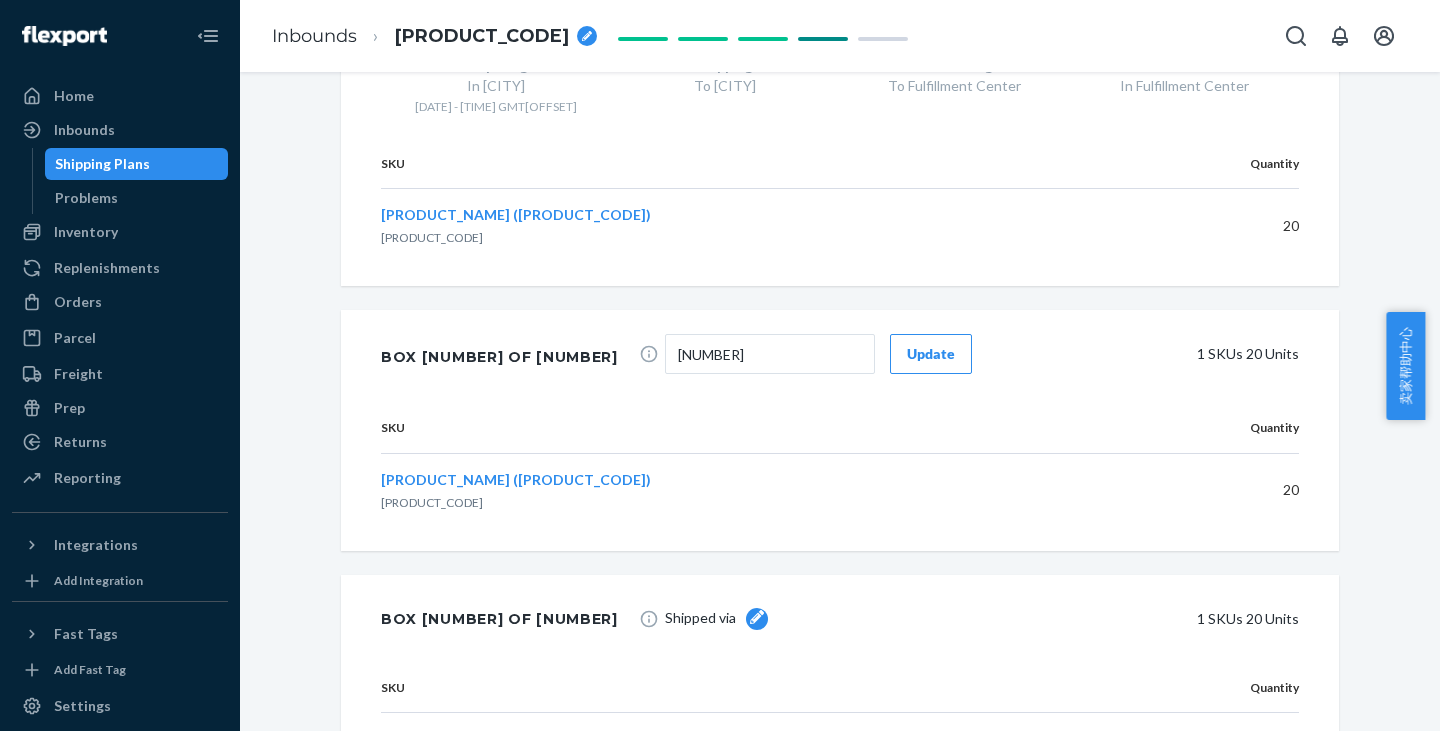 click on "Update" at bounding box center (931, 354) 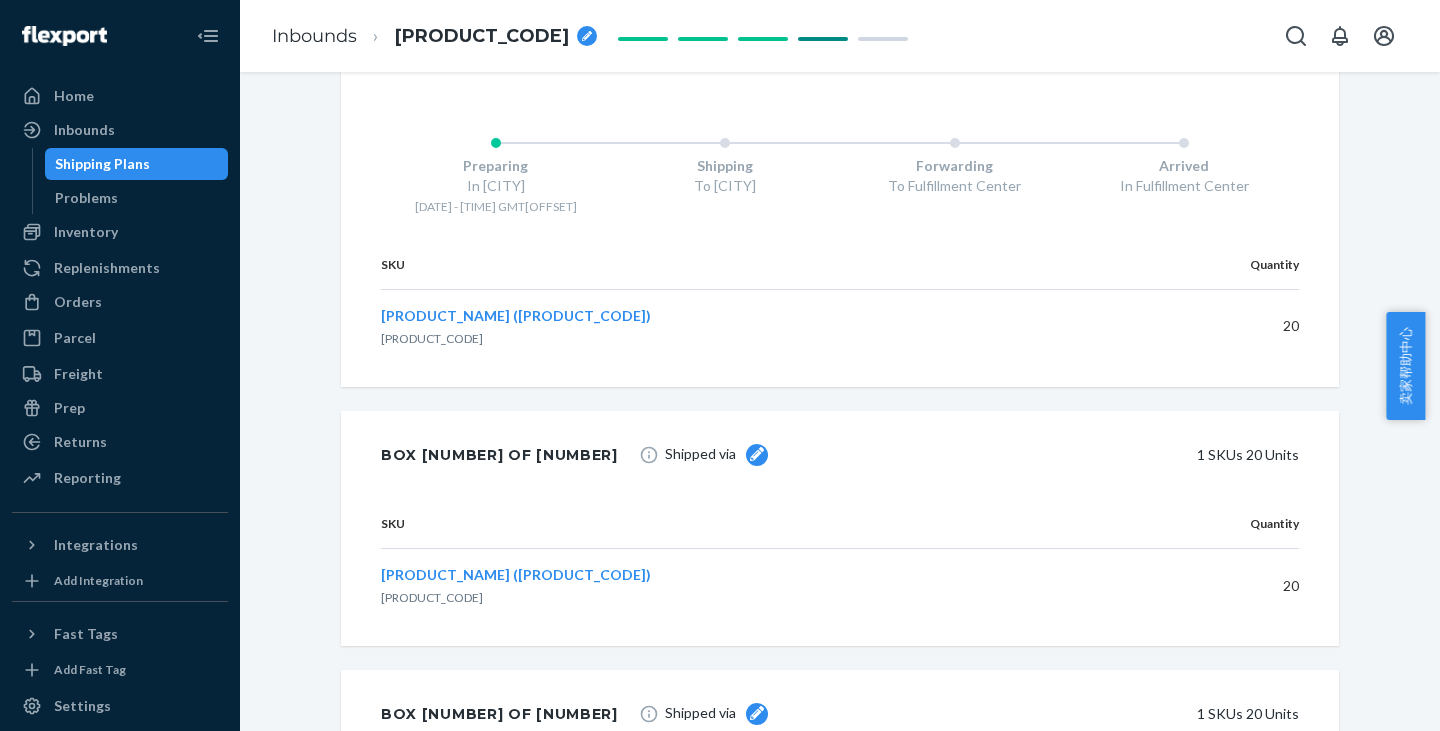 scroll, scrollTop: 9700, scrollLeft: 0, axis: vertical 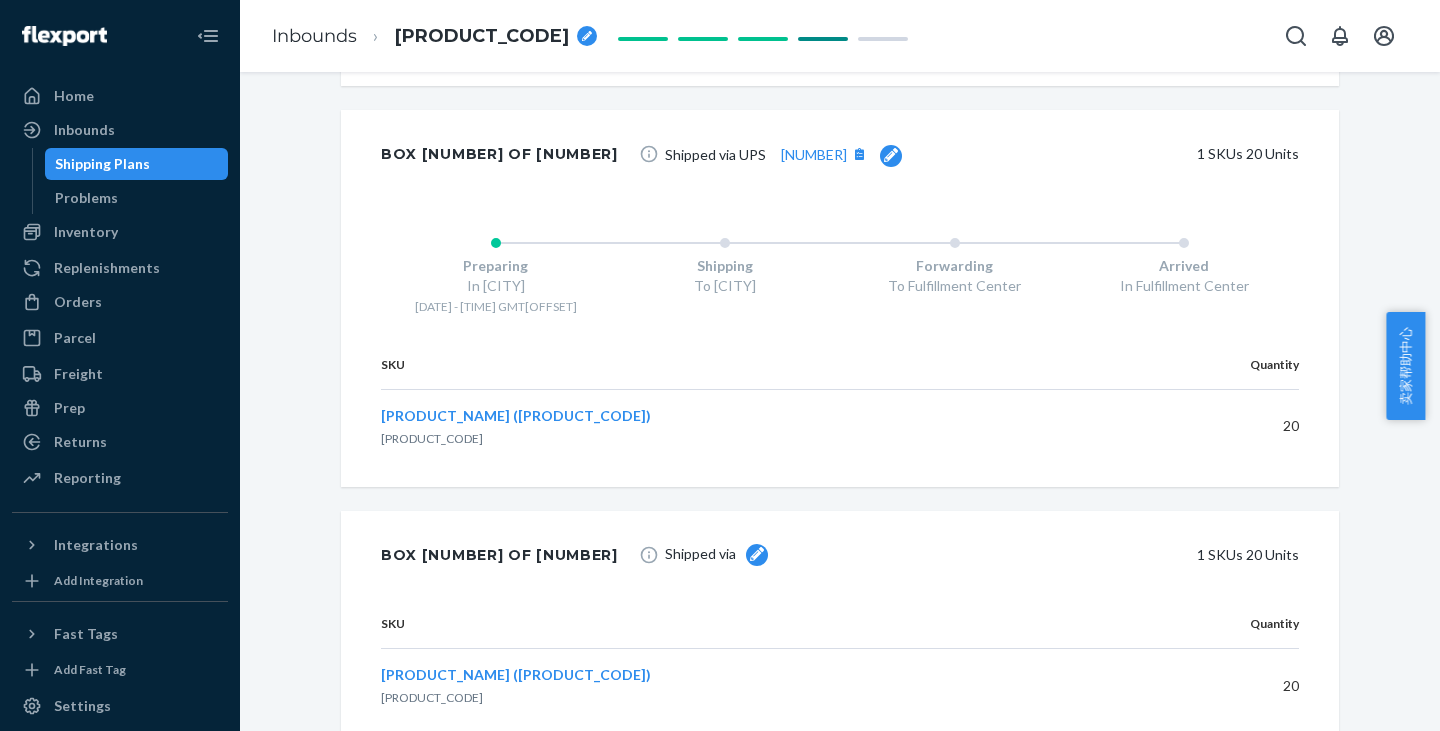 click on "Box [NUMBER] of [NUMBER] Shipped via    [NUMBER]   SKUs   [NUMBER]   Units" at bounding box center [840, 555] 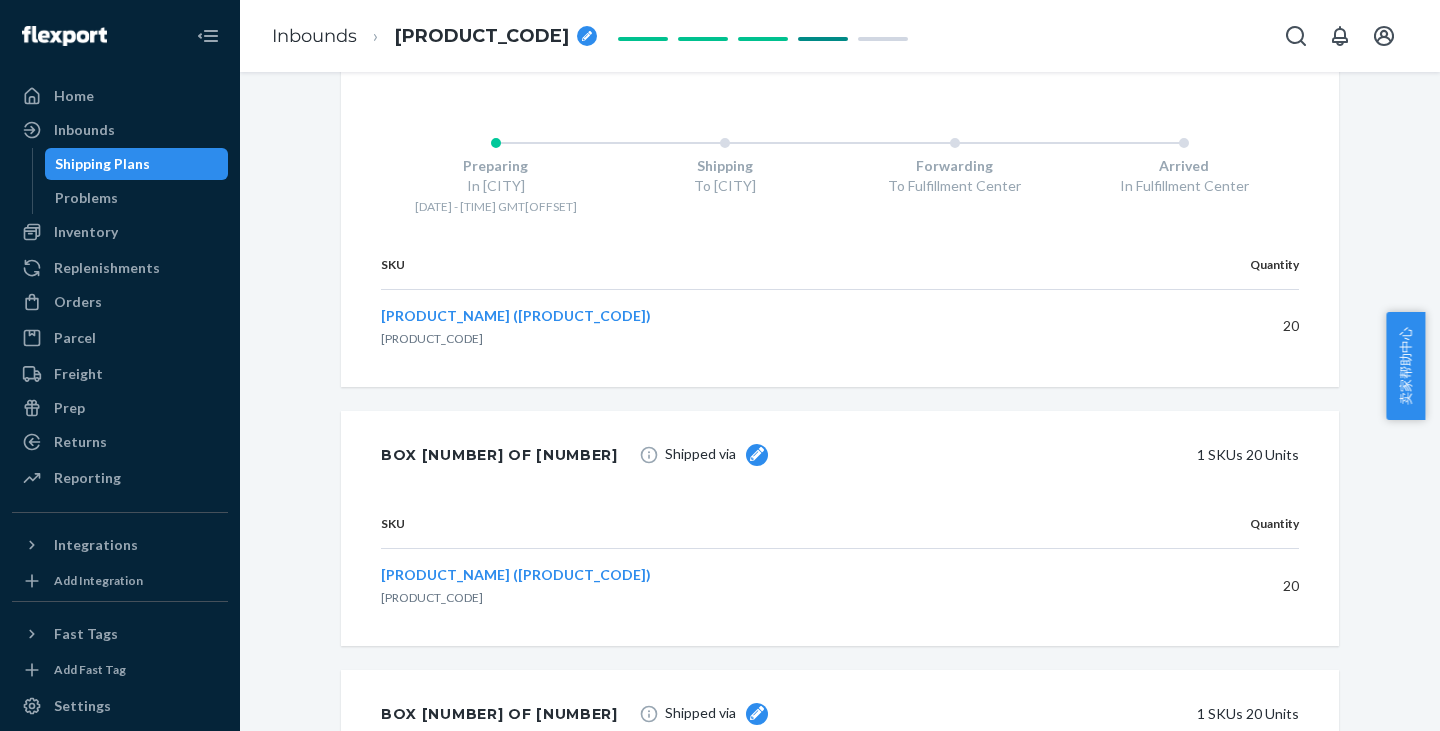 click on "Box [NUMBER] of [NUMBER] Shipped via    [NUMBER]   SKUs   [NUMBER]   Units" at bounding box center [840, 455] 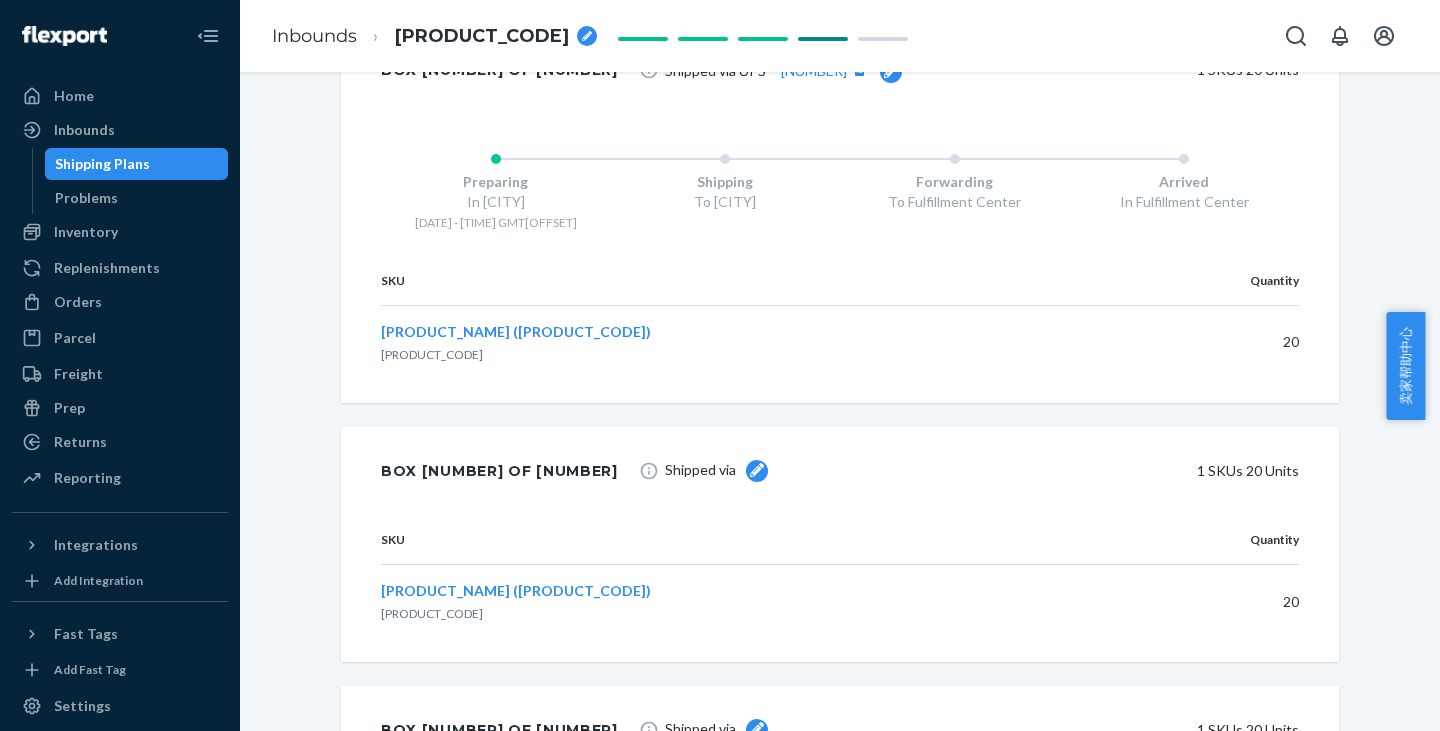 scroll, scrollTop: 9800, scrollLeft: 0, axis: vertical 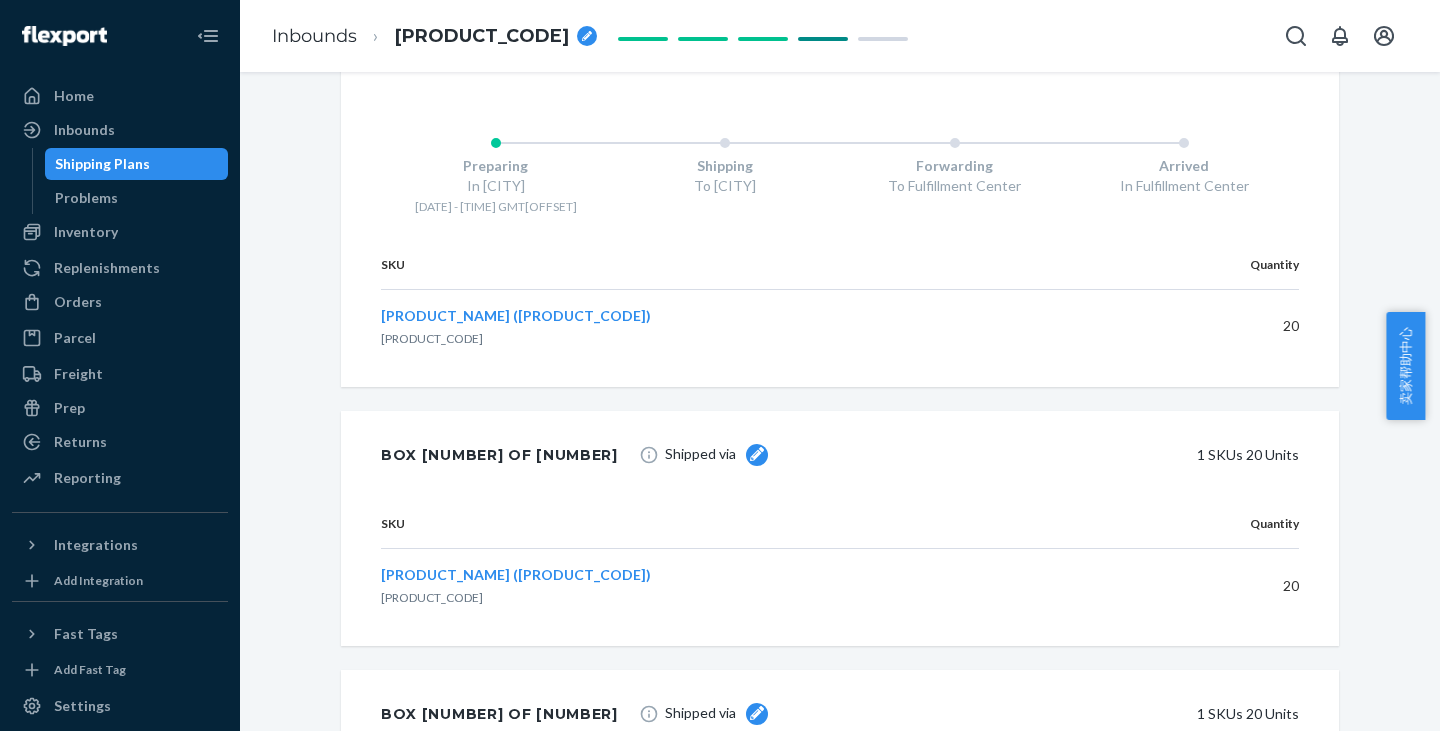 click at bounding box center [757, 455] 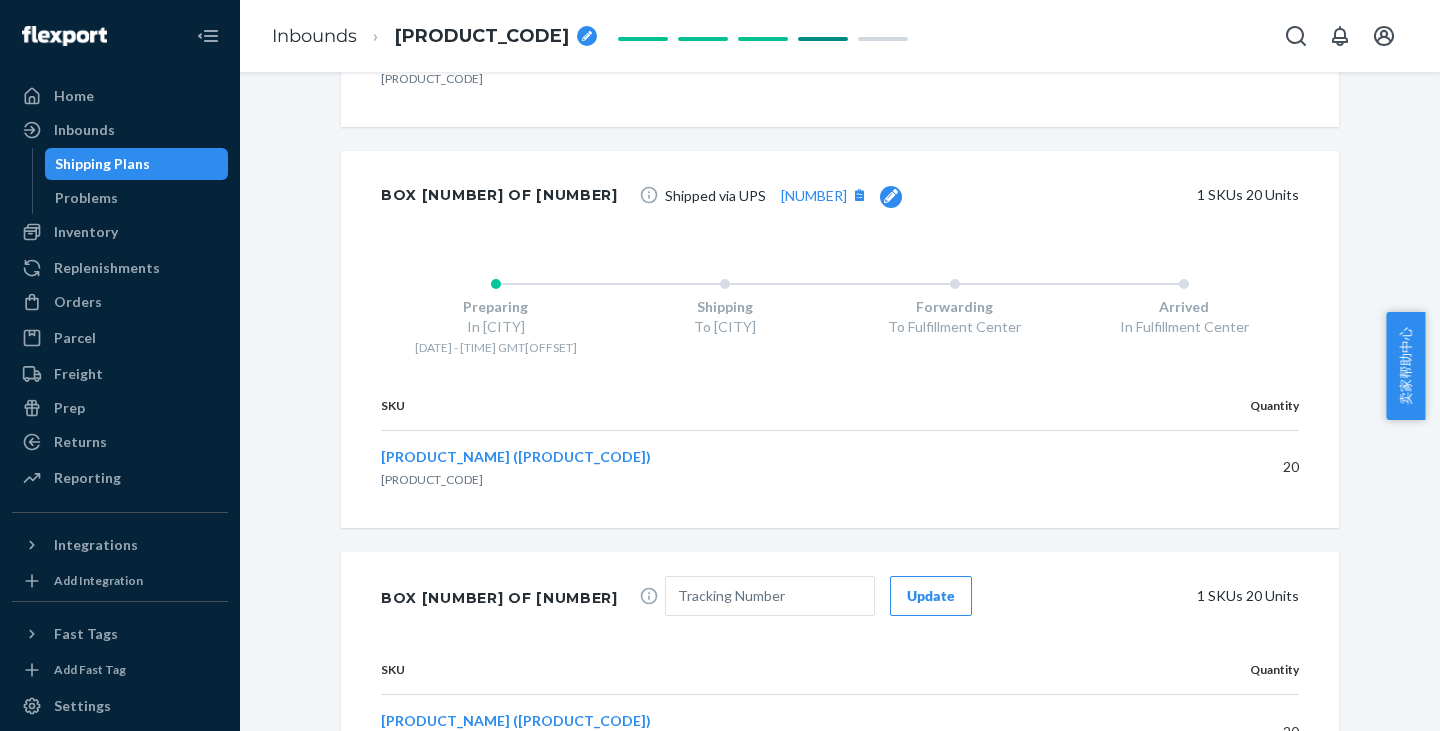 scroll, scrollTop: 9700, scrollLeft: 0, axis: vertical 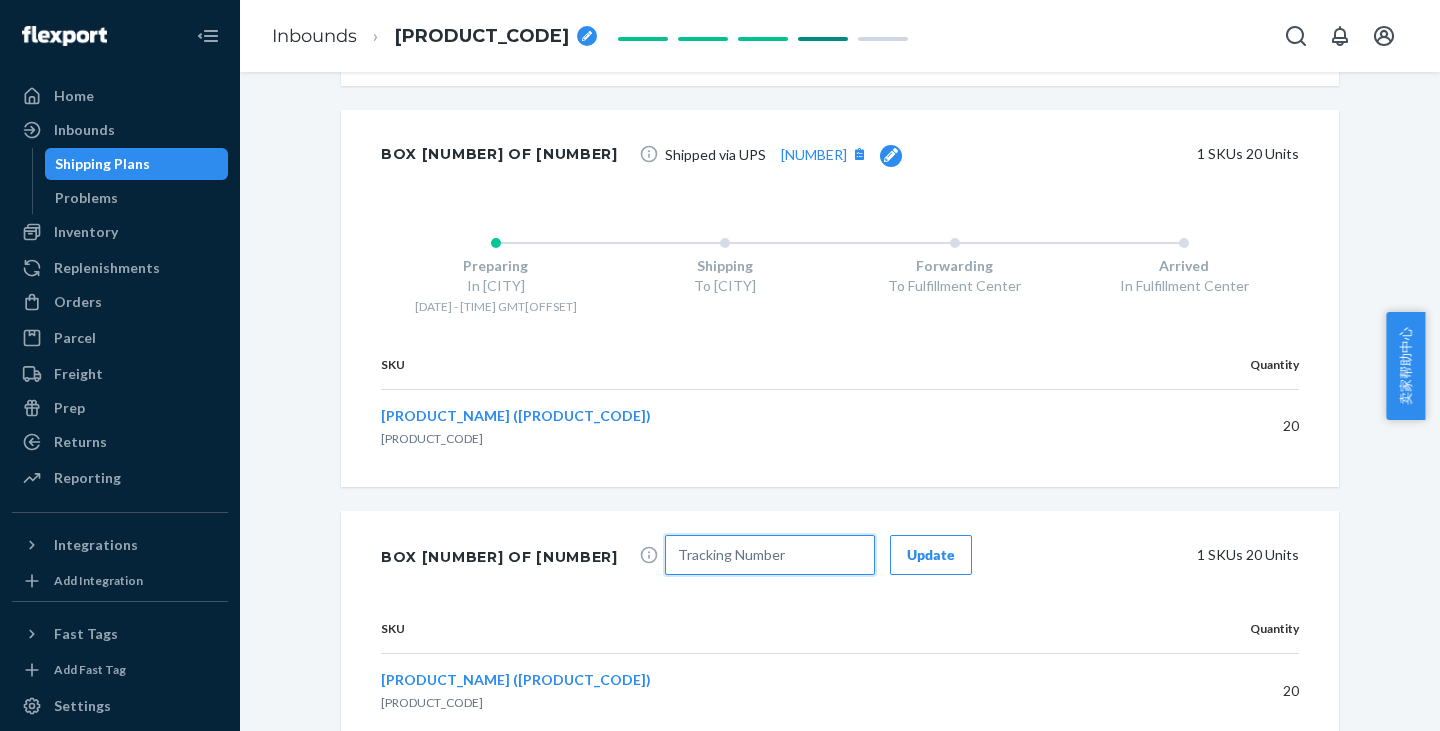 click at bounding box center [770, 555] 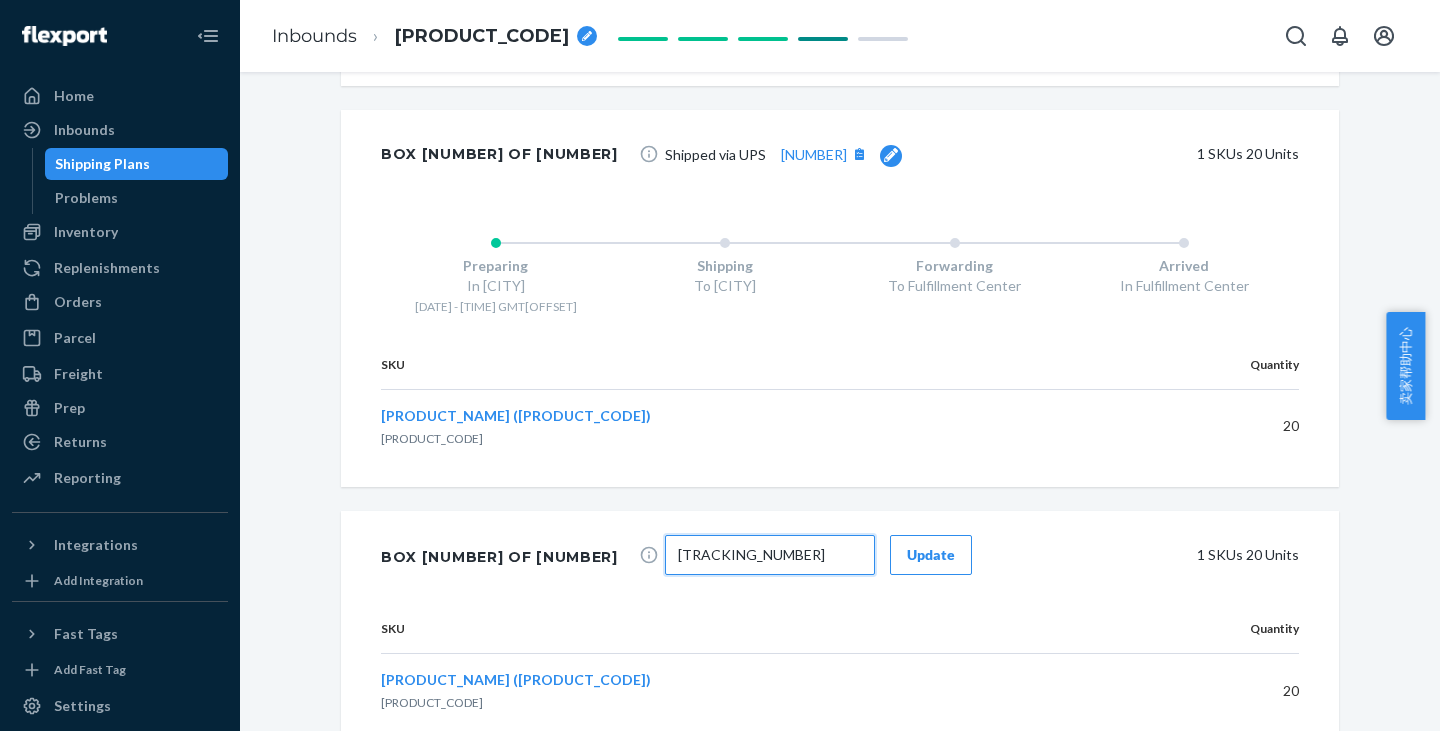 type on "[TRACKING_NUMBER]" 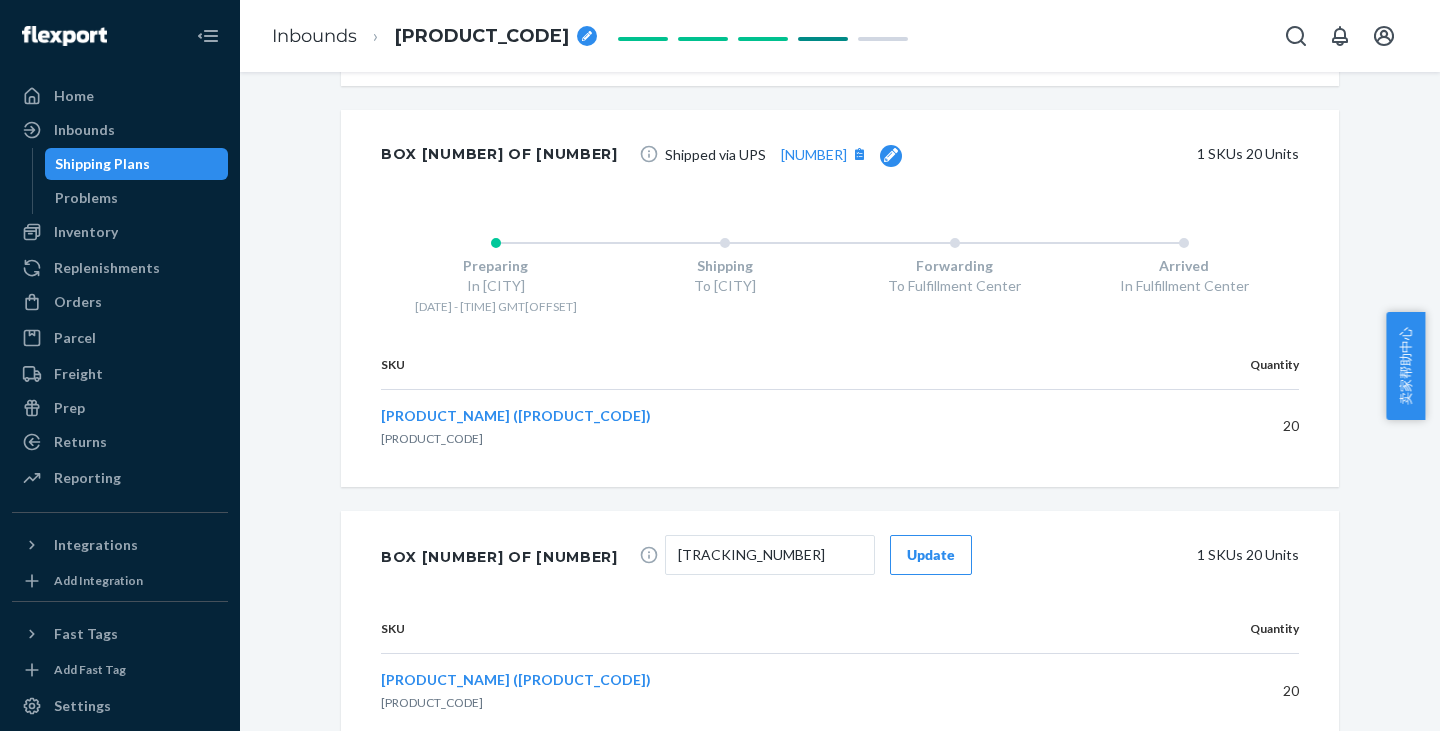 drag, startPoint x: 785, startPoint y: 556, endPoint x: 844, endPoint y: 556, distance: 59 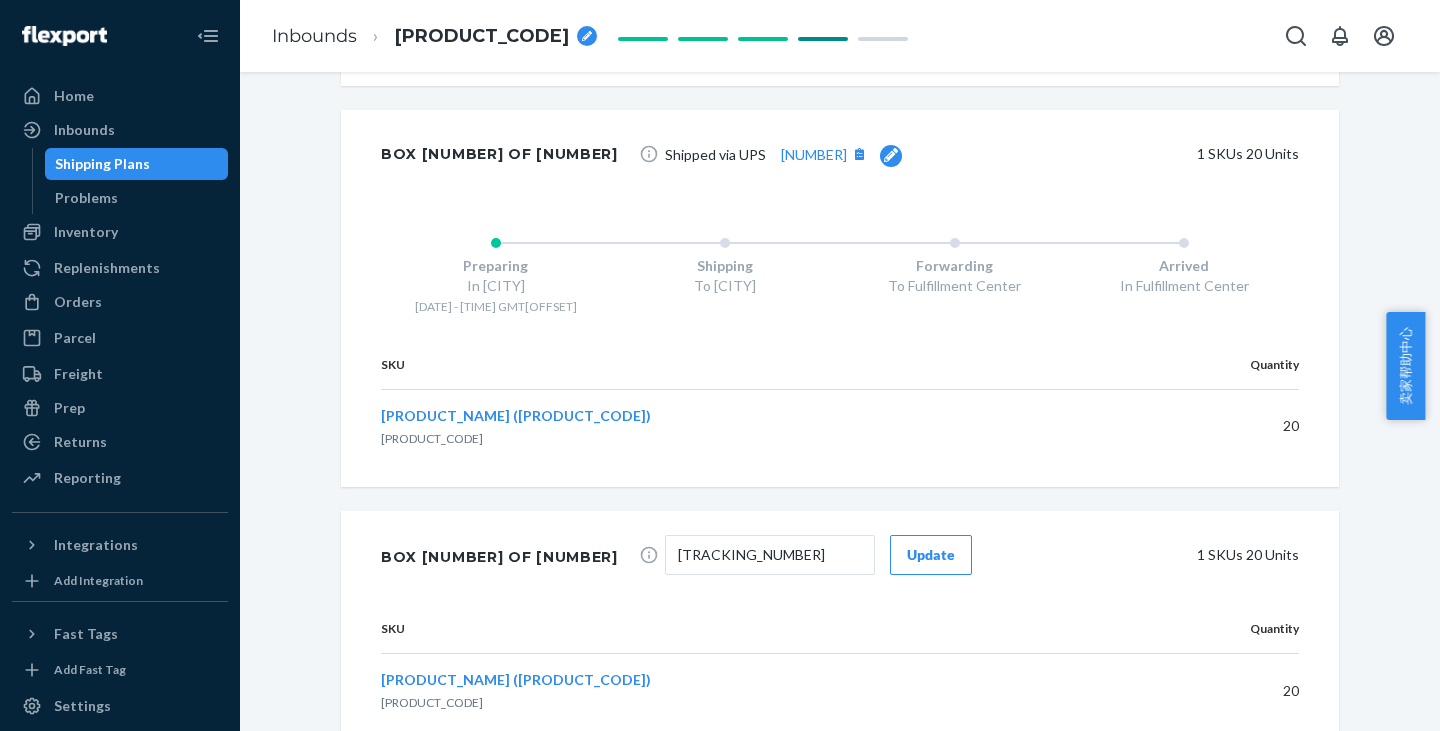 click on "Update" at bounding box center (931, 555) 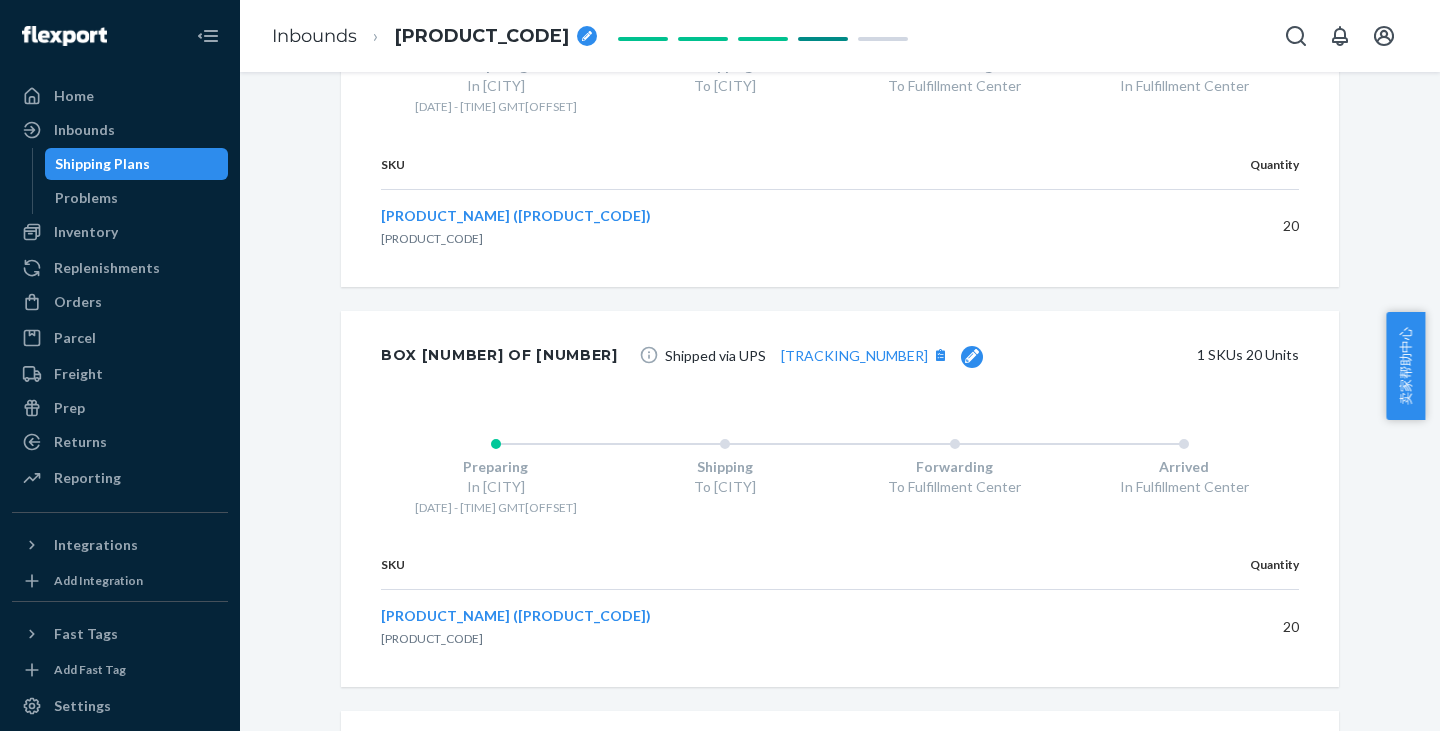 scroll, scrollTop: 10100, scrollLeft: 0, axis: vertical 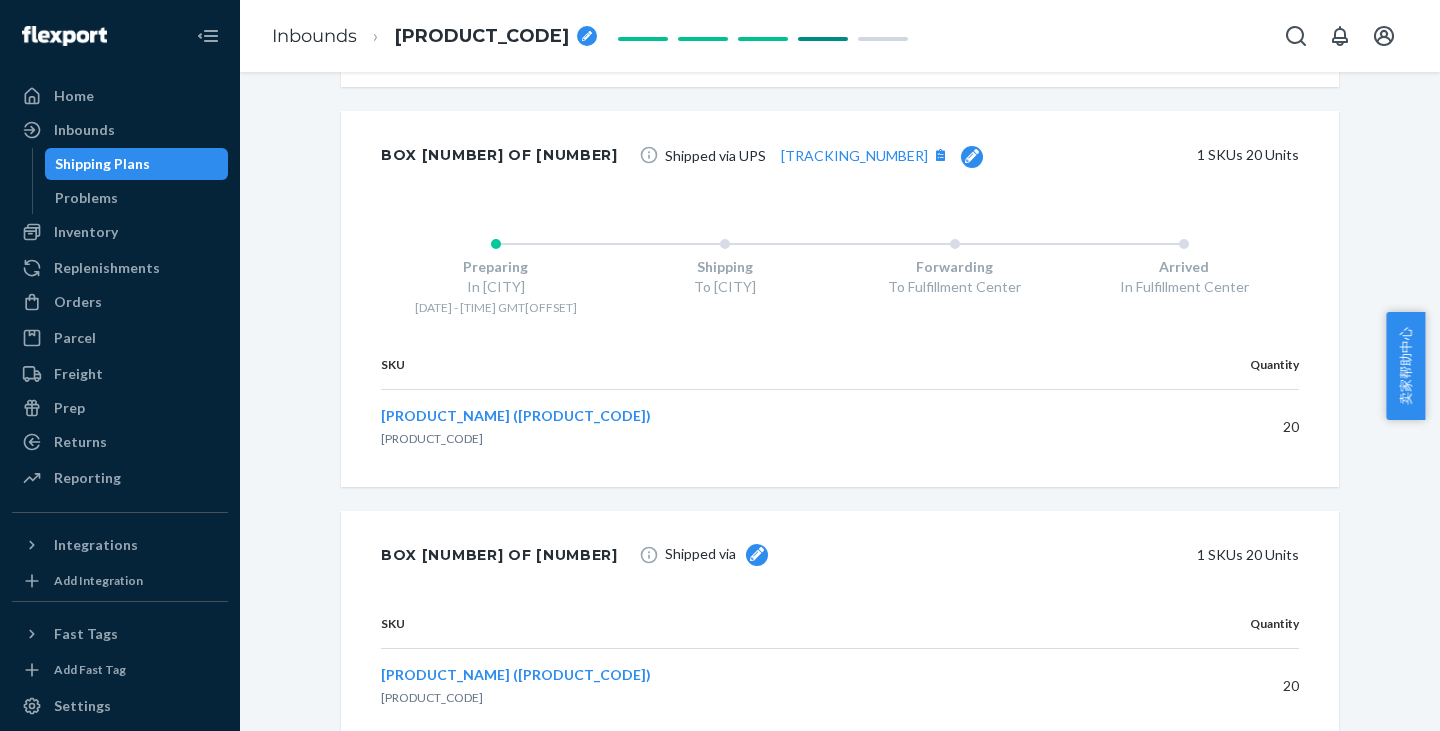 click 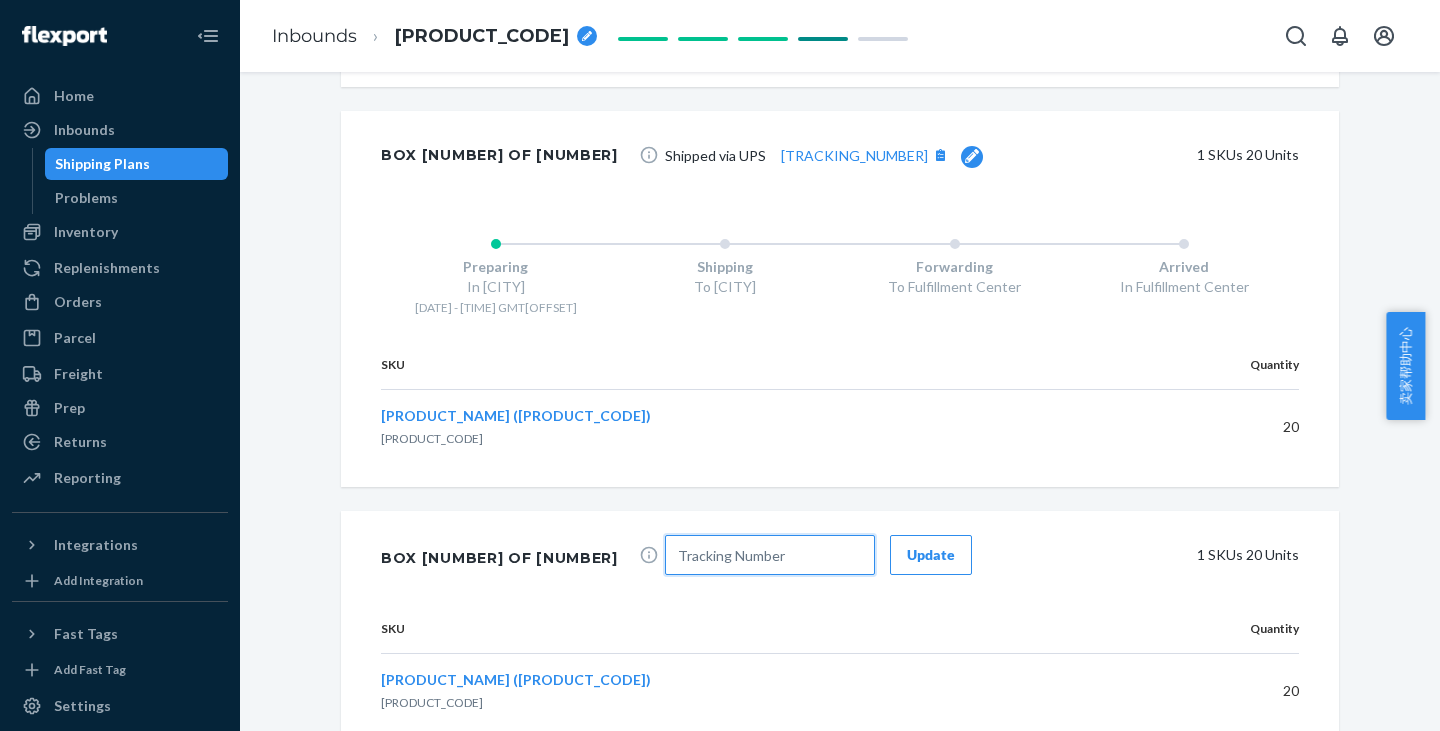 drag, startPoint x: 620, startPoint y: 552, endPoint x: 652, endPoint y: 557, distance: 32.38827 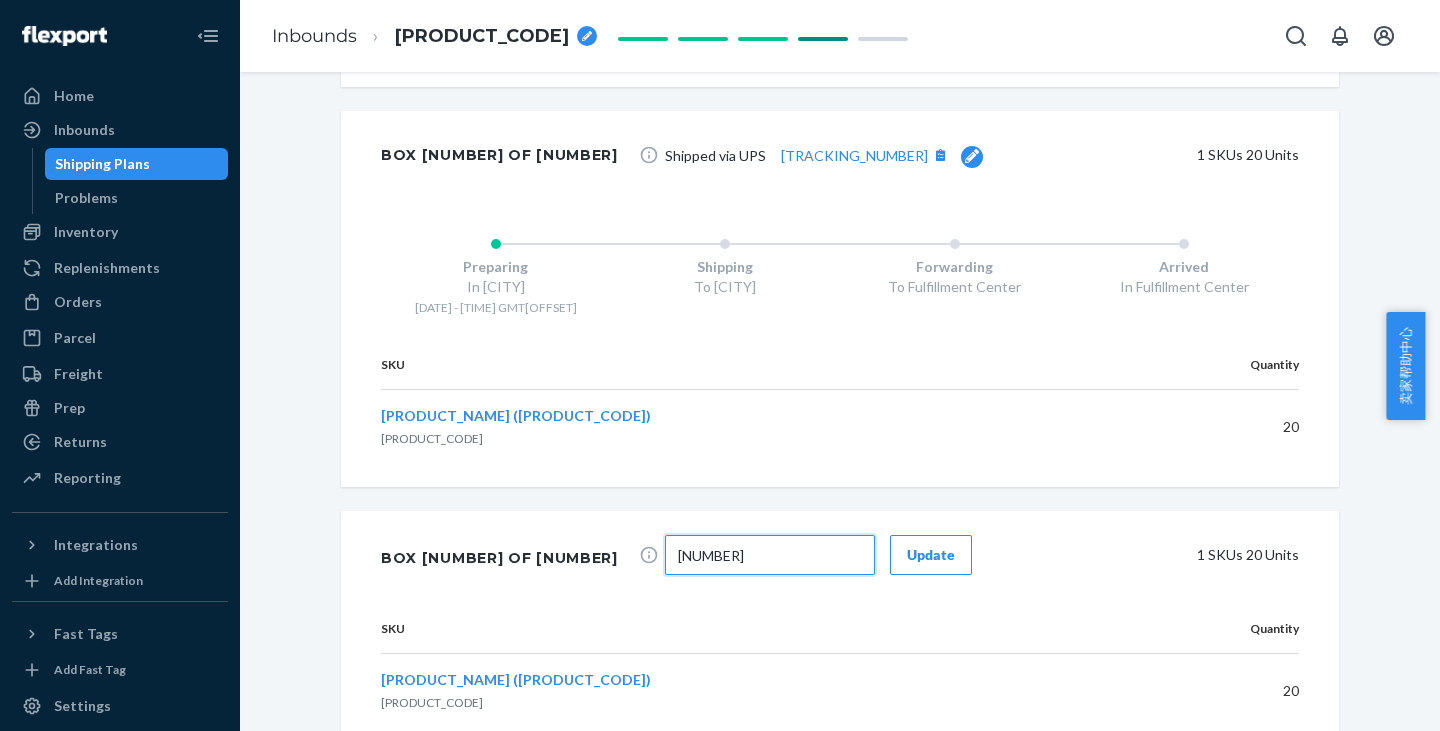 type on "[NUMBER]" 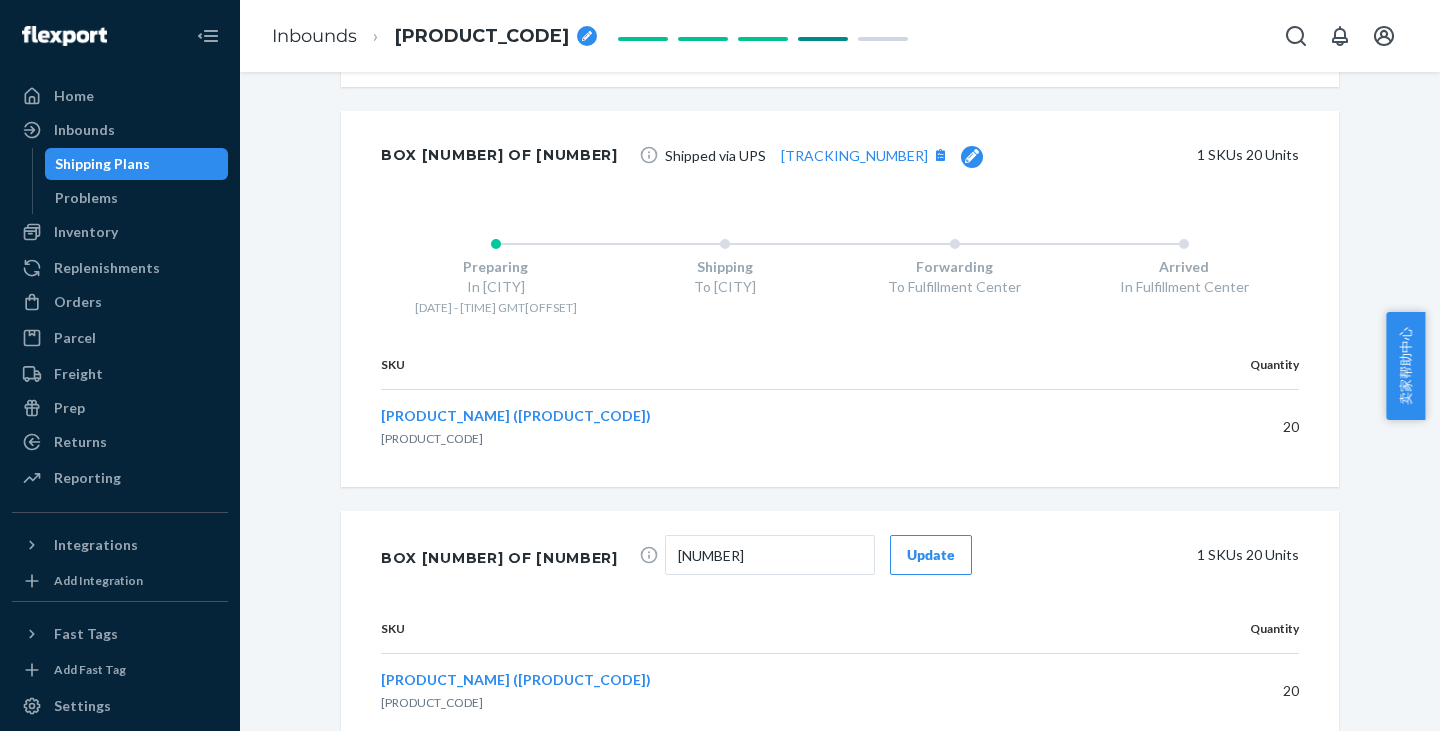 click on "Update" at bounding box center (931, 555) 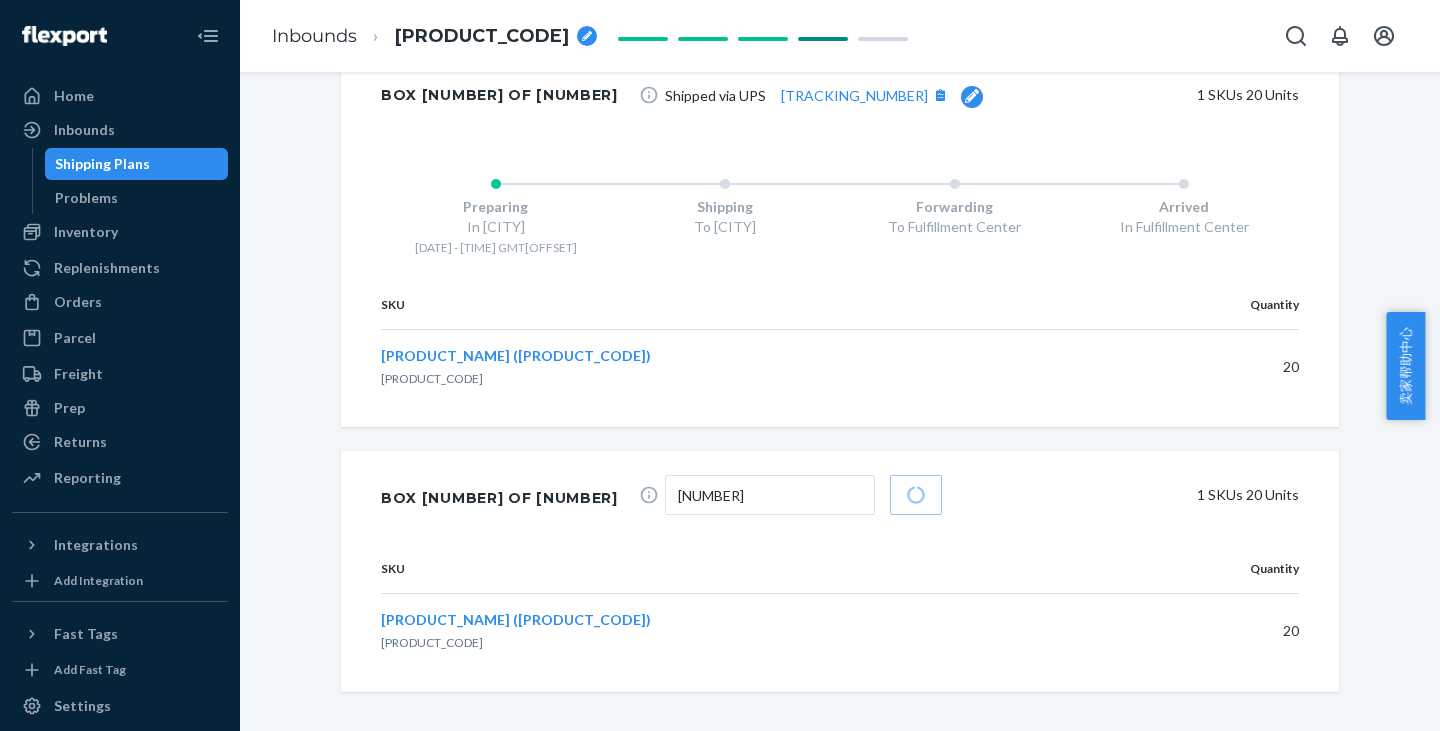 scroll, scrollTop: 10184, scrollLeft: 0, axis: vertical 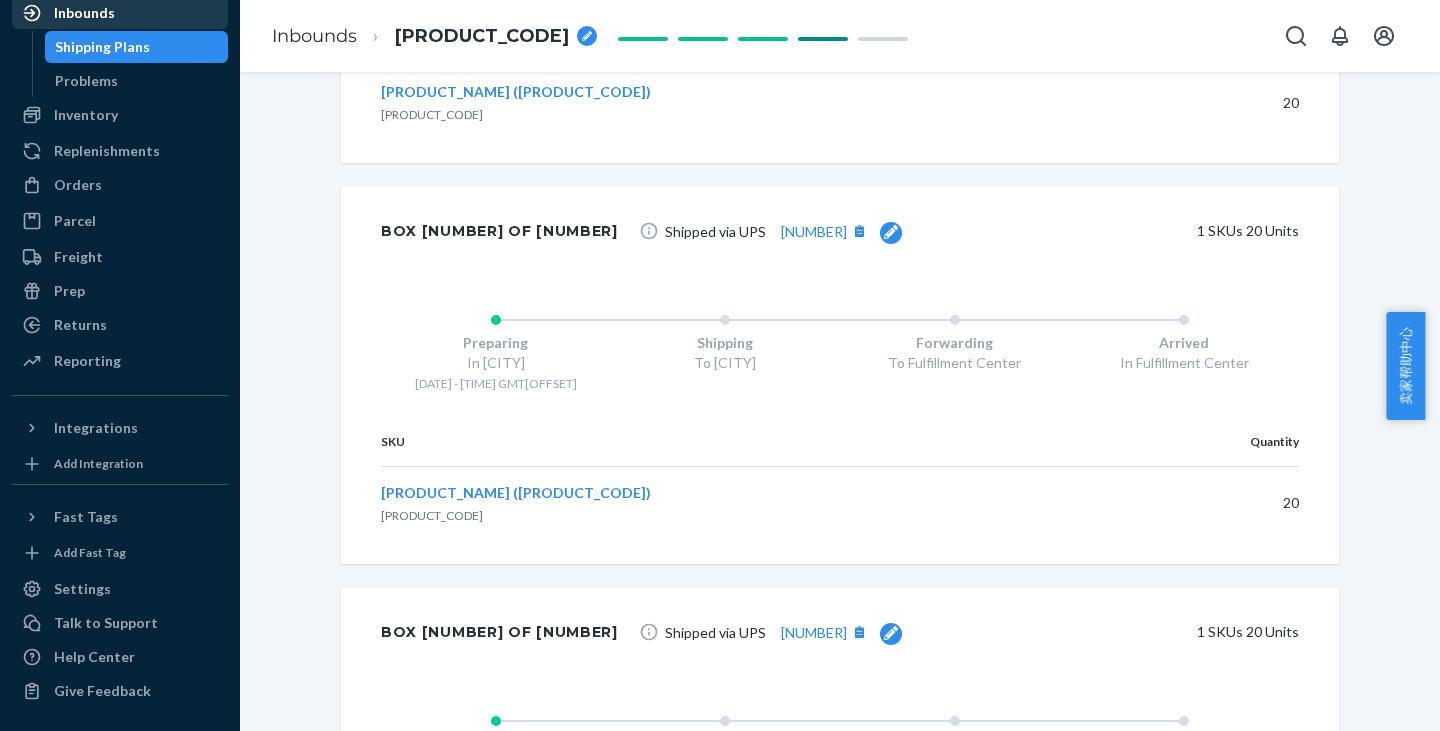 click on "Inbounds" at bounding box center [84, 13] 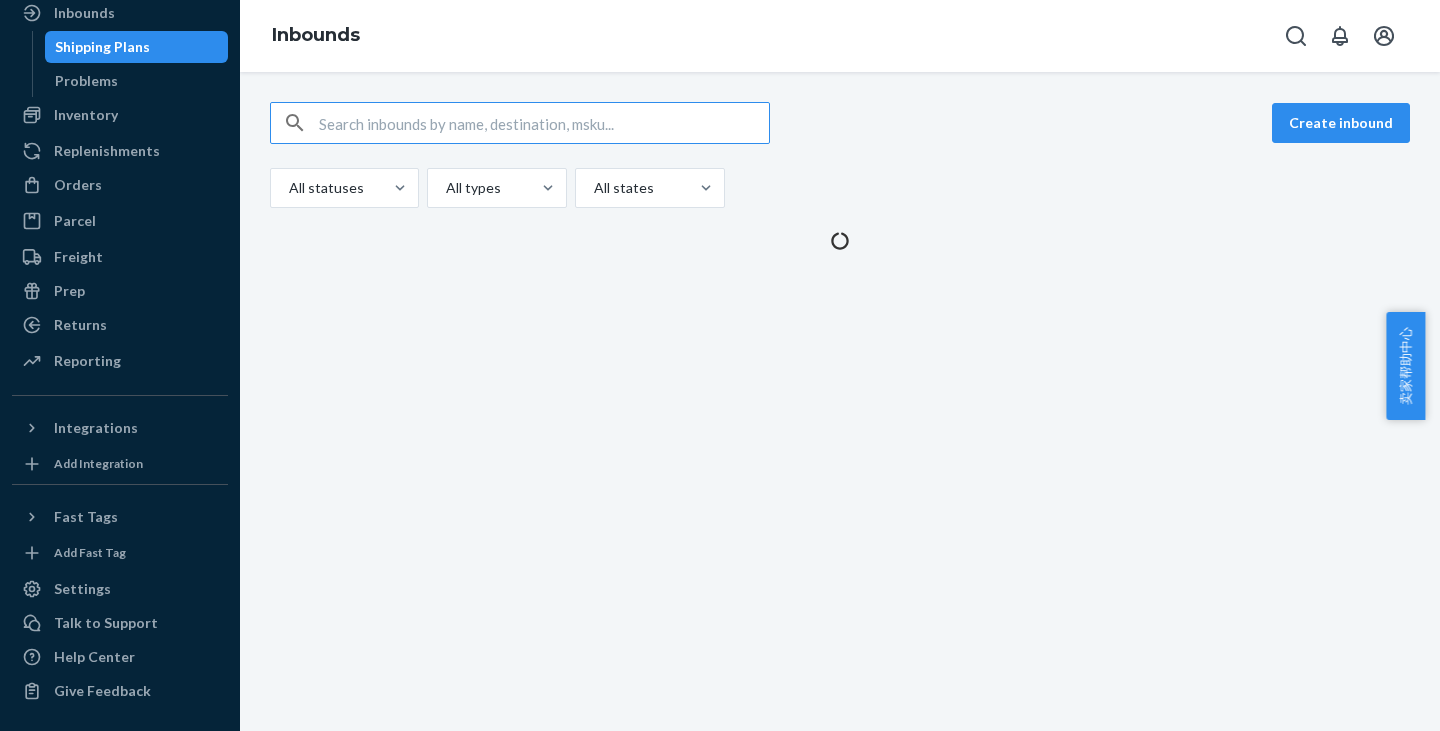 scroll, scrollTop: 0, scrollLeft: 0, axis: both 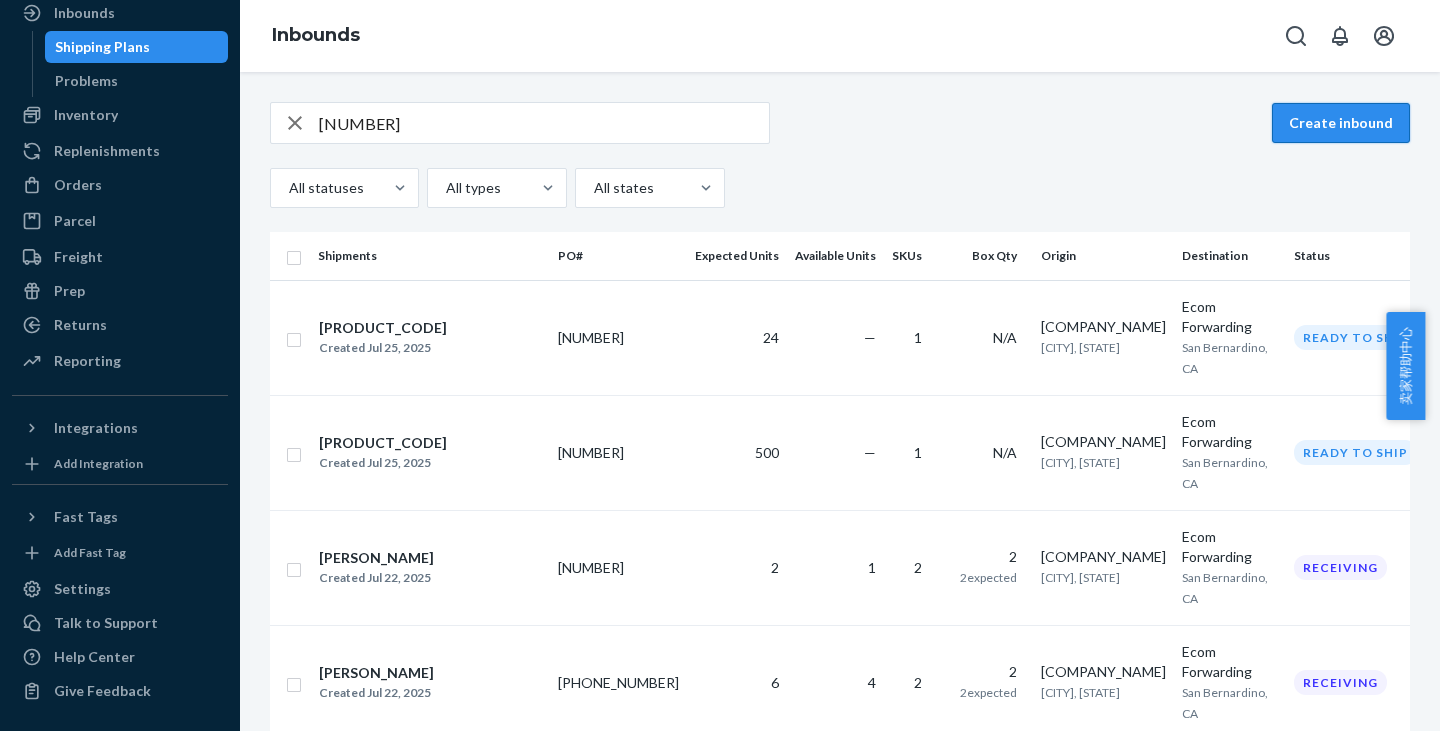 click on "Create inbound" at bounding box center [1341, 123] 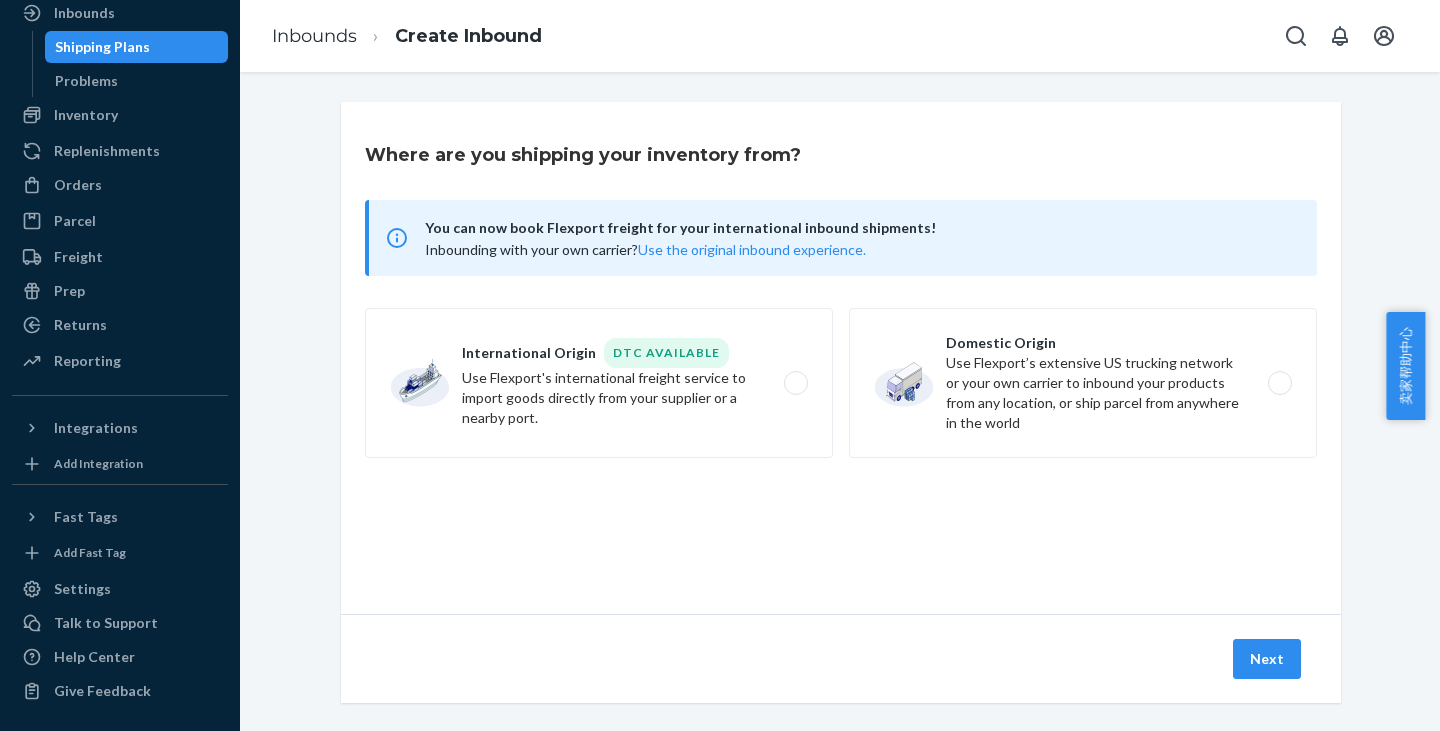 click on "Shipping Plans" at bounding box center (102, 47) 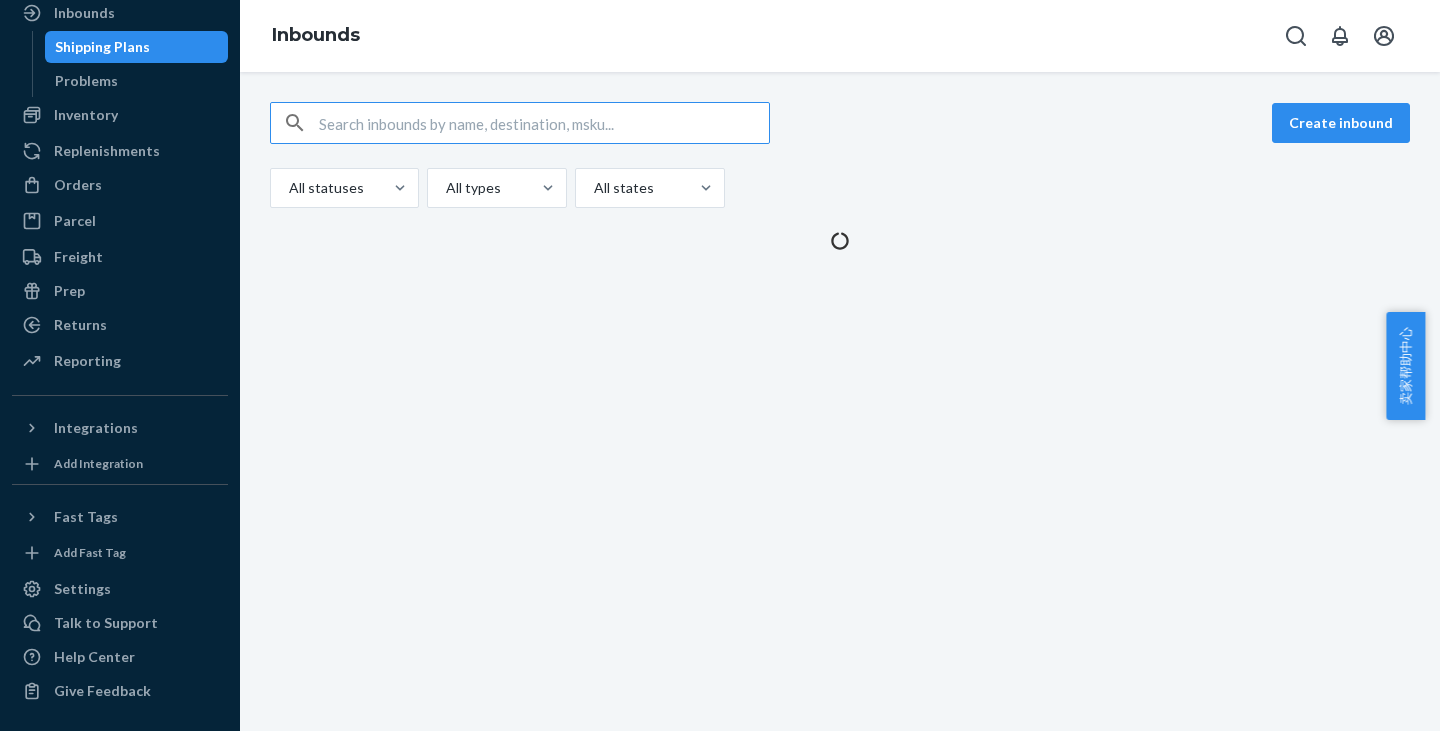 drag, startPoint x: 111, startPoint y: 22, endPoint x: 136, endPoint y: 32, distance: 26.925823 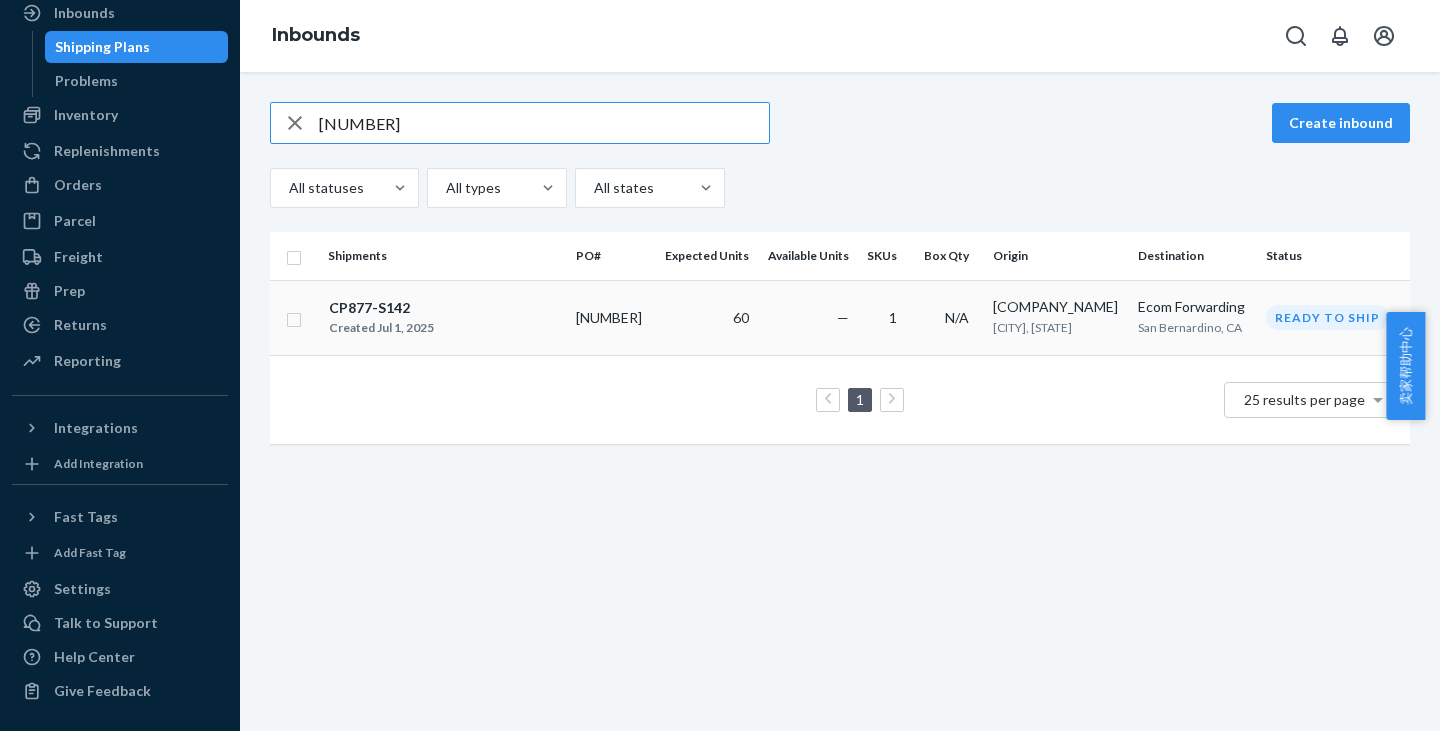 type on "[NUMBER]" 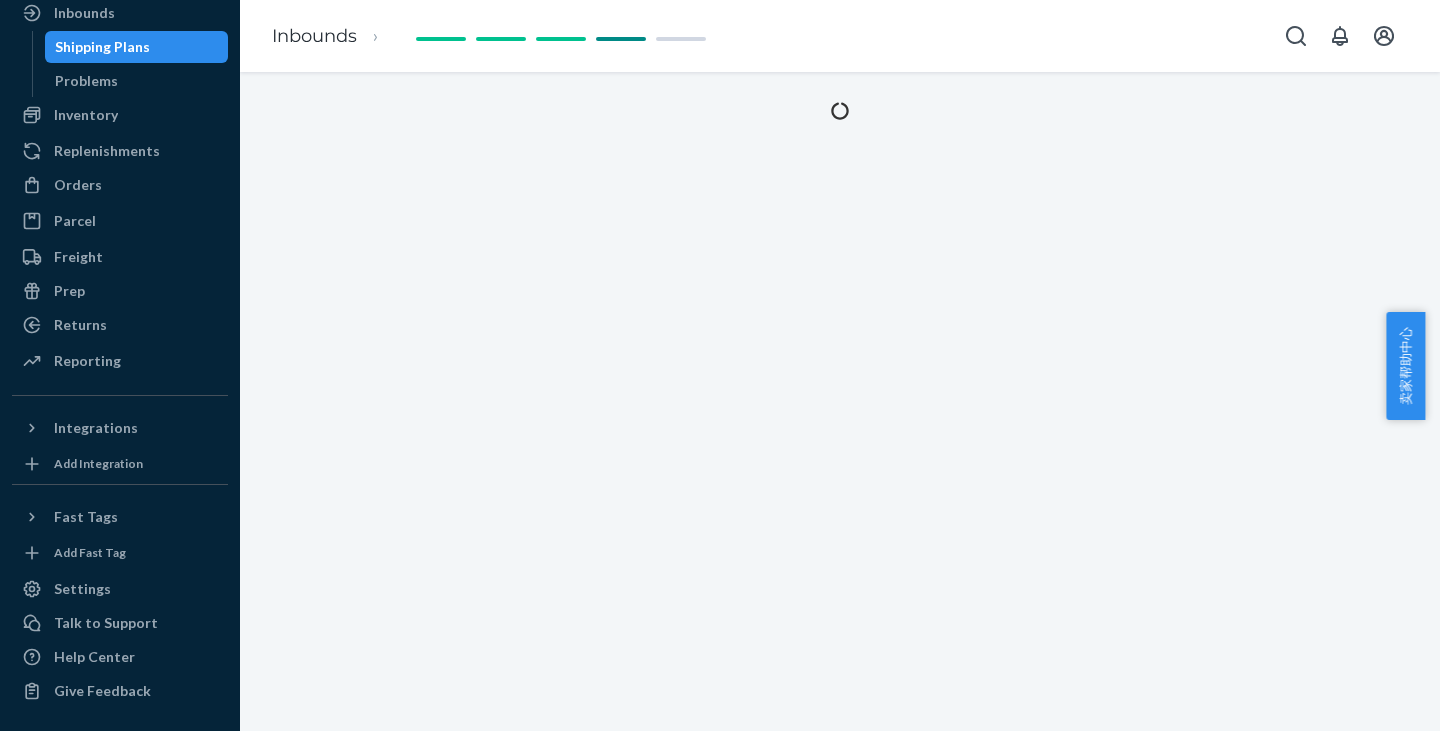 click at bounding box center [840, 401] 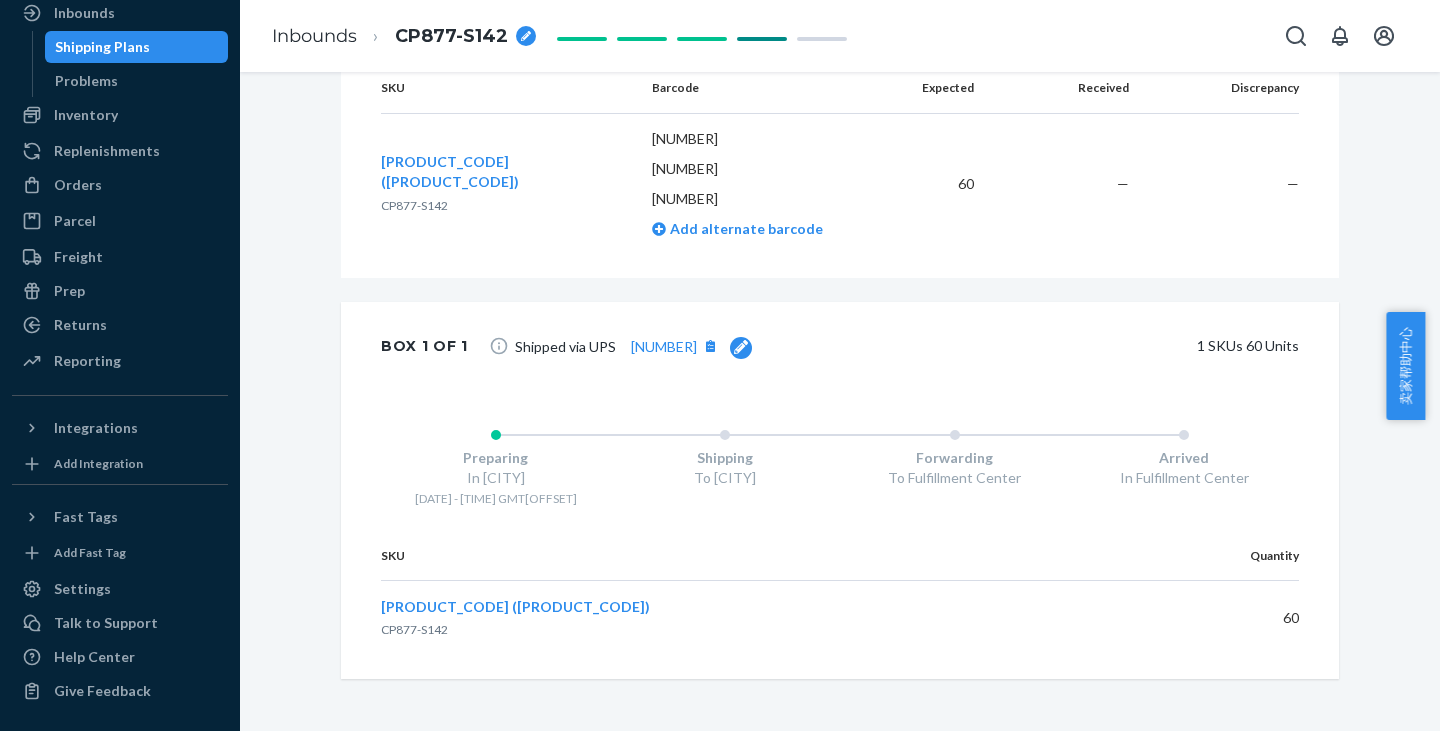 scroll, scrollTop: 694, scrollLeft: 0, axis: vertical 